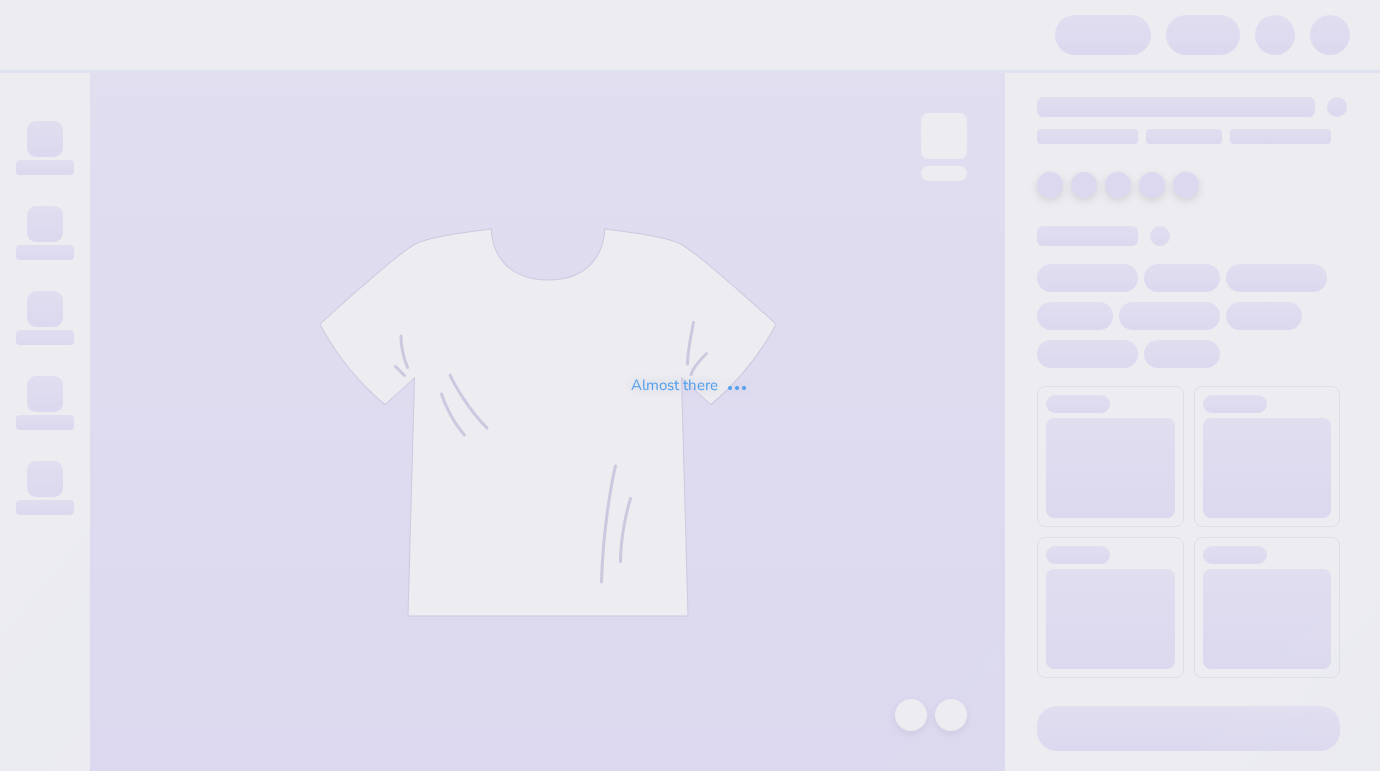 scroll, scrollTop: 0, scrollLeft: 0, axis: both 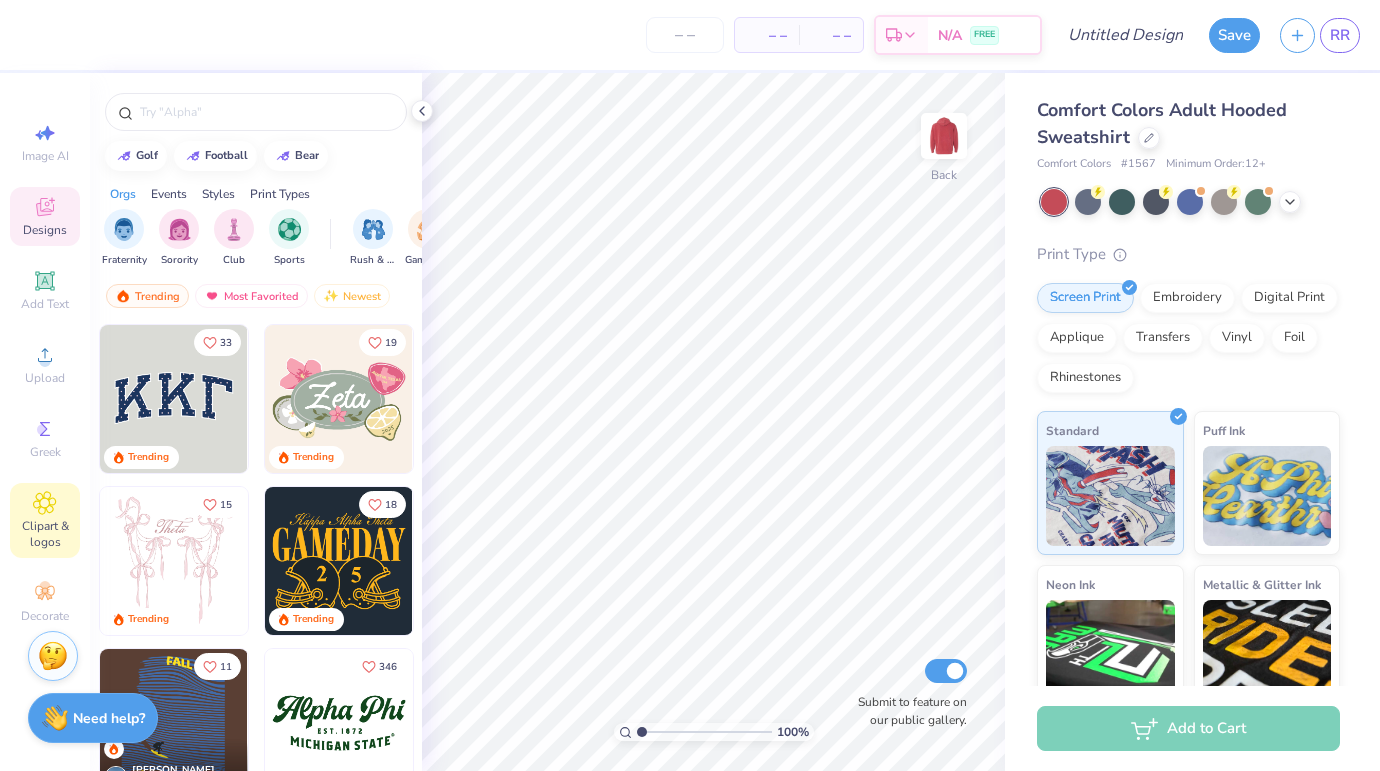 click on "Clipart & logos" at bounding box center [45, 534] 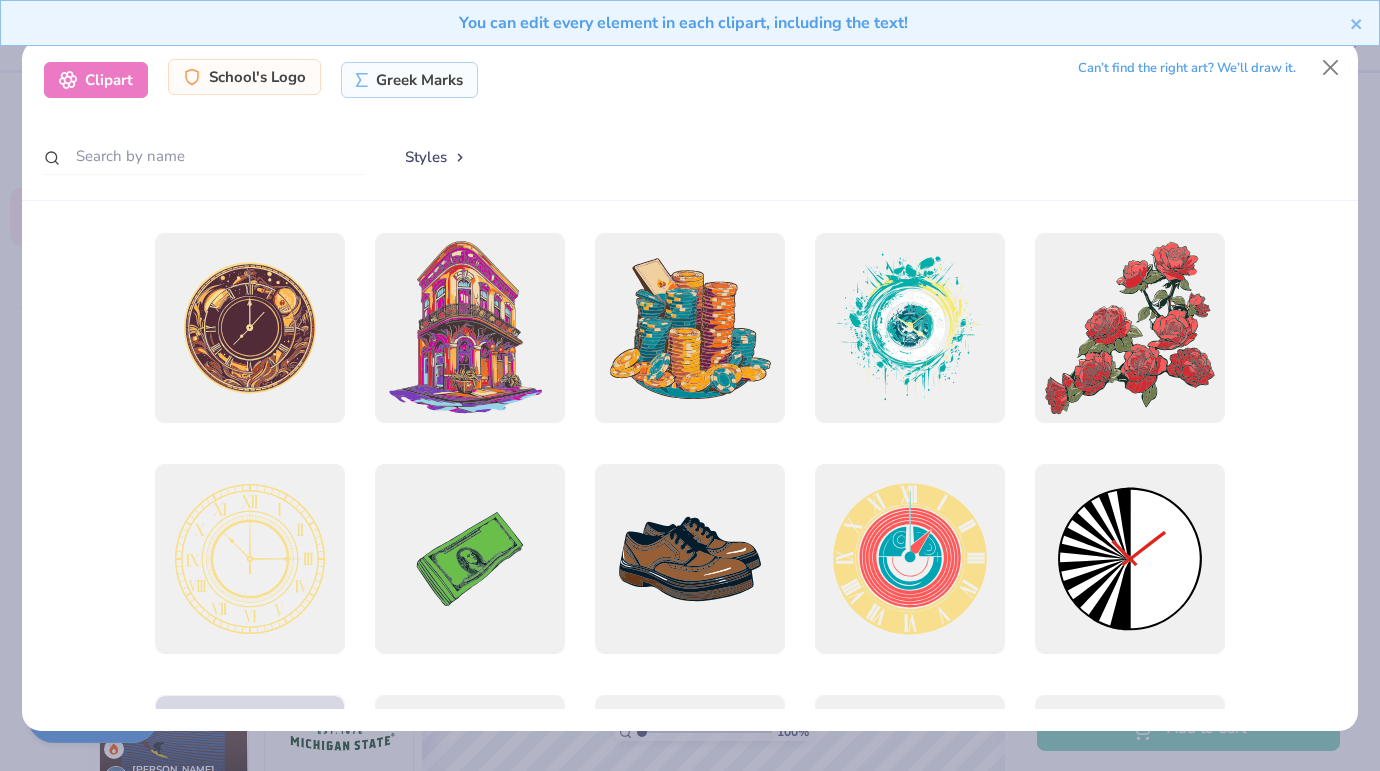click on "School's Logo" at bounding box center [244, 77] 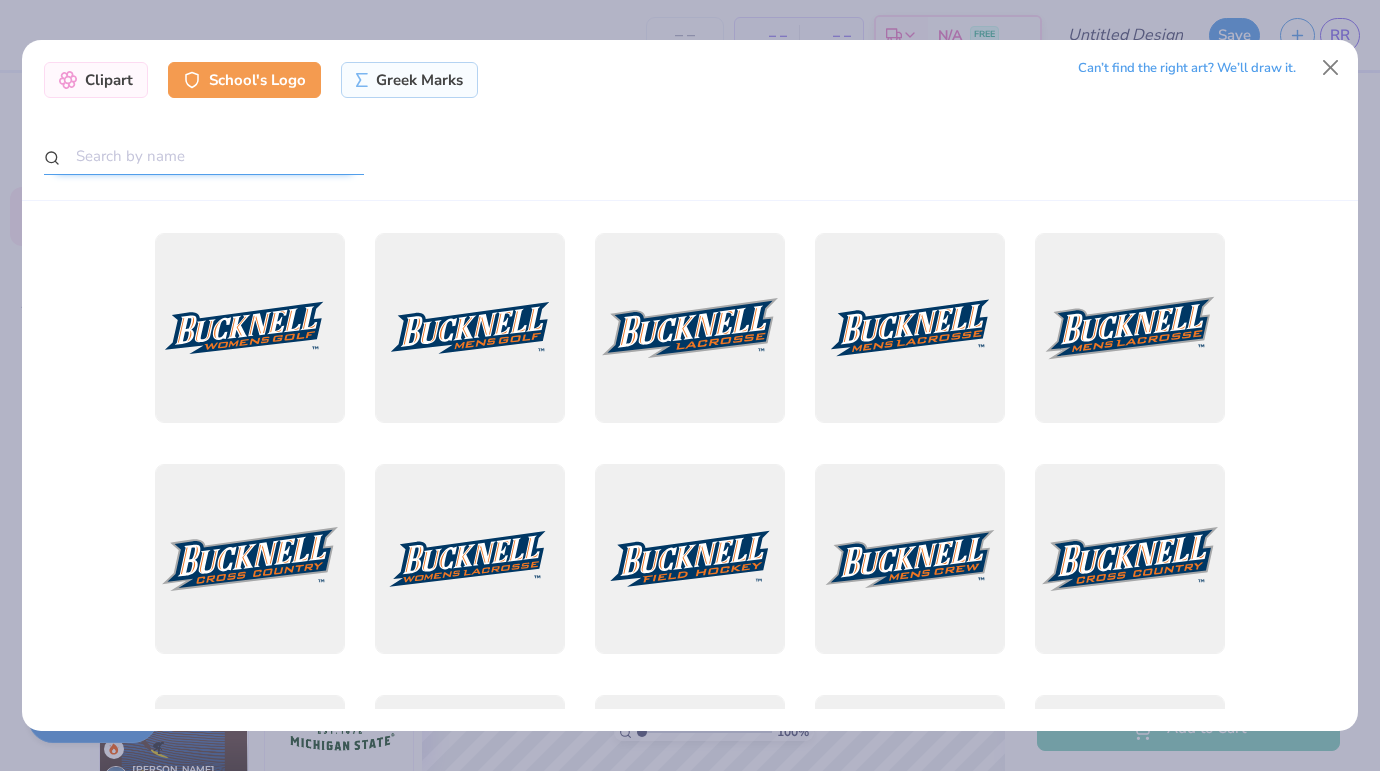click at bounding box center [204, 156] 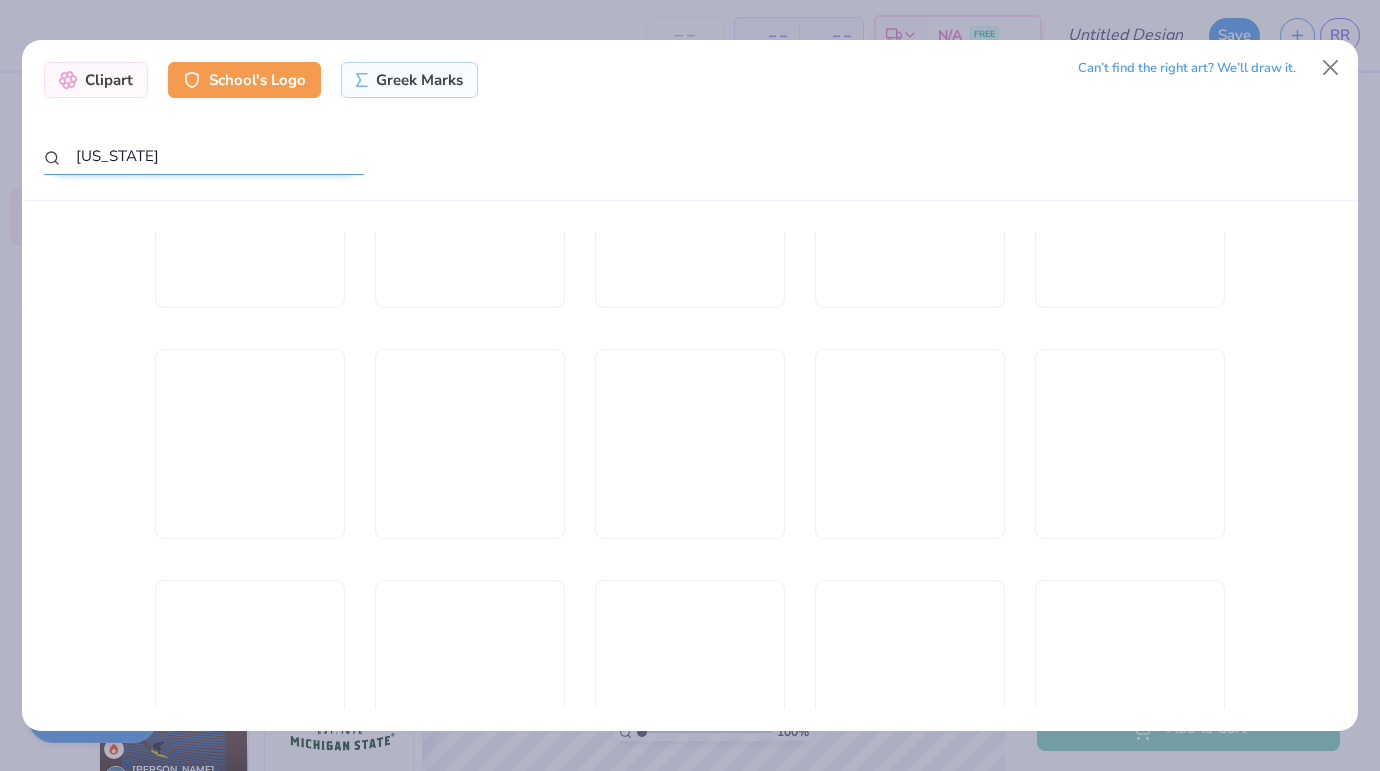 scroll, scrollTop: 1278, scrollLeft: 0, axis: vertical 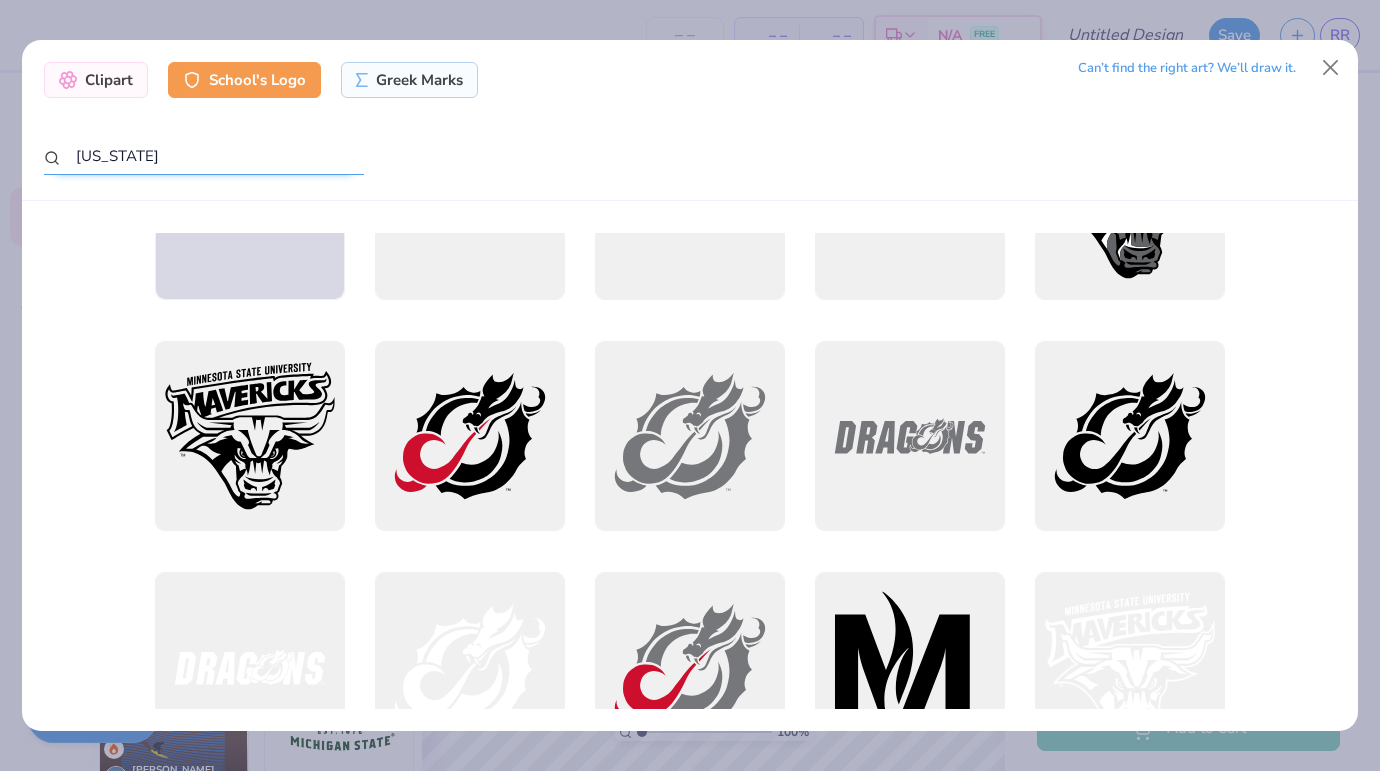 click on "minnesota" at bounding box center (204, 156) 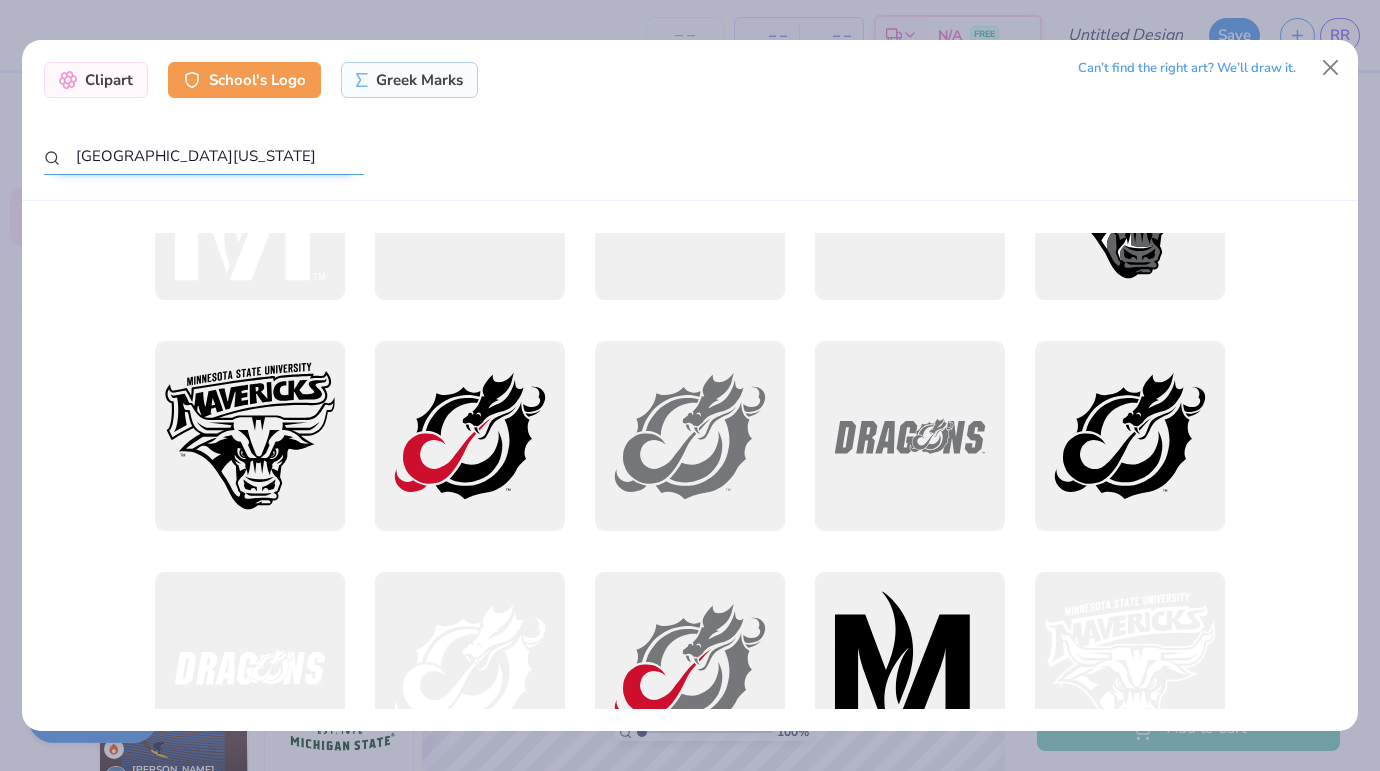 type on "university of minnesota" 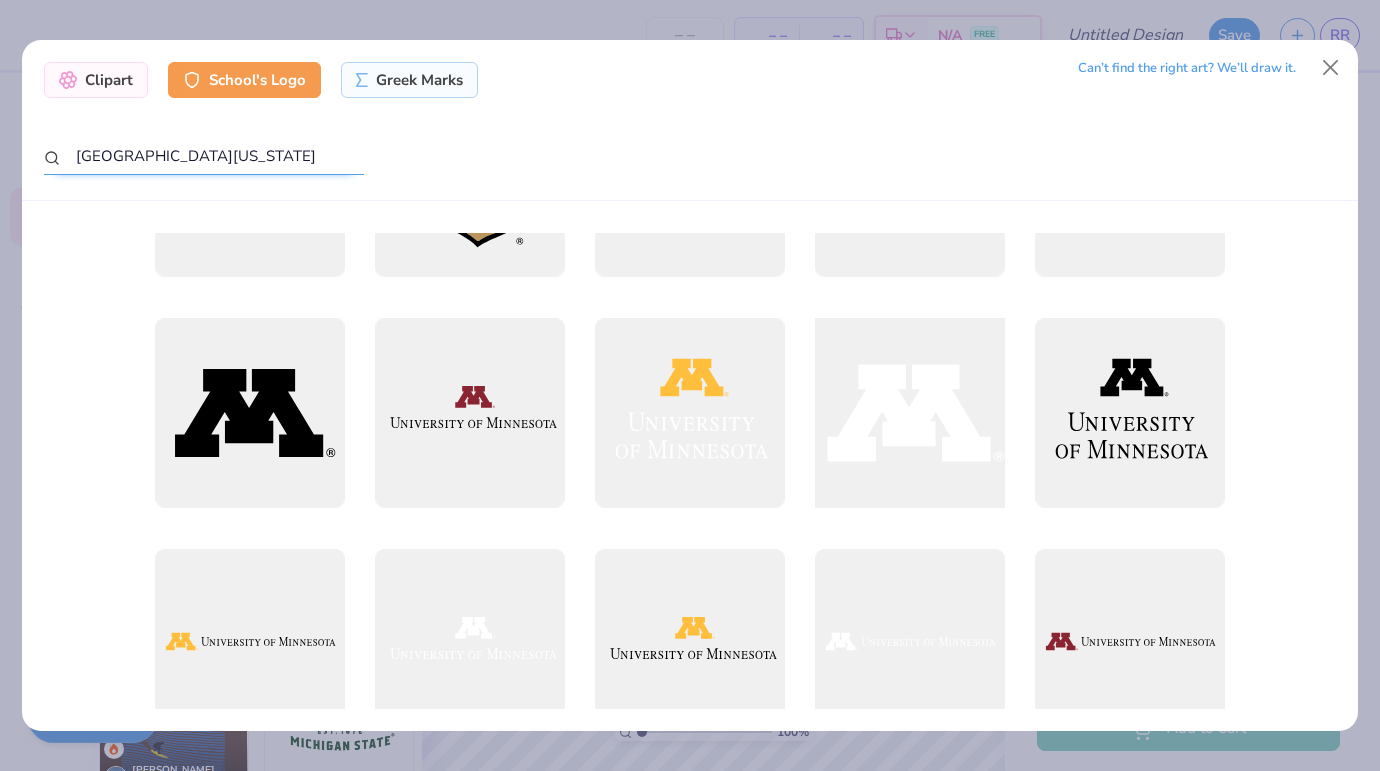 scroll, scrollTop: 523, scrollLeft: 0, axis: vertical 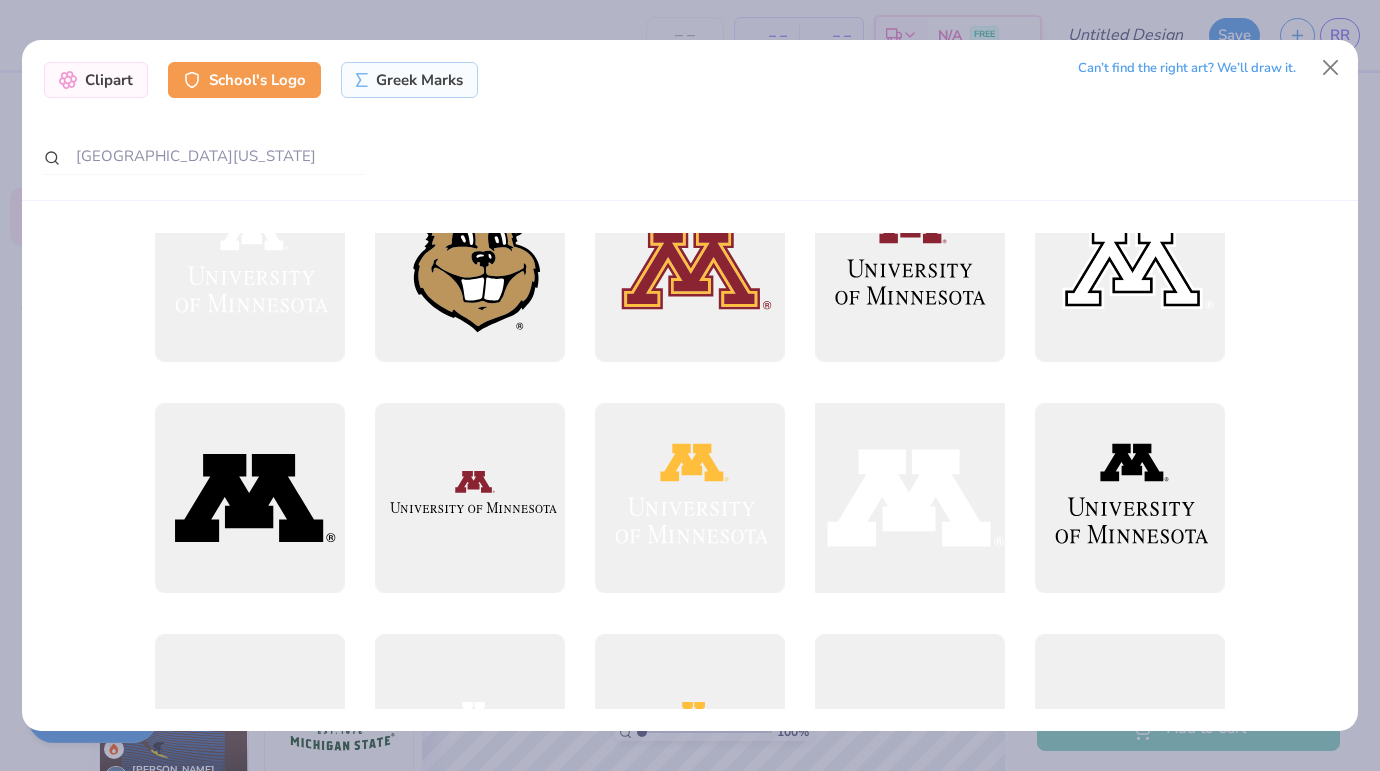 click at bounding box center (909, 498) 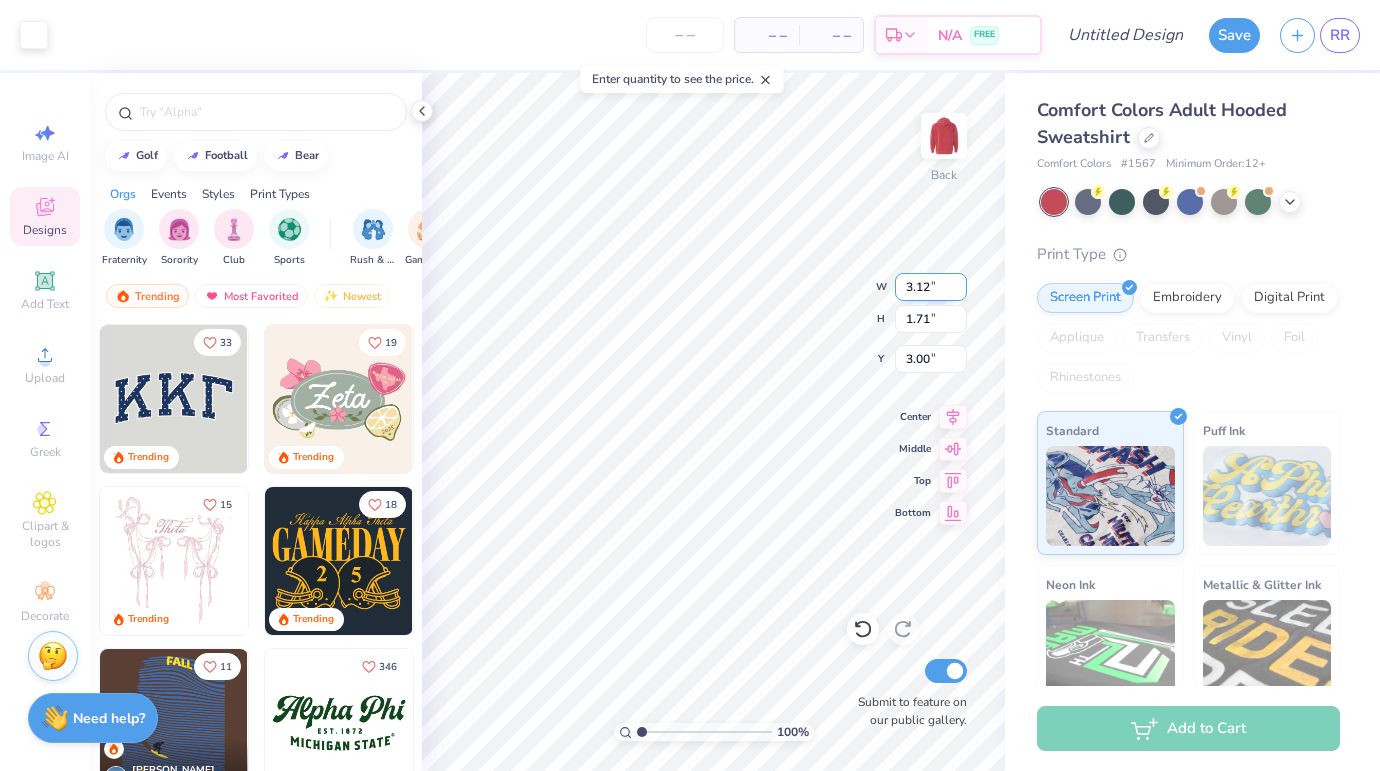 type on "3.12" 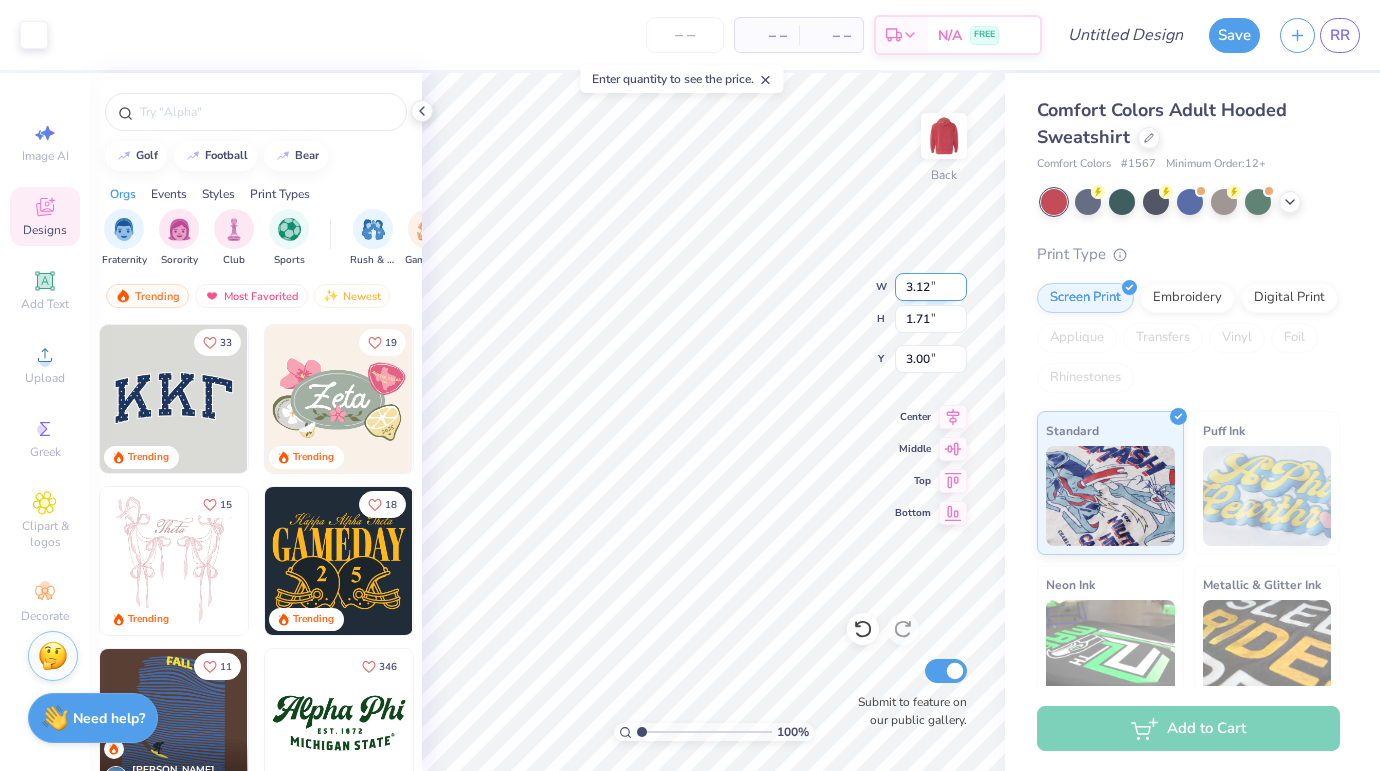 type on "1.71" 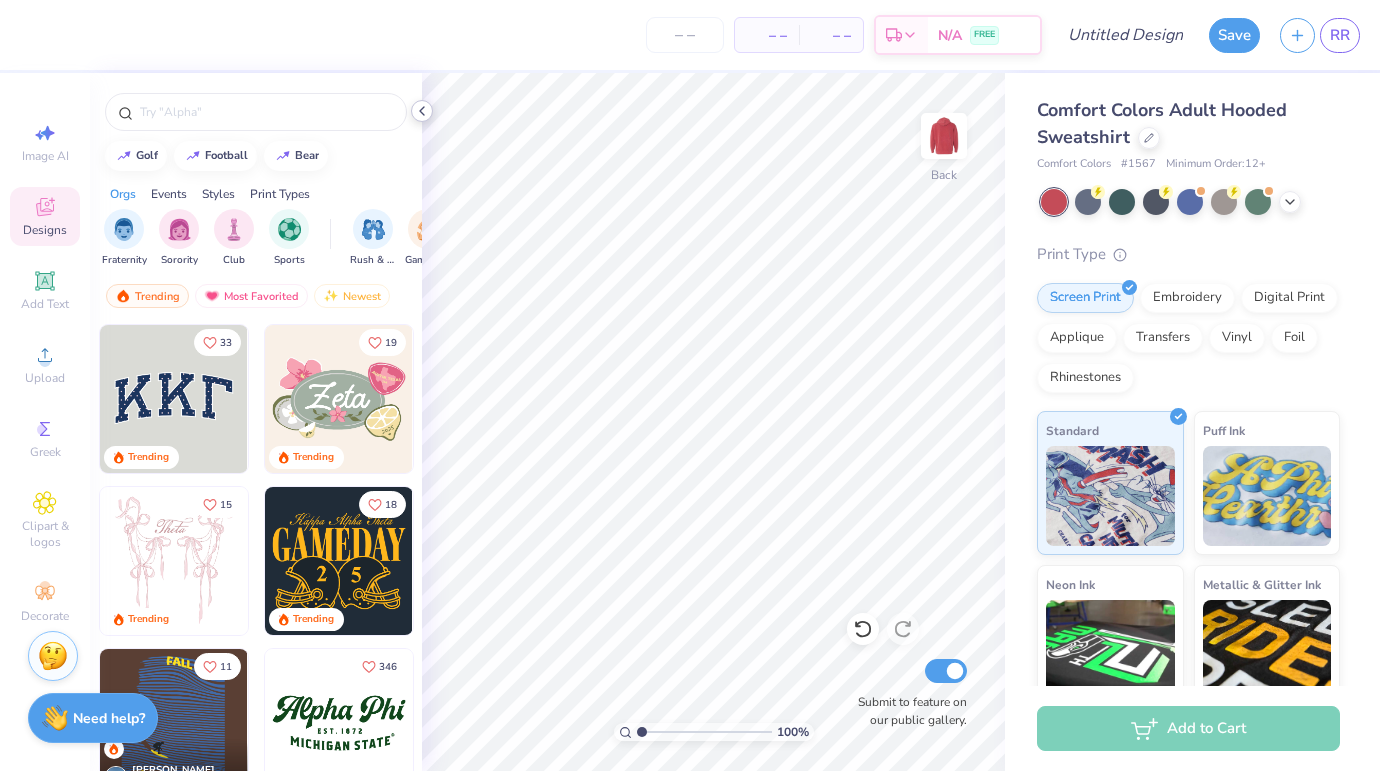 click 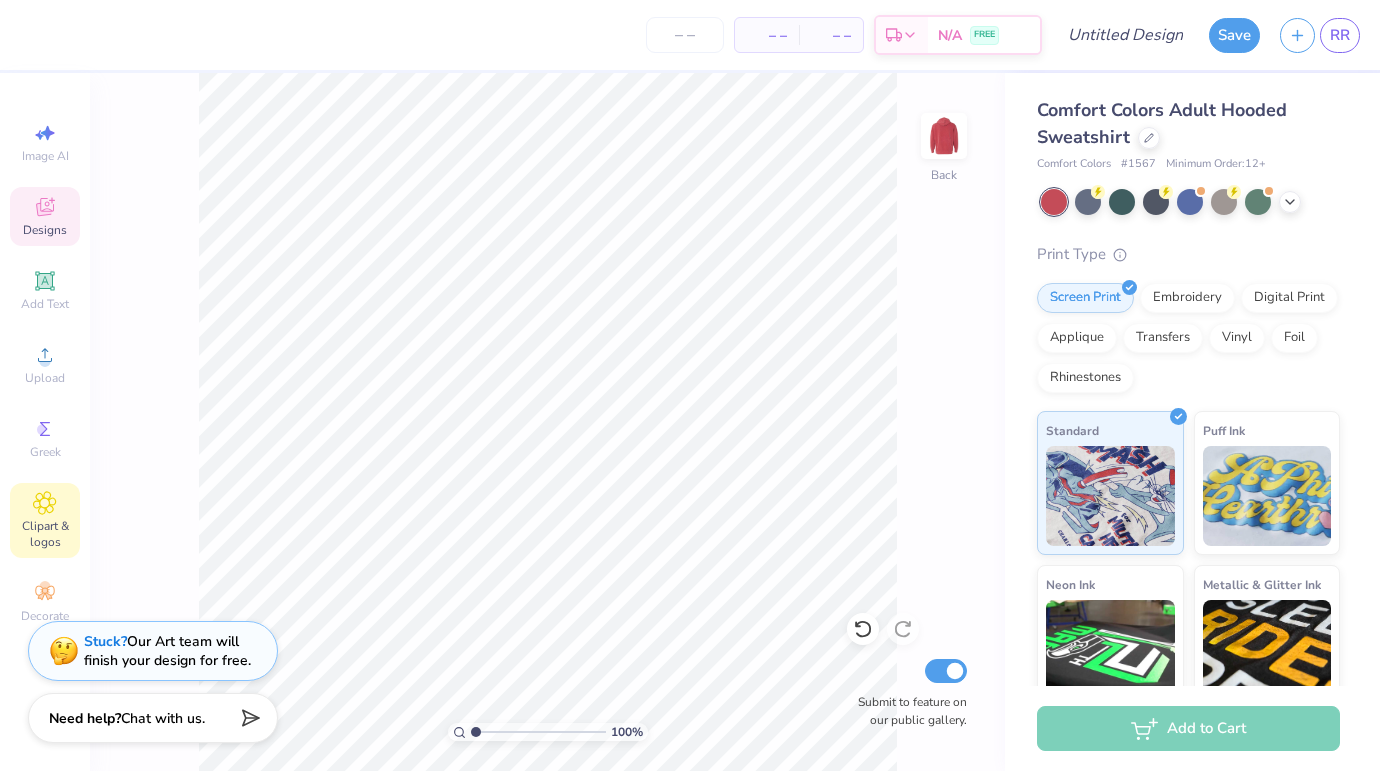 click 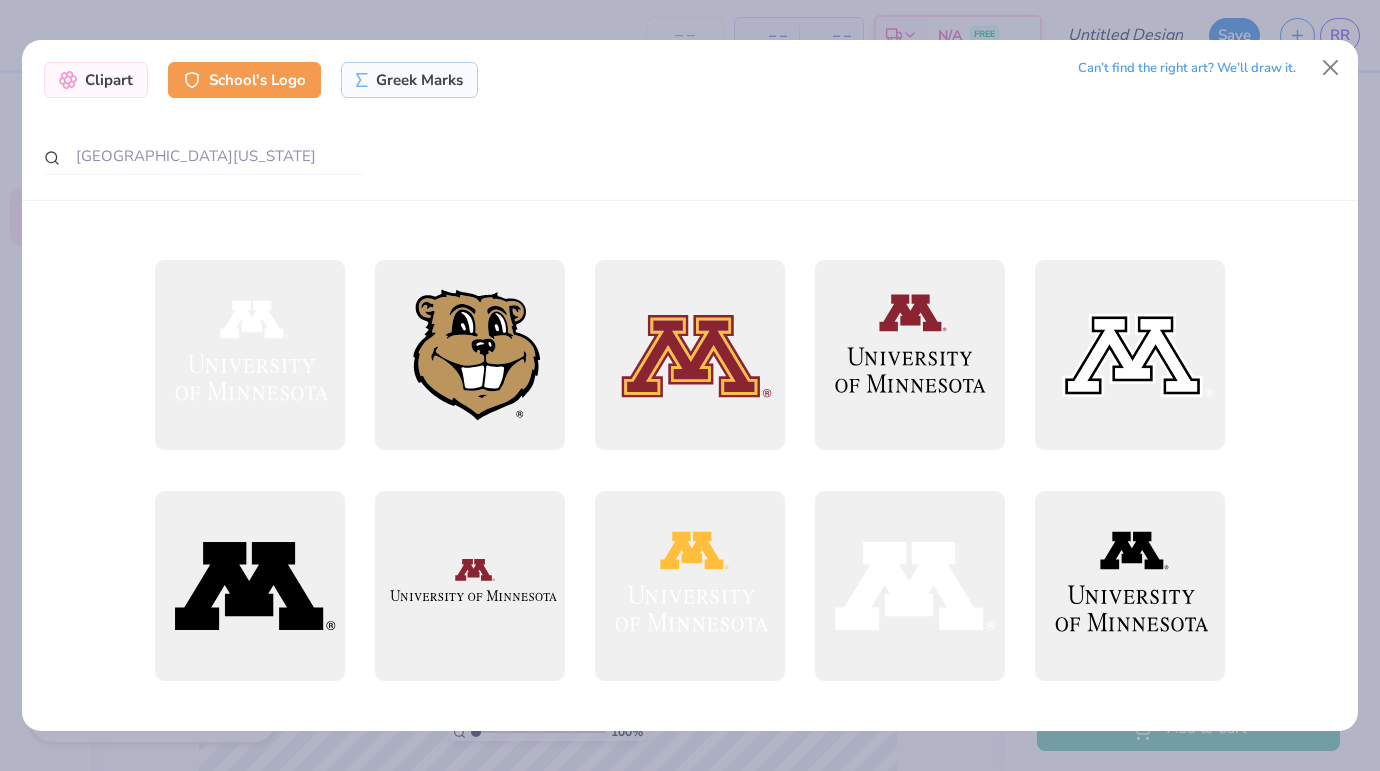 scroll, scrollTop: 449, scrollLeft: 0, axis: vertical 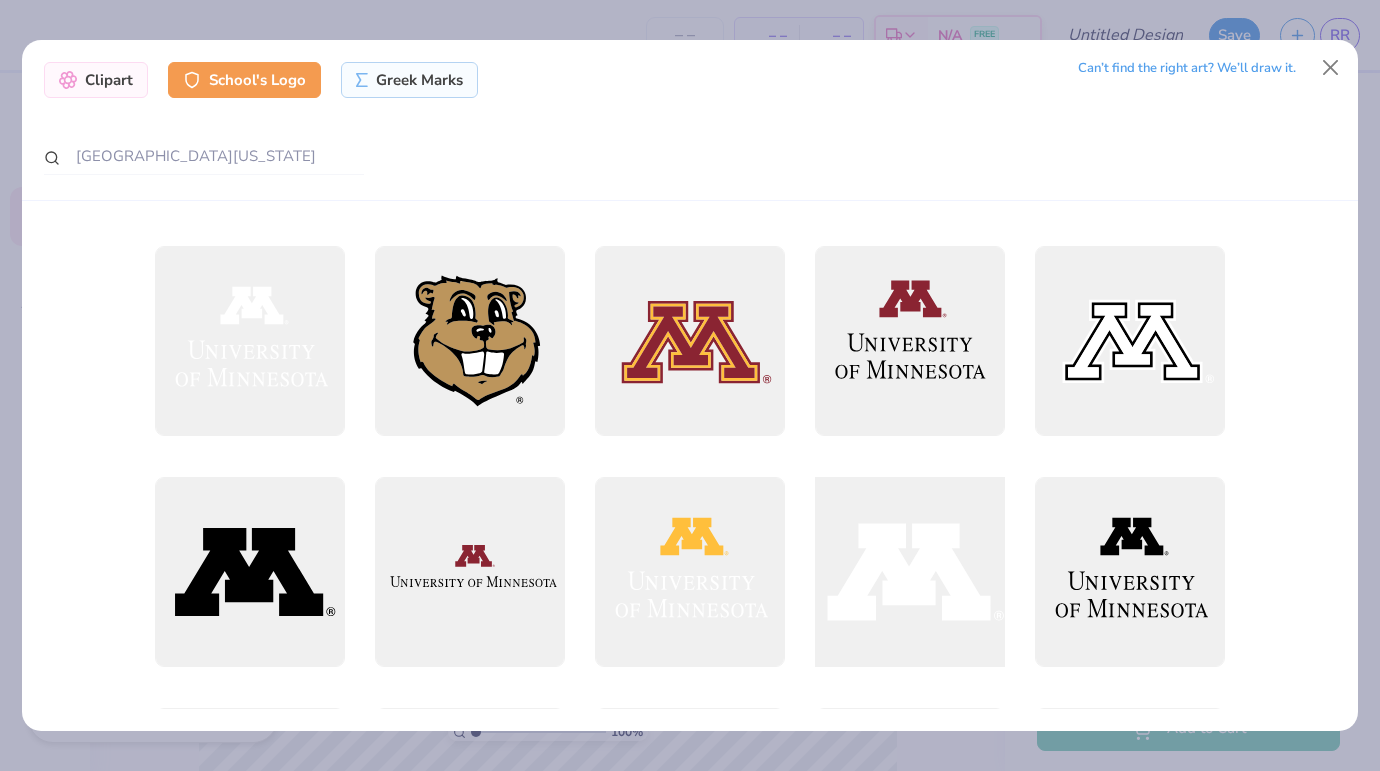 click at bounding box center [909, 572] 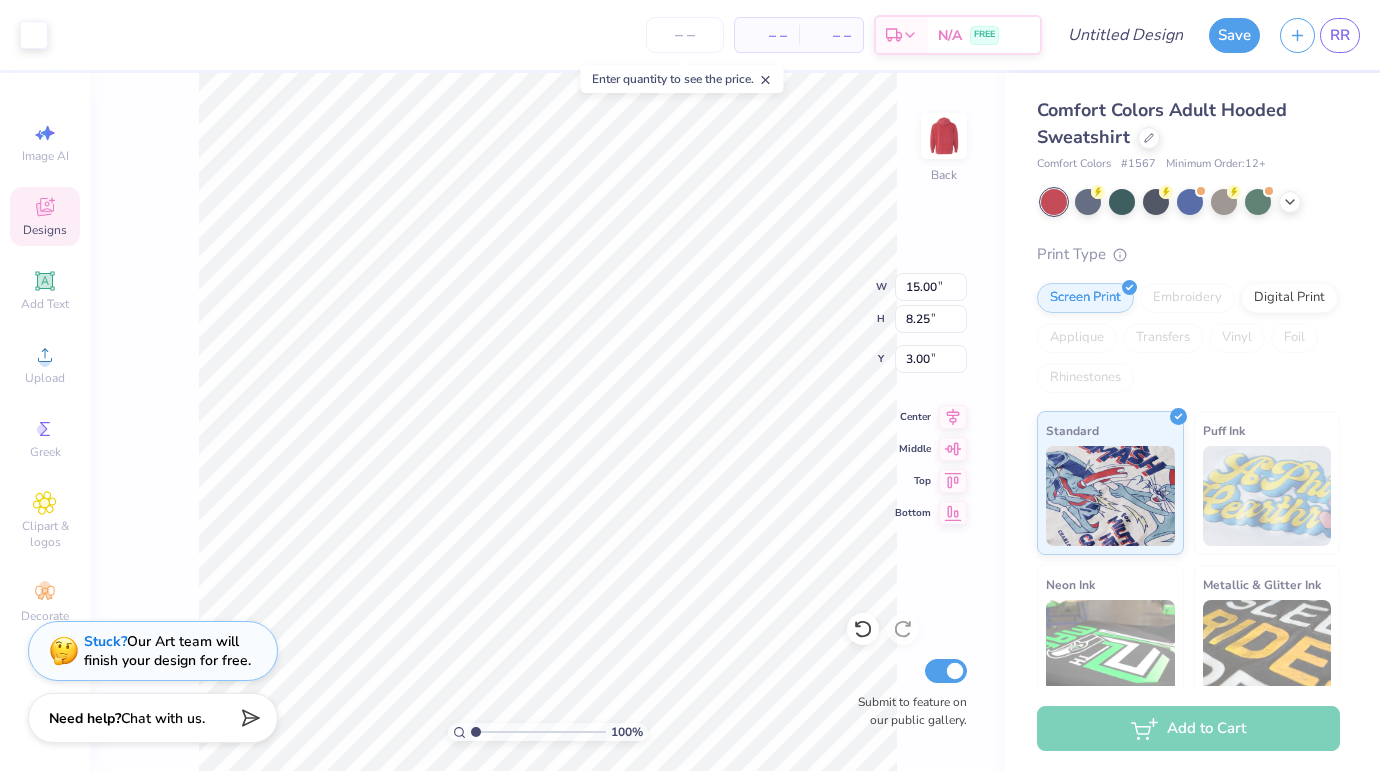 type on "2.80" 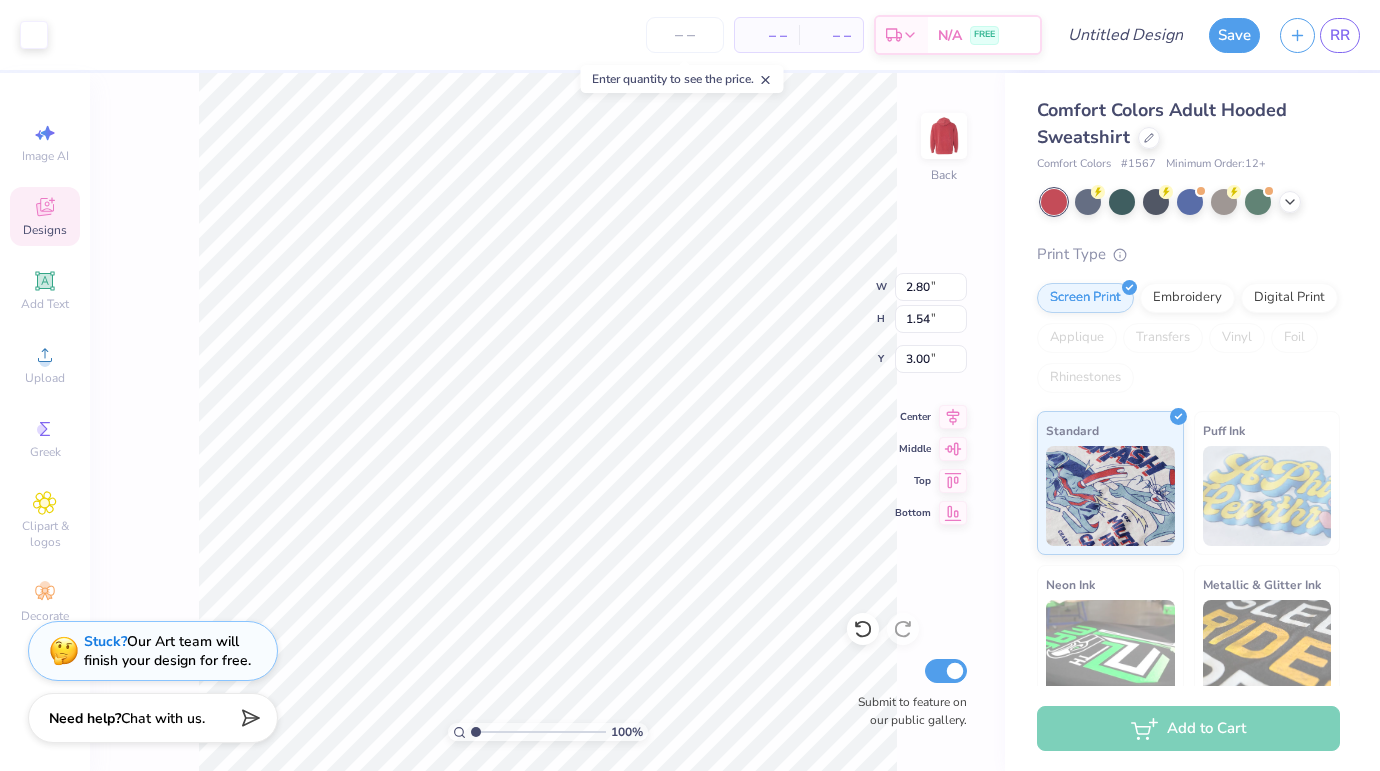 type on "3.47" 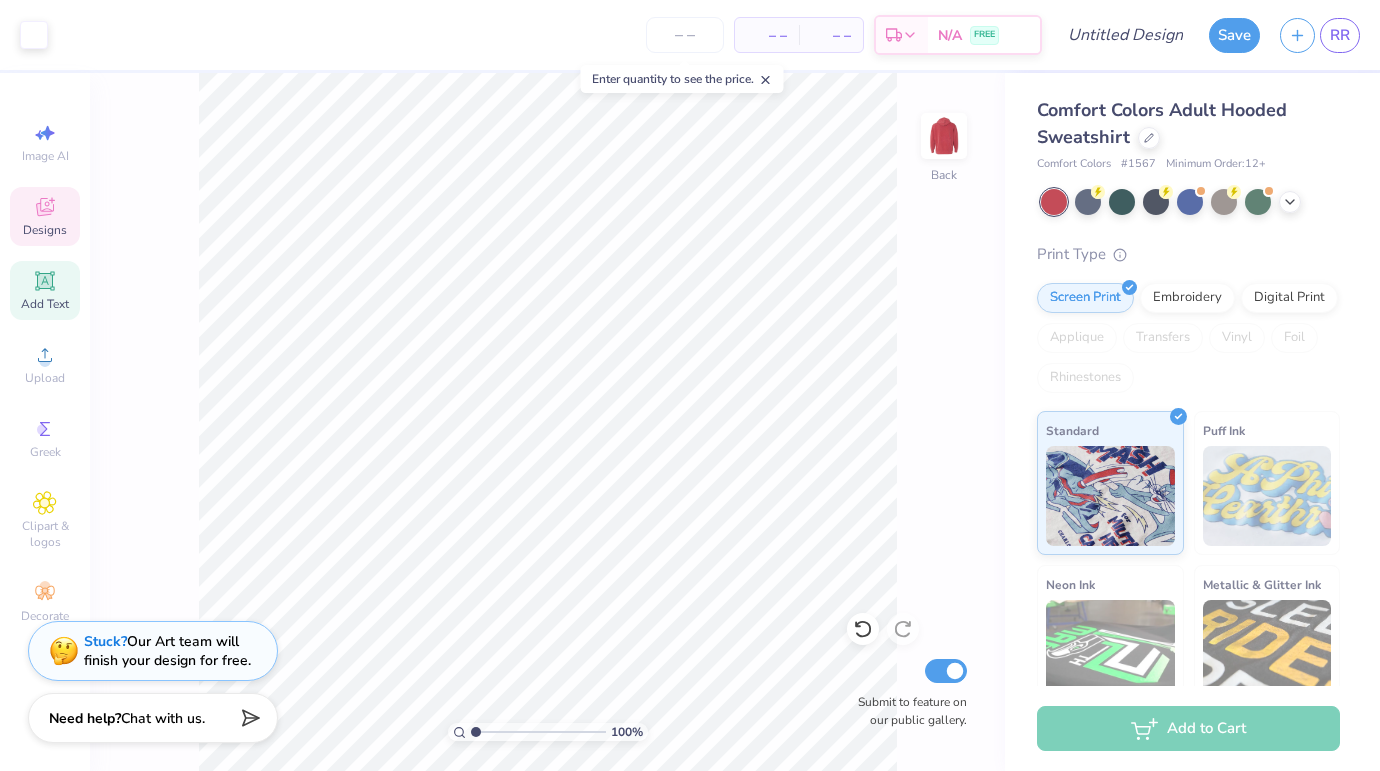click 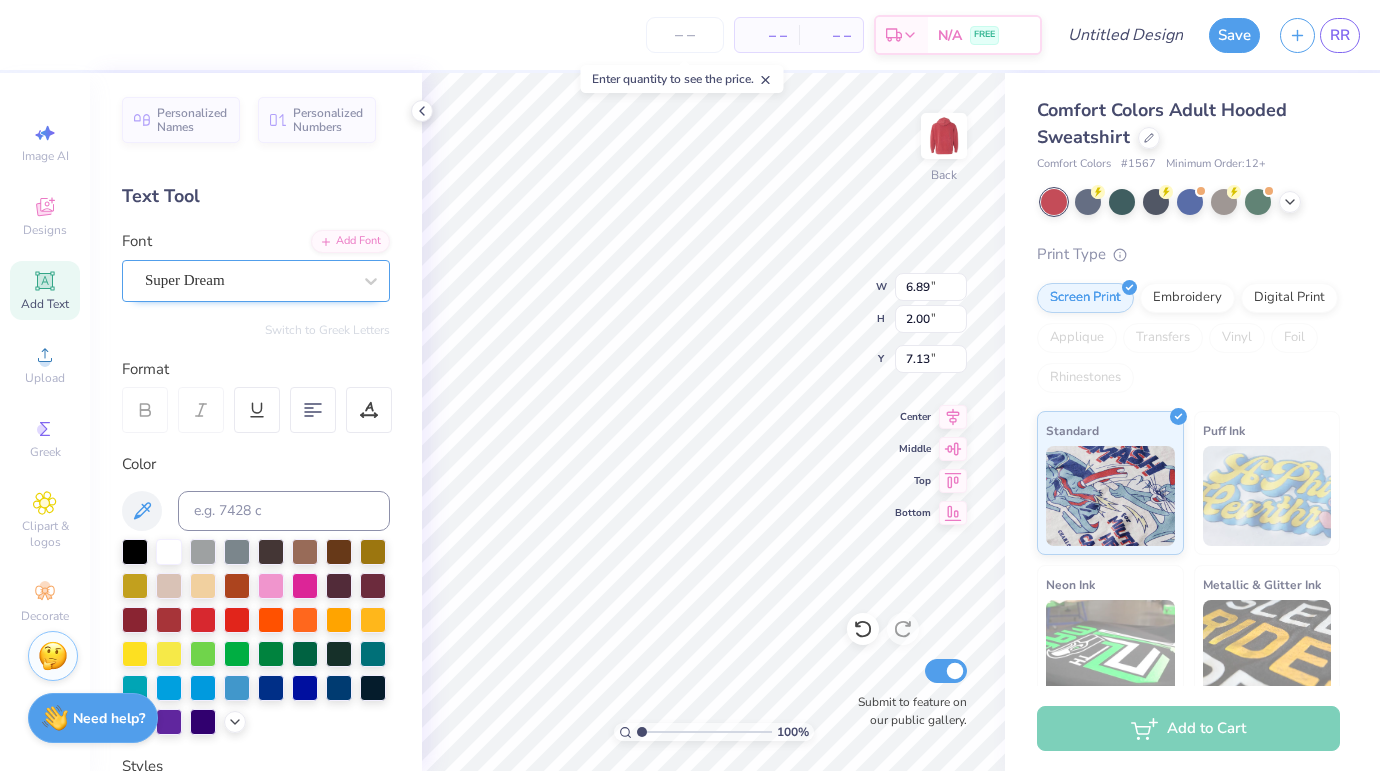 click on "Super Dream" at bounding box center (248, 280) 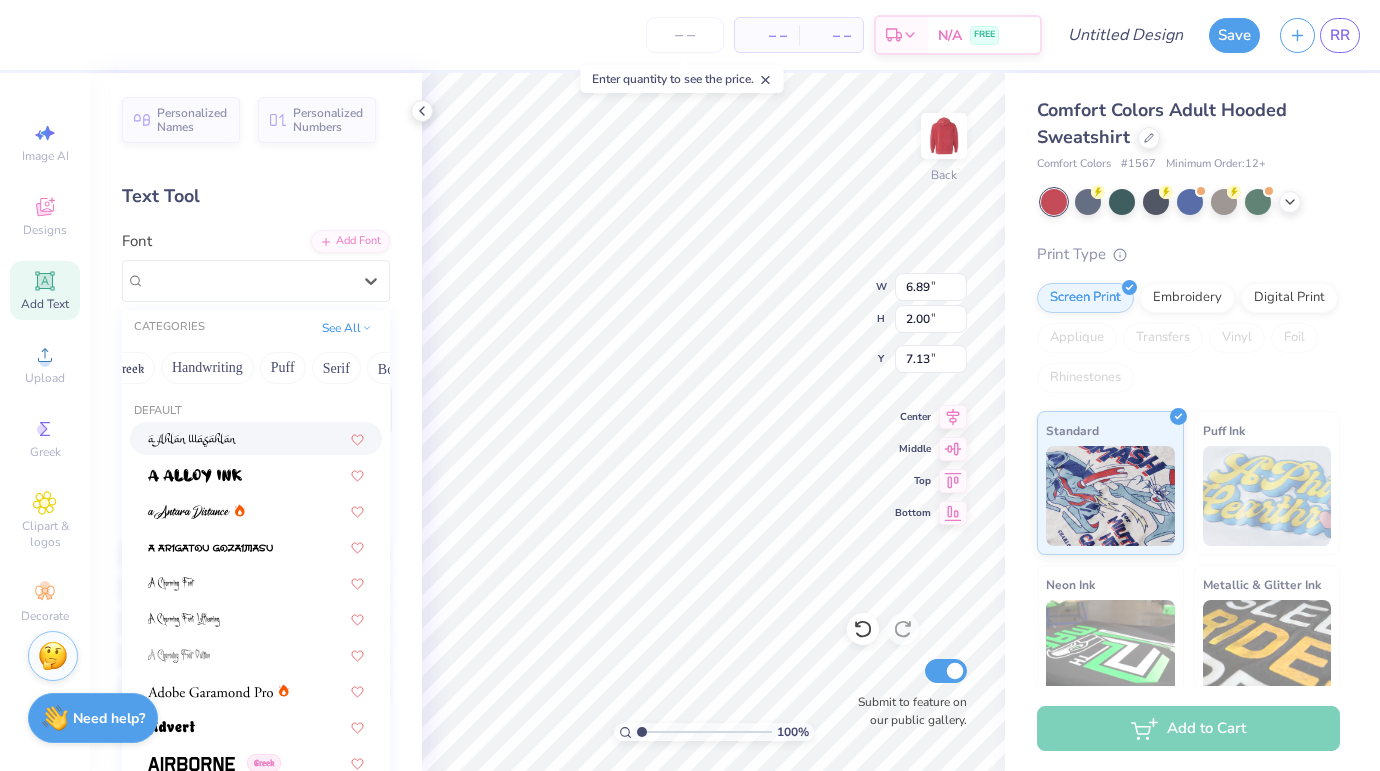 scroll, scrollTop: 0, scrollLeft: 0, axis: both 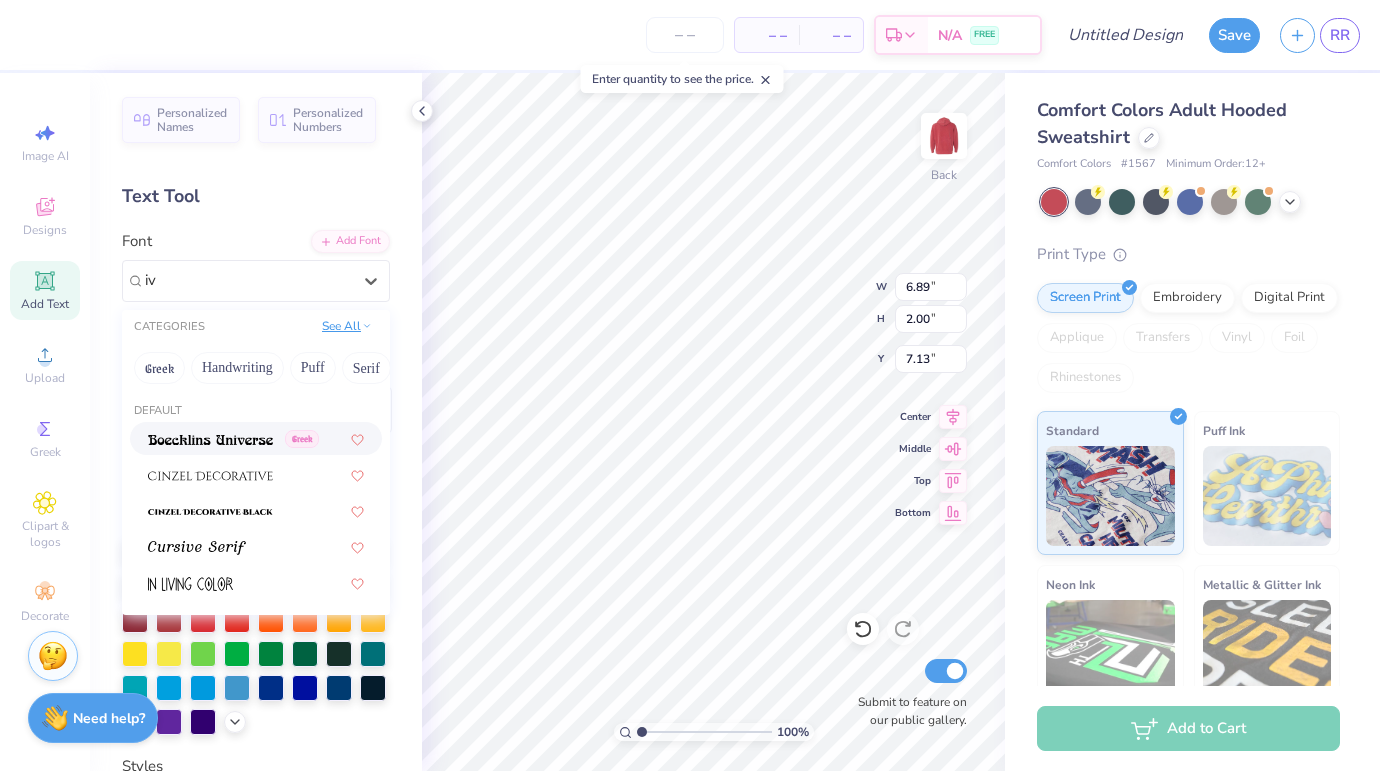 click on "See All" at bounding box center (347, 326) 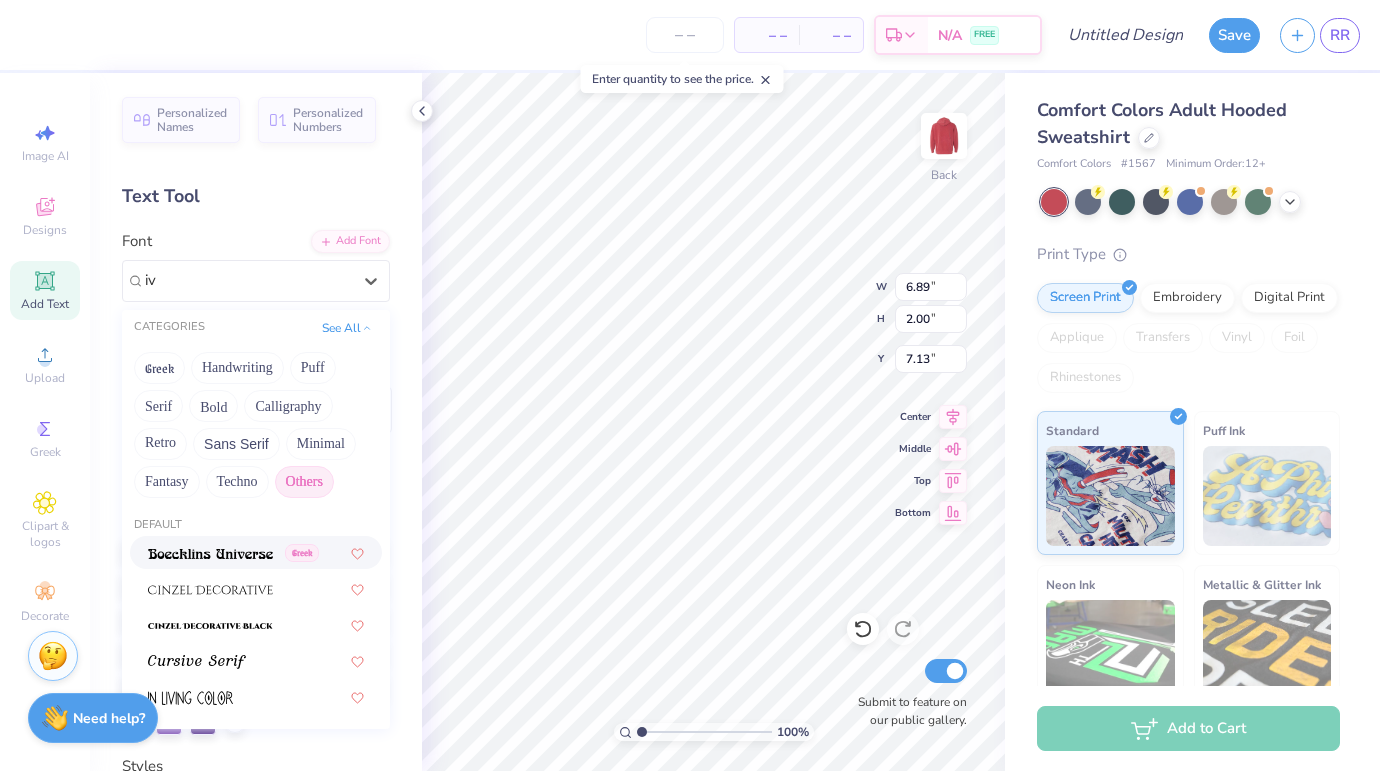click on "Others" at bounding box center (304, 482) 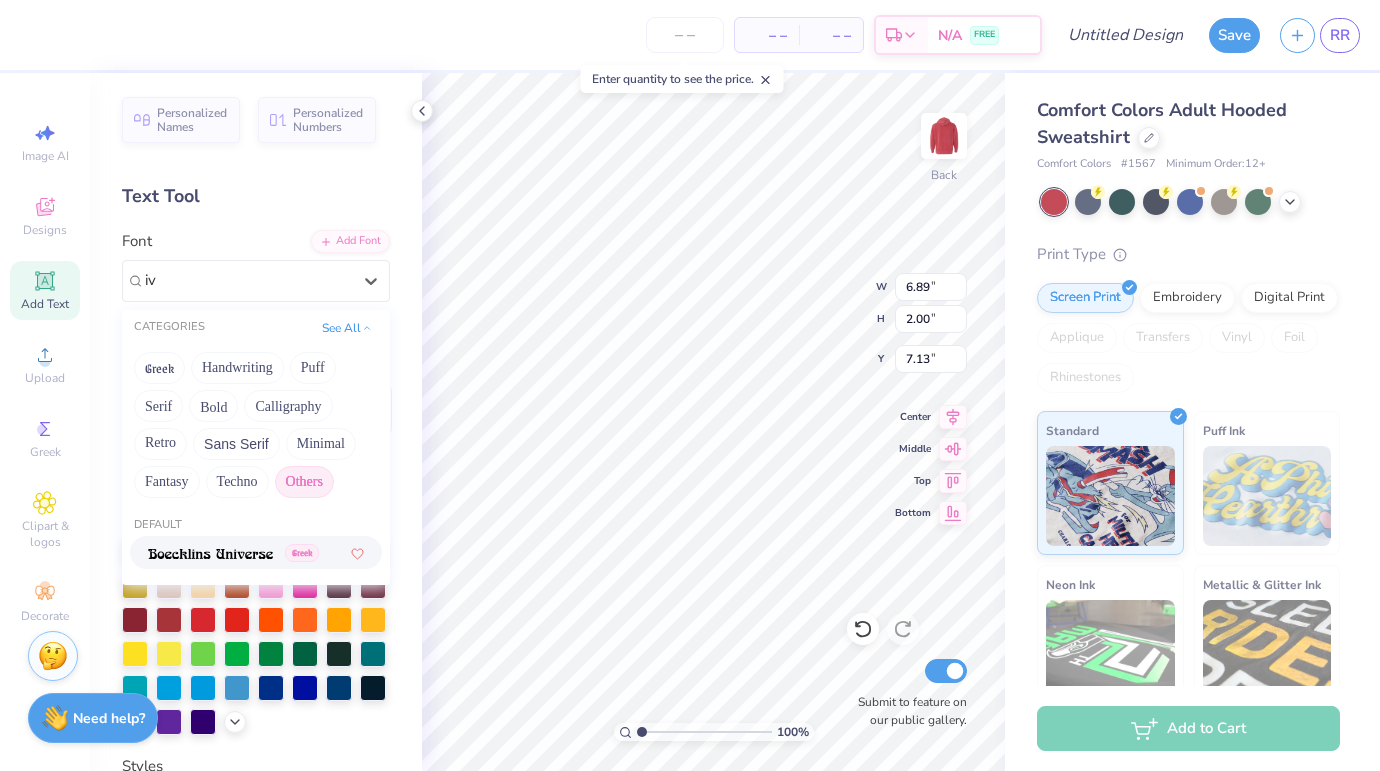 scroll, scrollTop: 7, scrollLeft: 0, axis: vertical 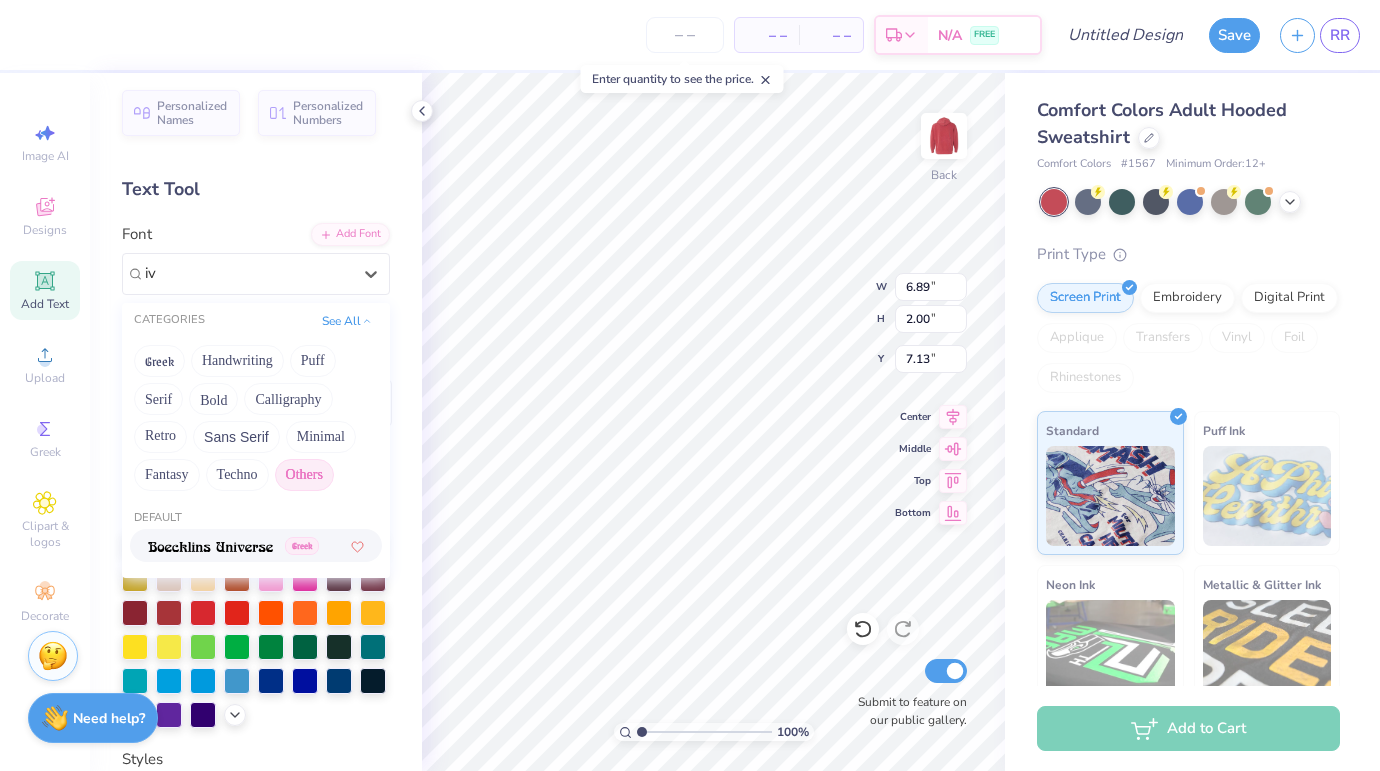 type on "iv" 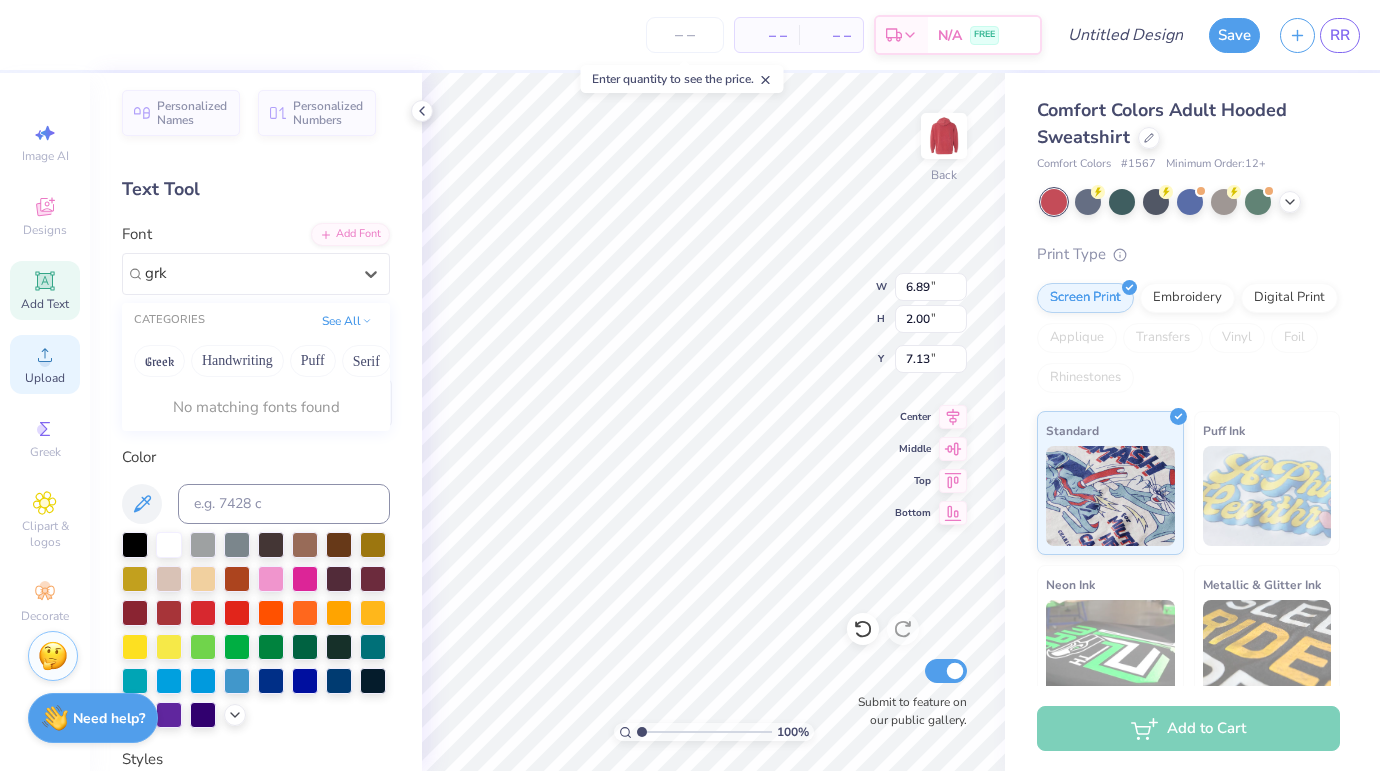 type on "grk" 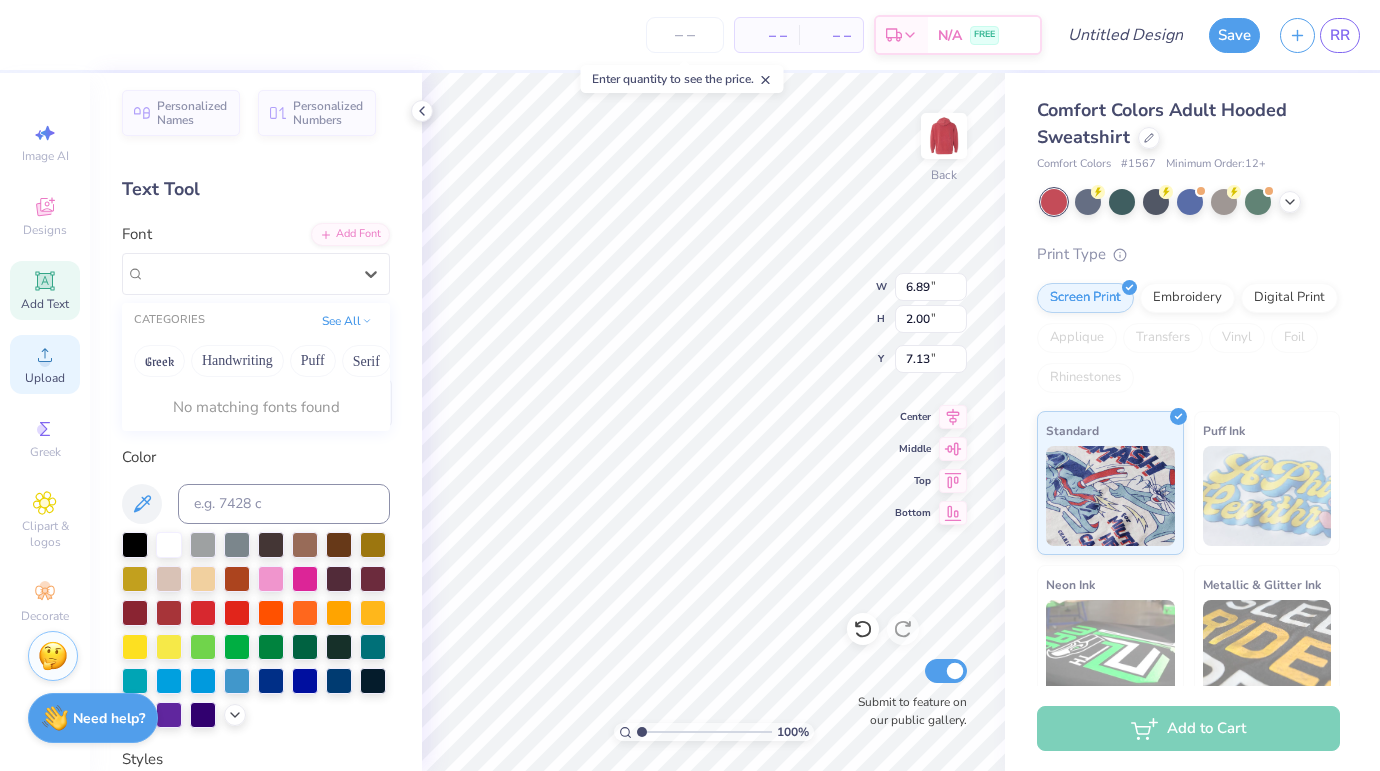 click 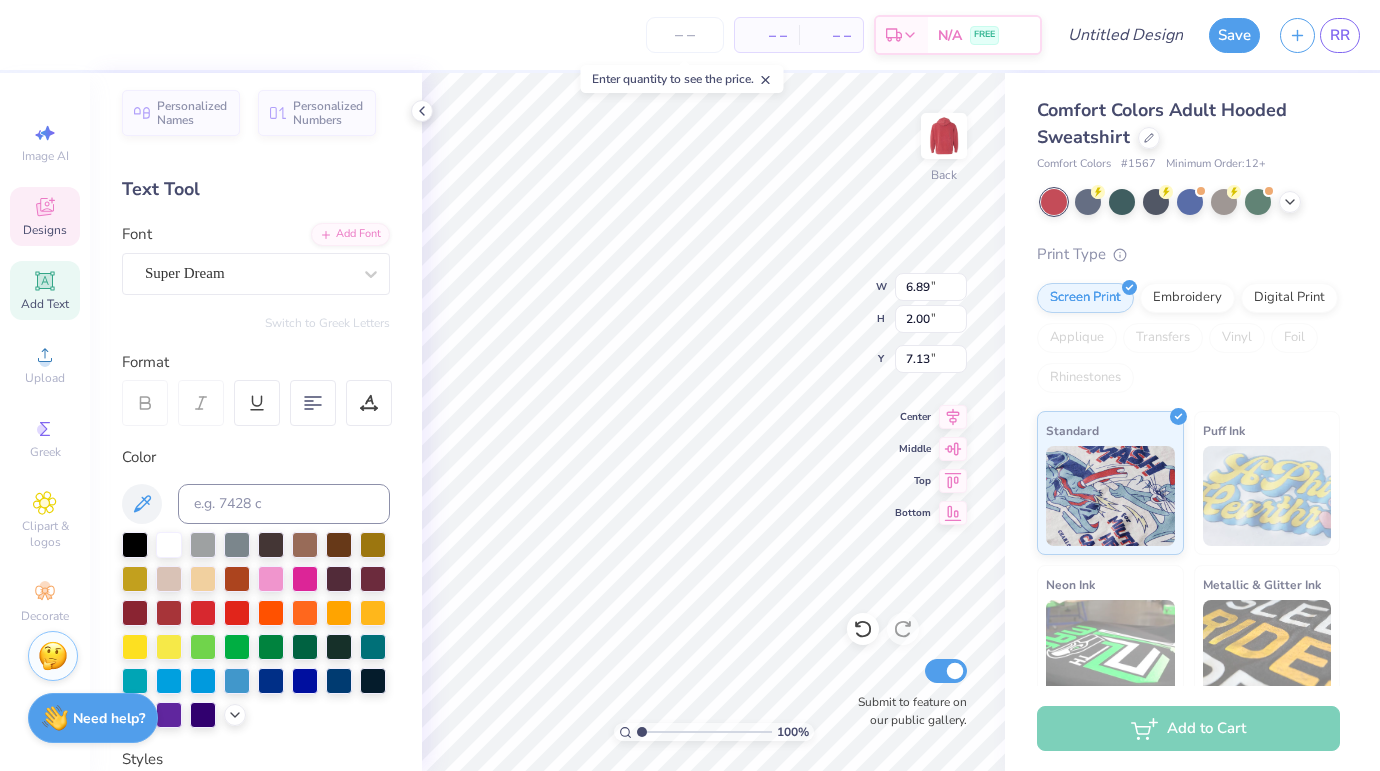 click on "Designs" at bounding box center [45, 216] 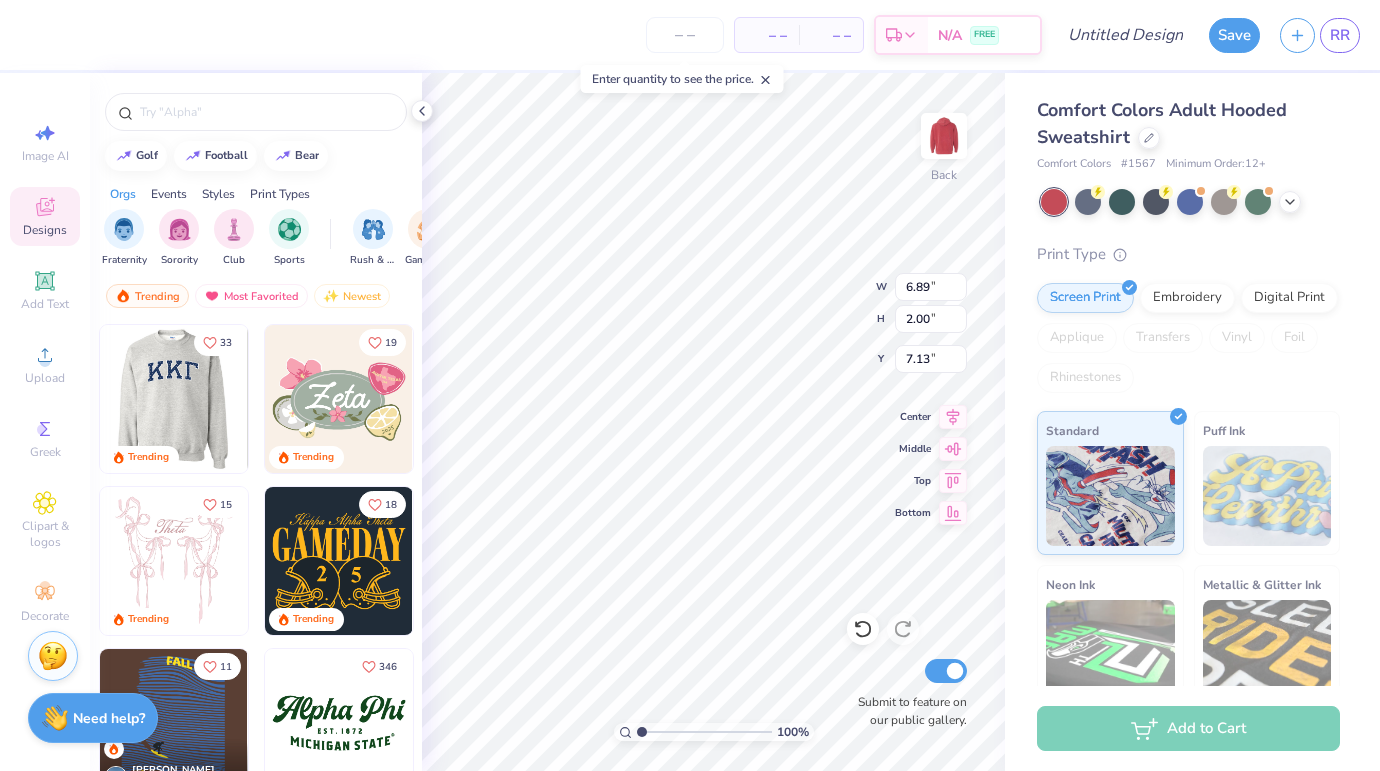 click at bounding box center [173, 399] 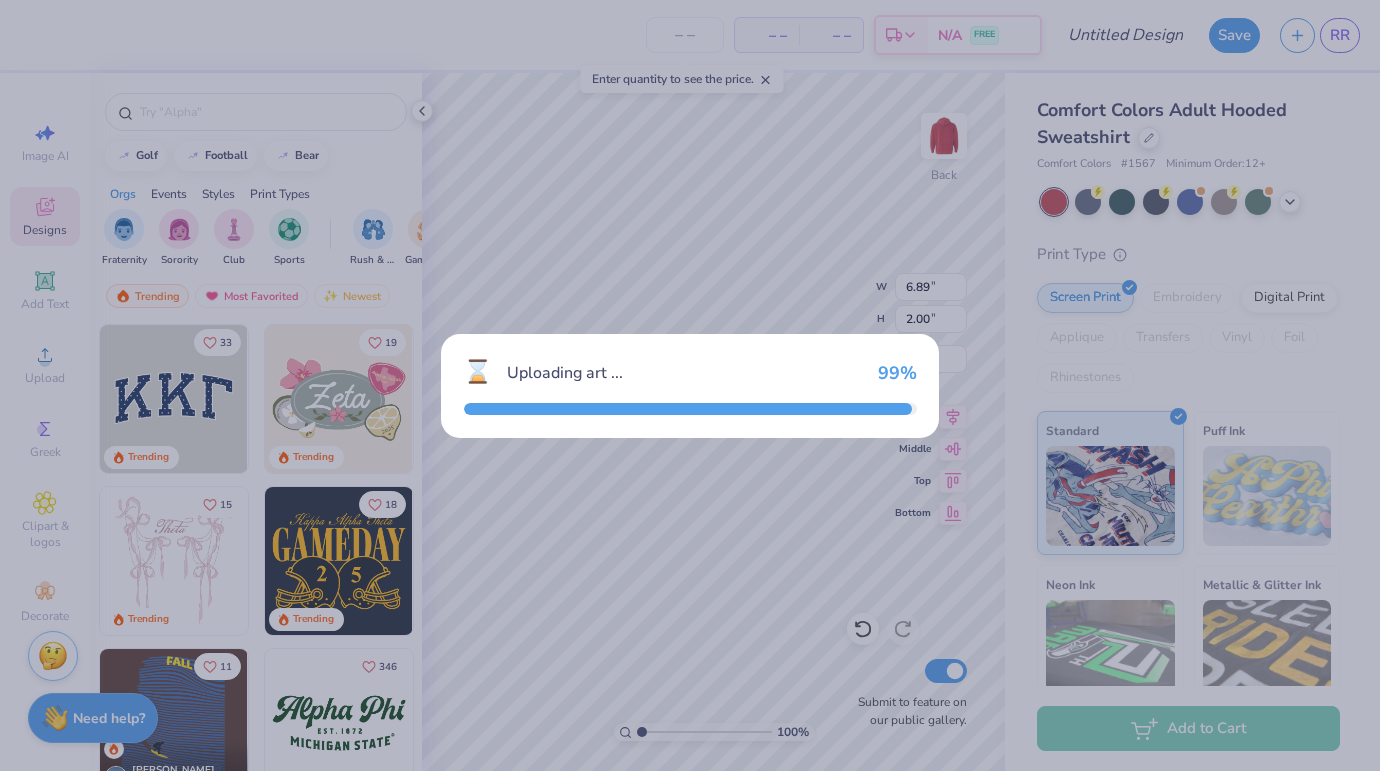 type on "12.86" 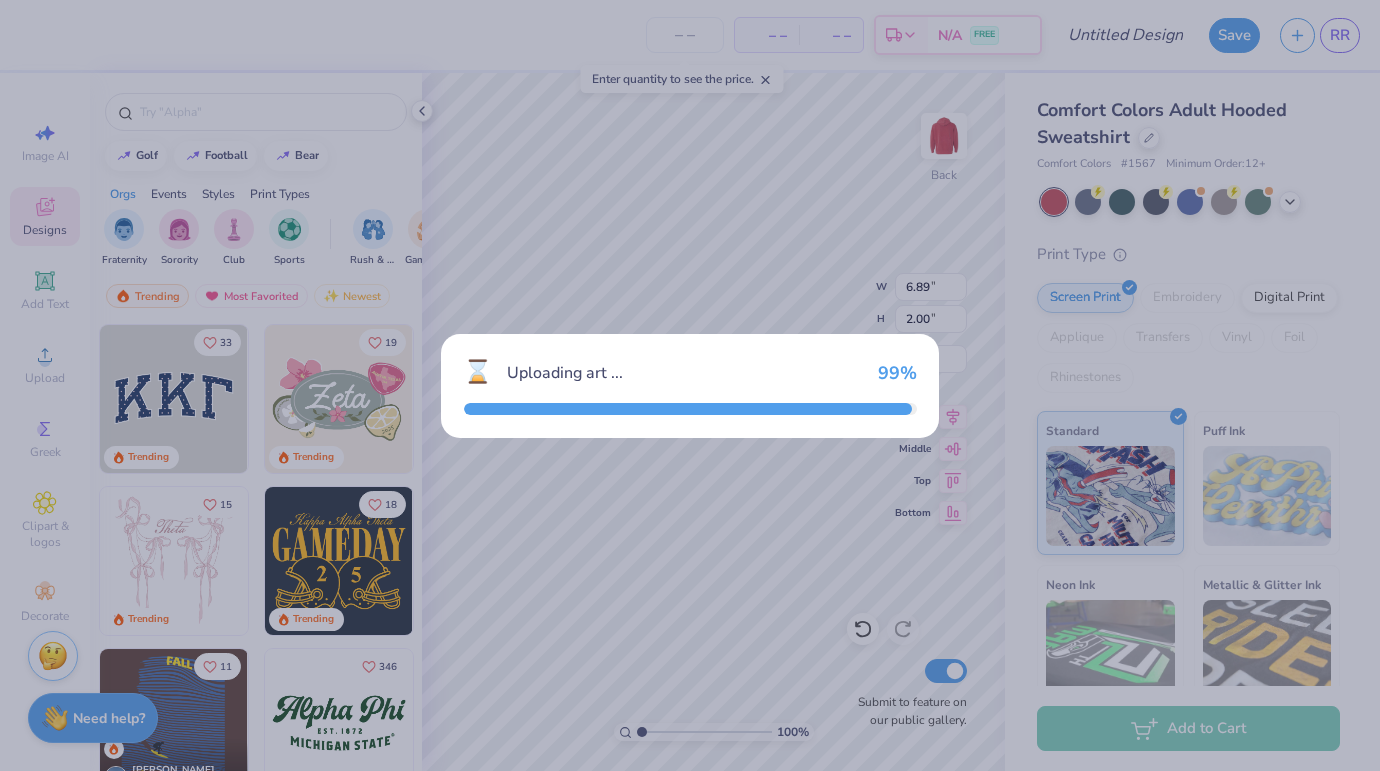 type on "5.65" 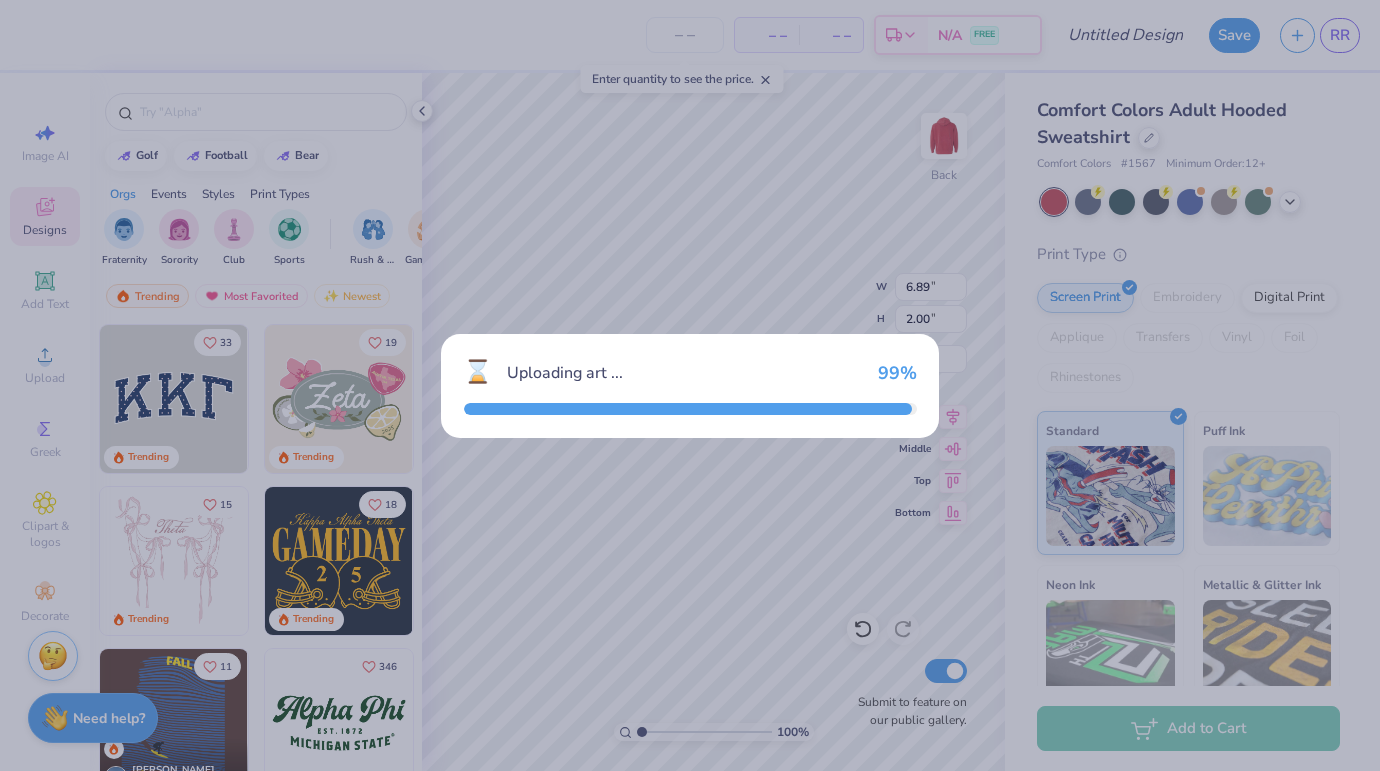 type on "3.00" 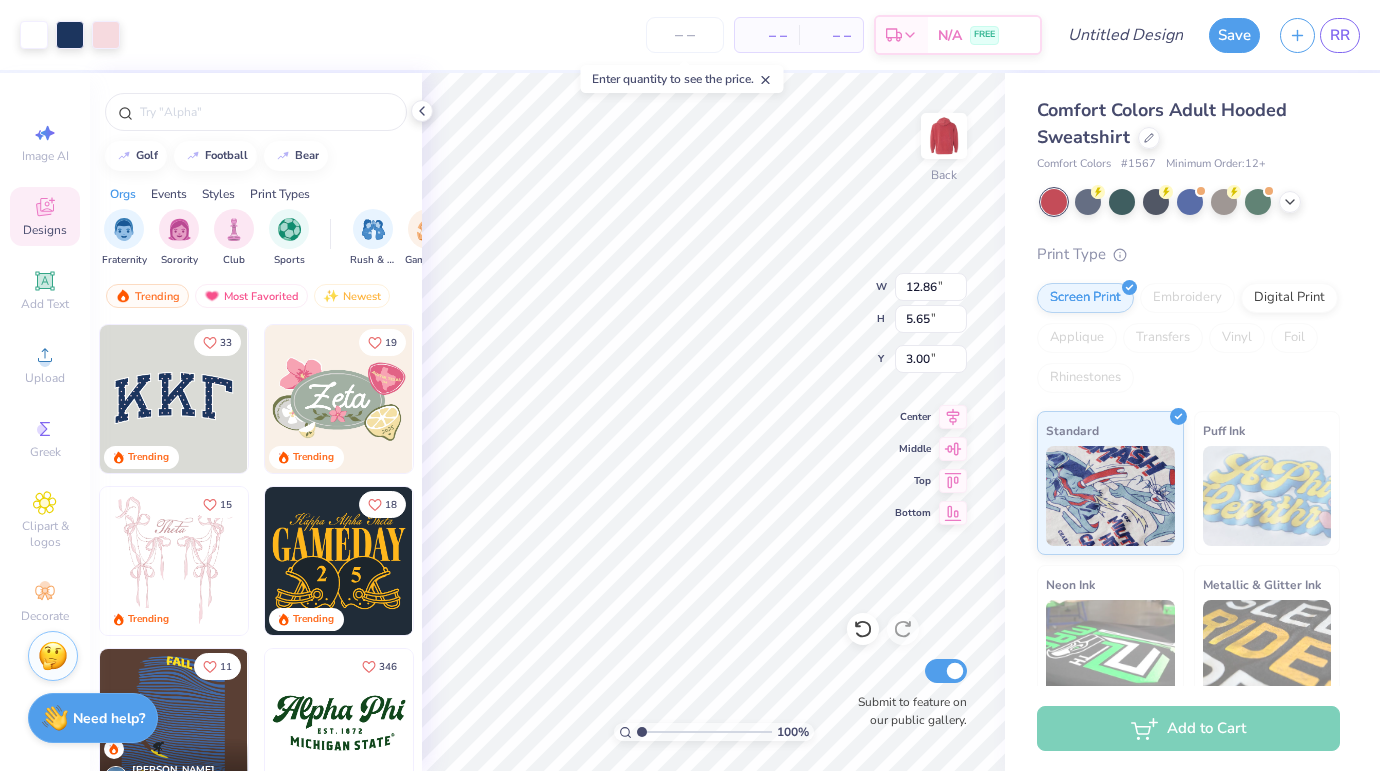 click 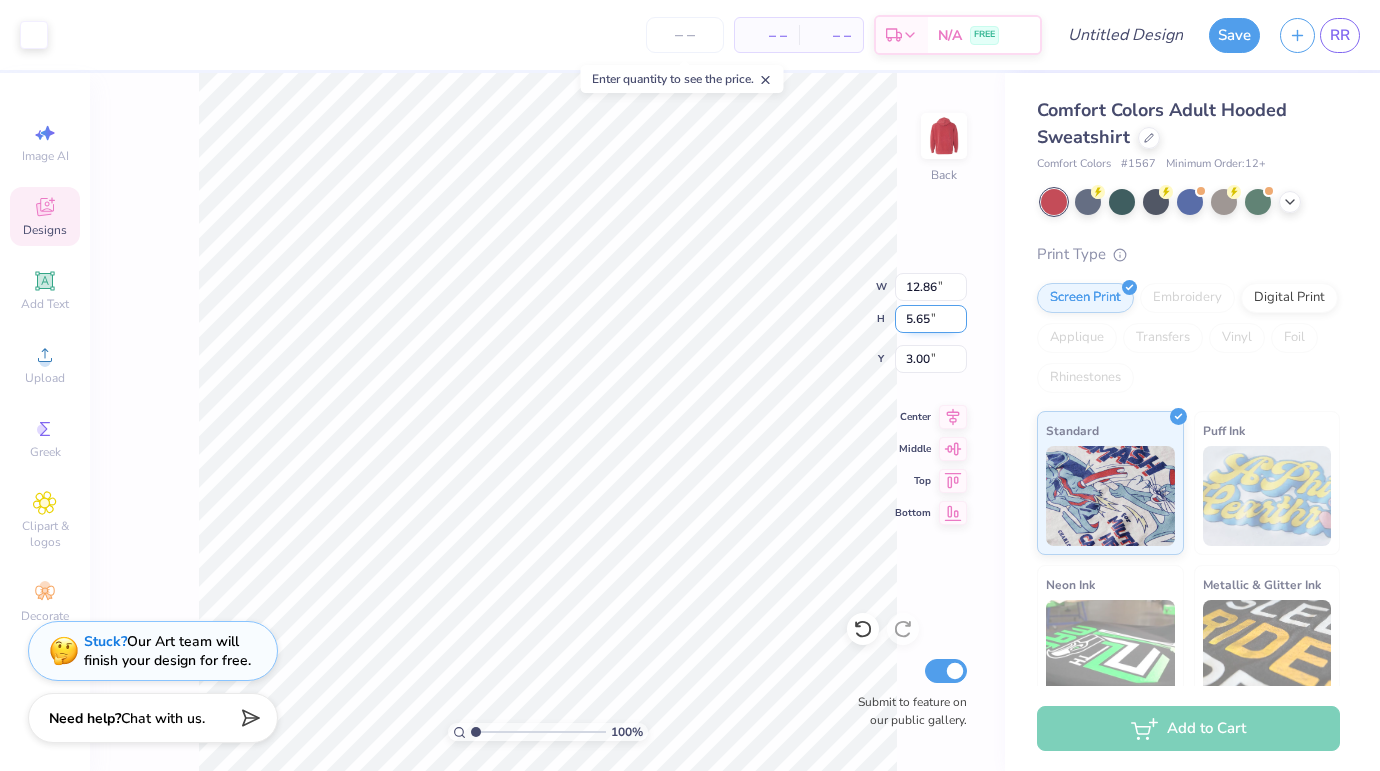 type on "12.64" 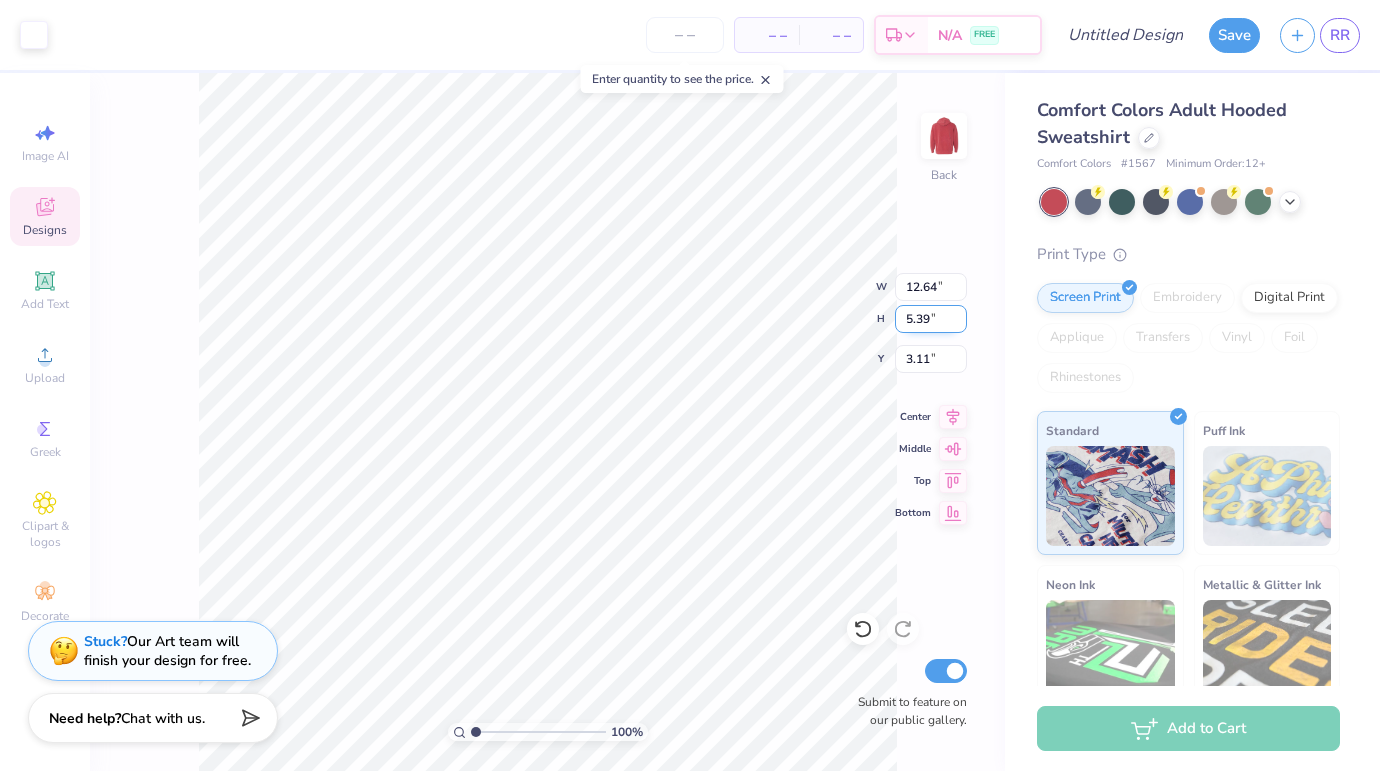 type on "3.00" 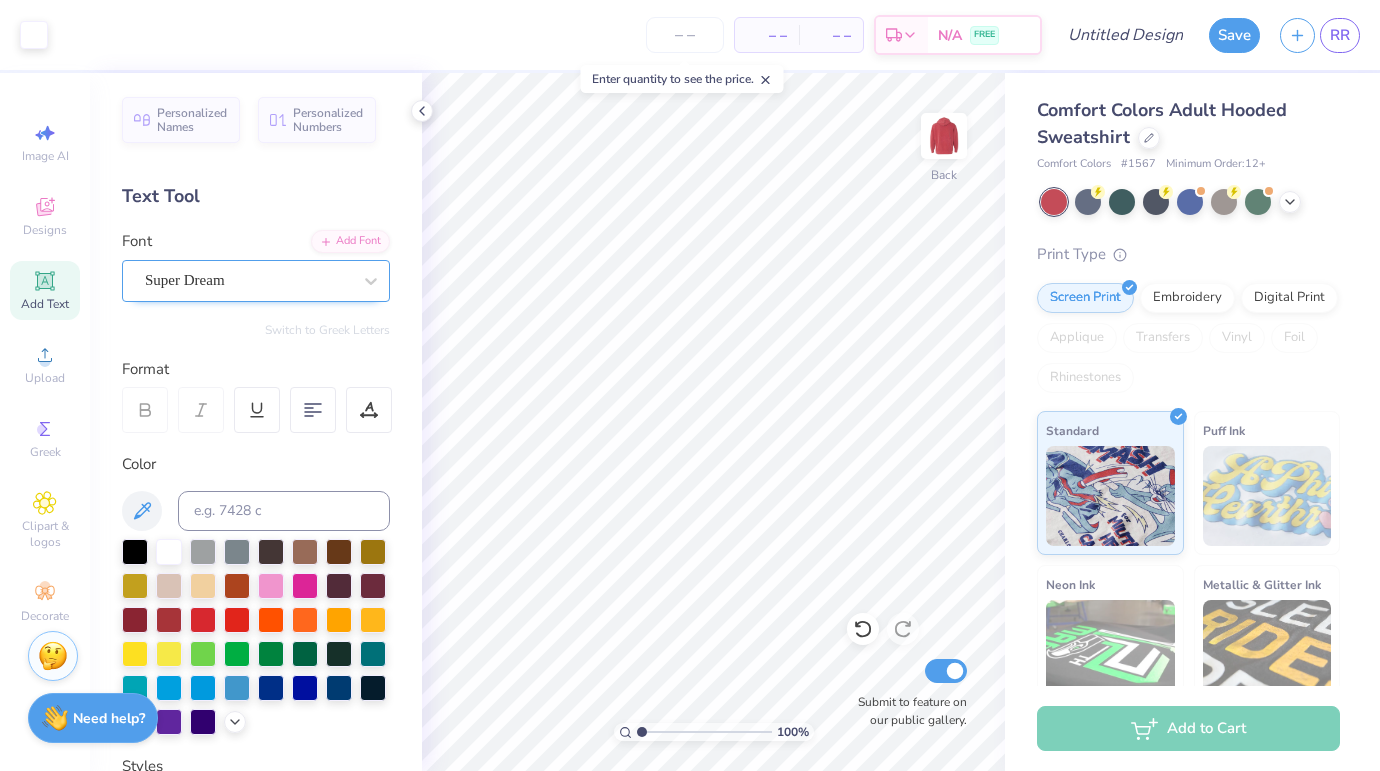click on "Super Dream" at bounding box center [248, 280] 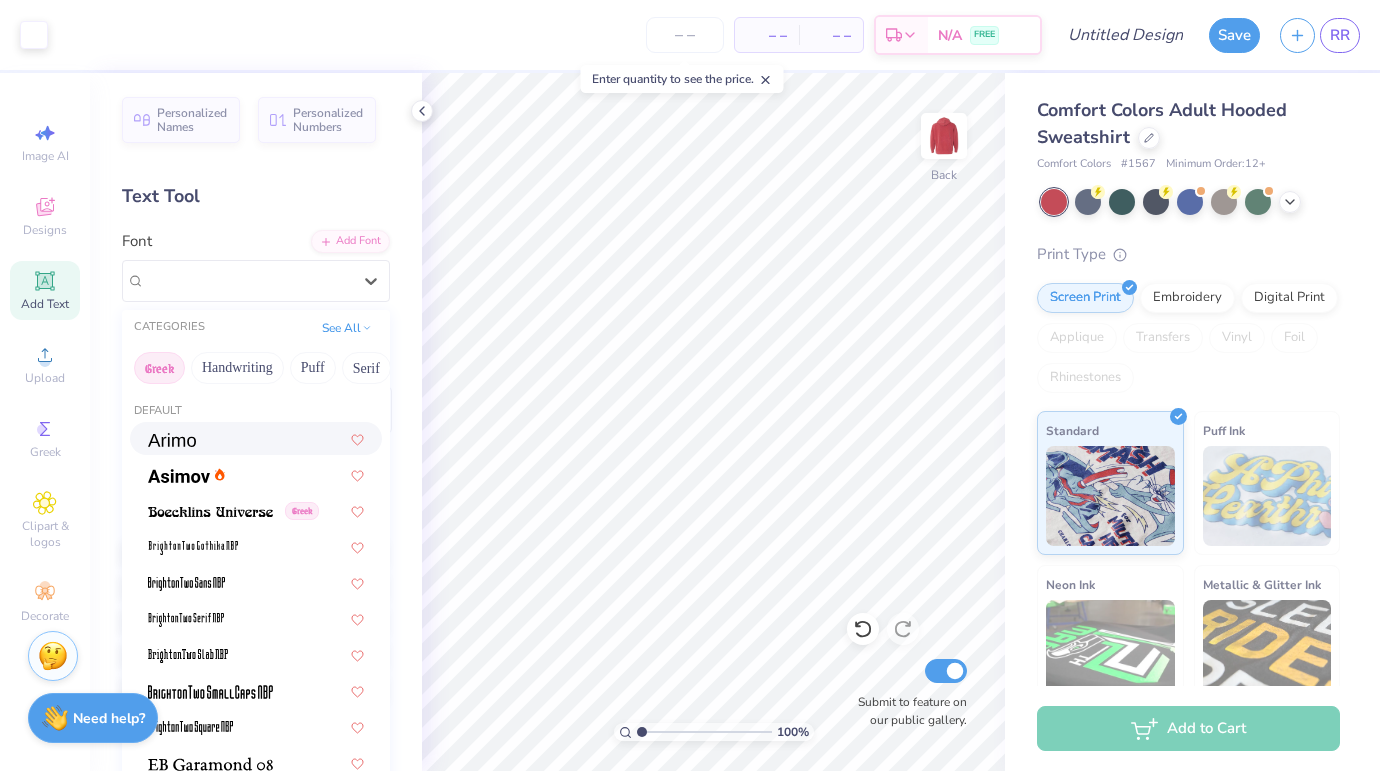 click on "Greek" at bounding box center (159, 368) 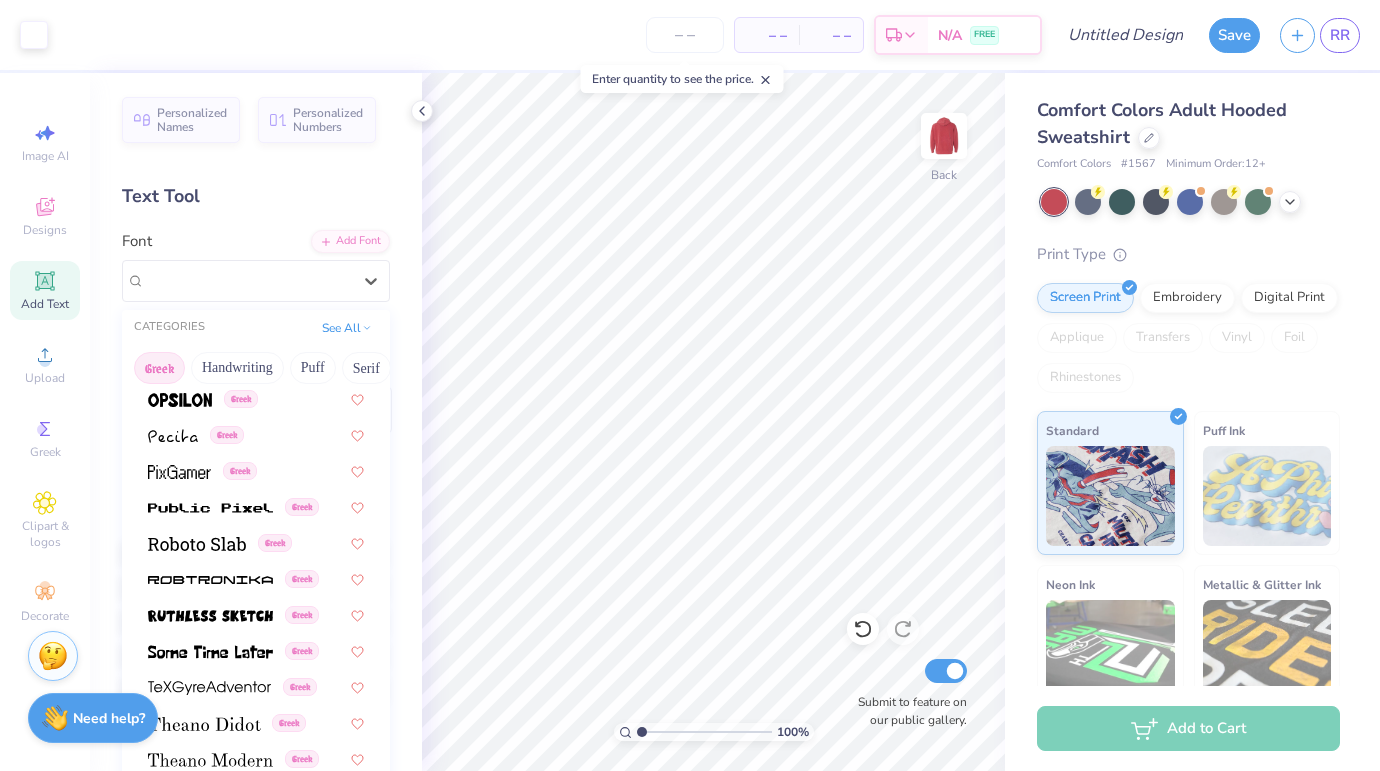 scroll, scrollTop: 1210, scrollLeft: 0, axis: vertical 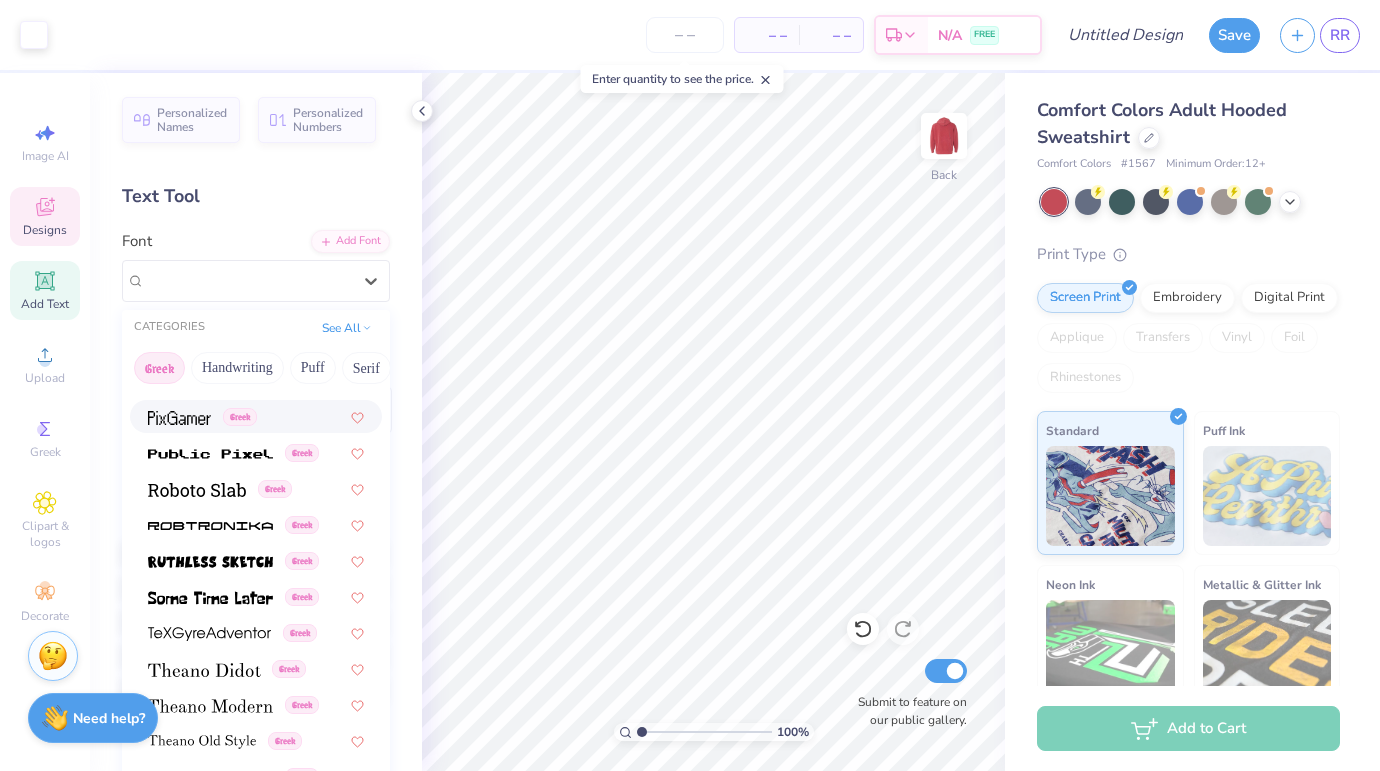 click on "Designs" at bounding box center (45, 230) 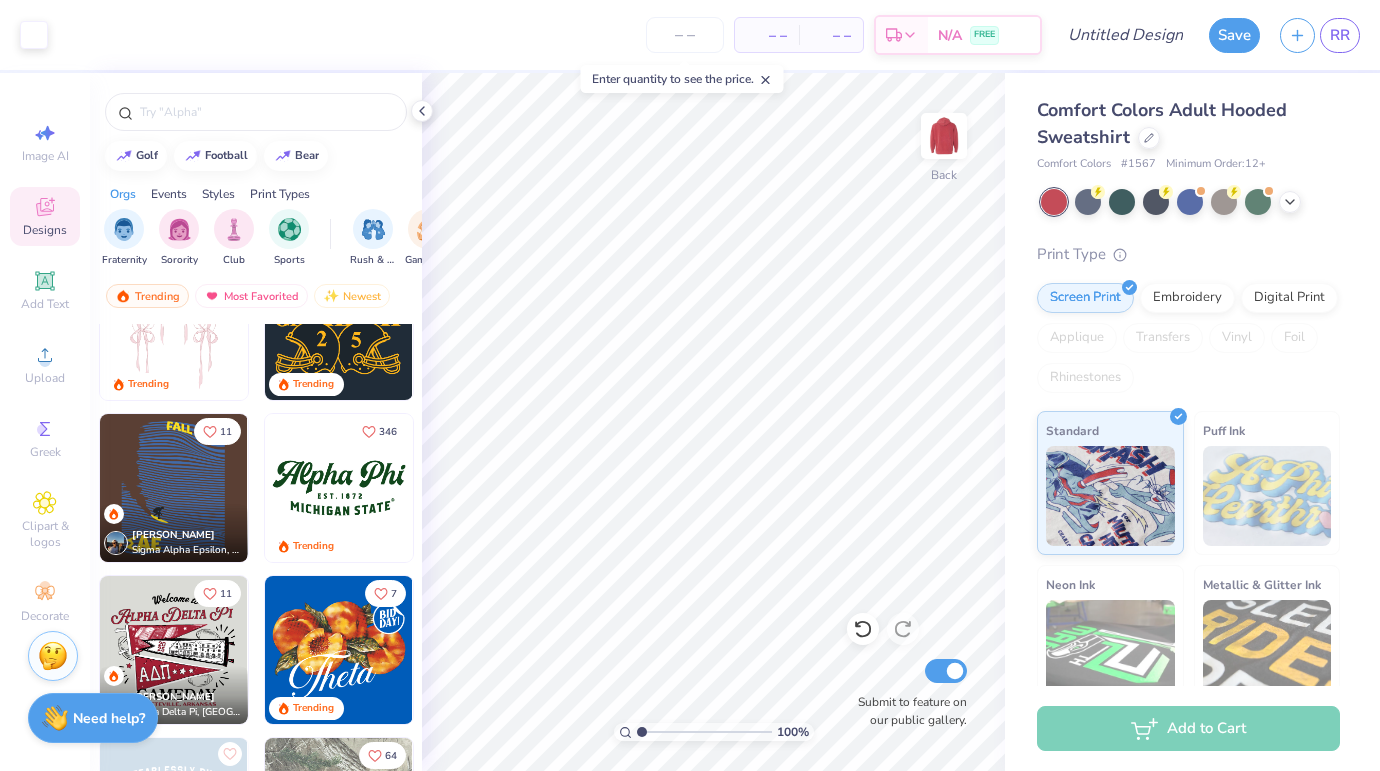 scroll, scrollTop: 237, scrollLeft: 0, axis: vertical 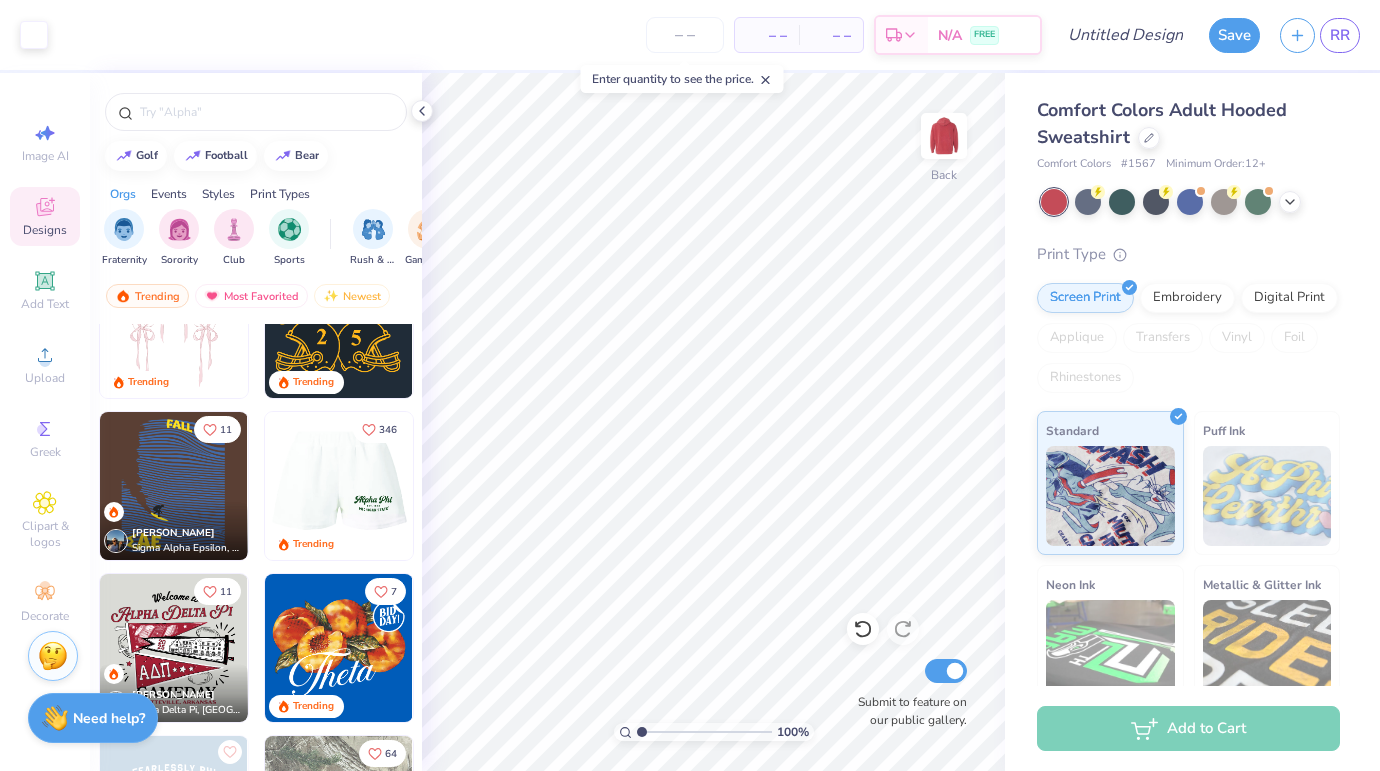 click at bounding box center (191, 486) 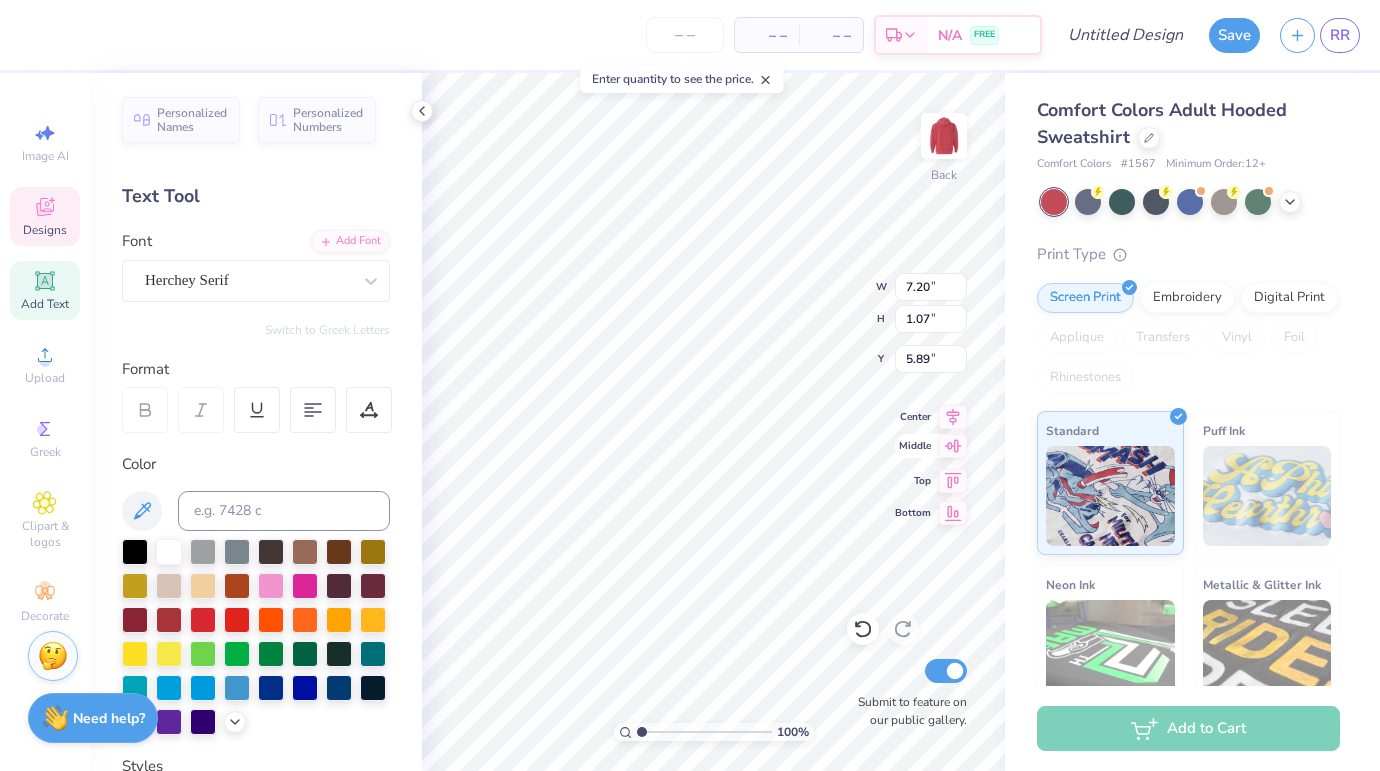 type on "5.89" 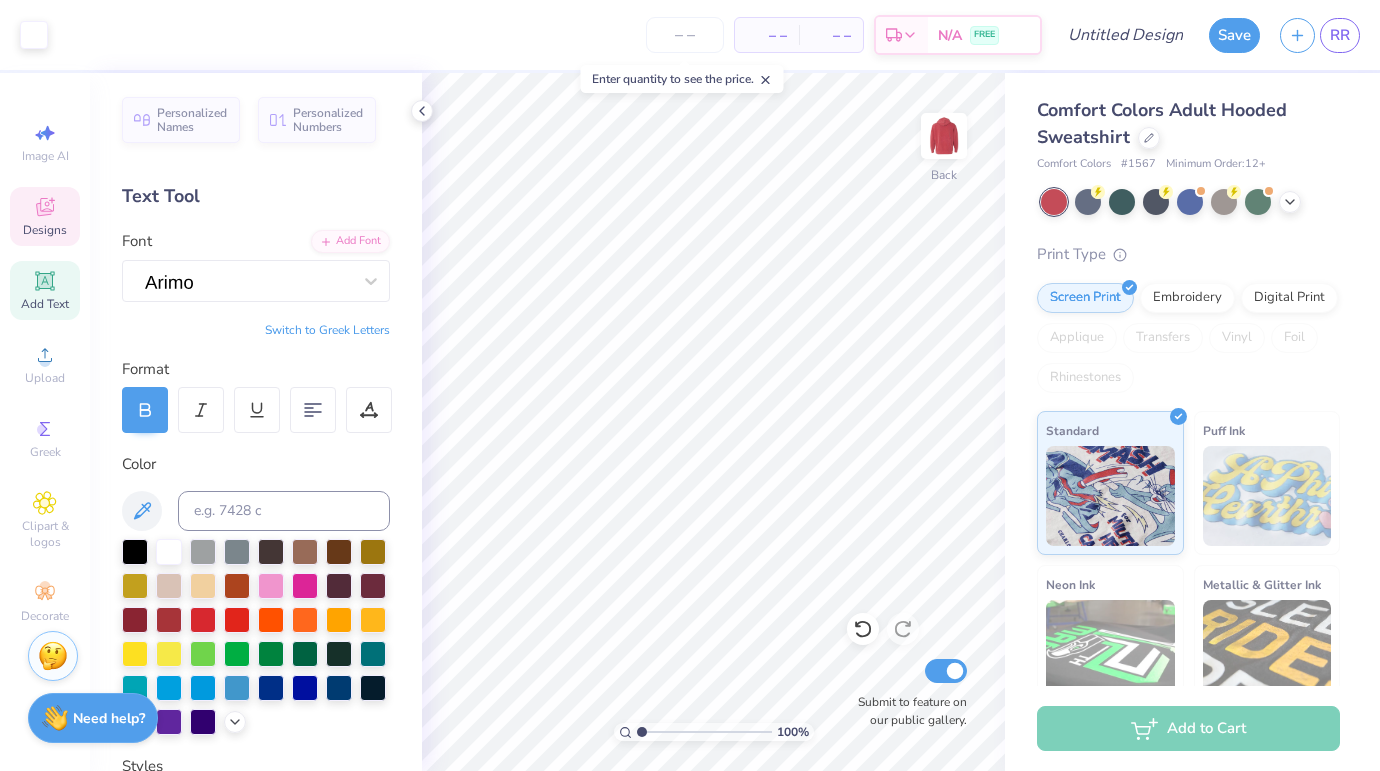click 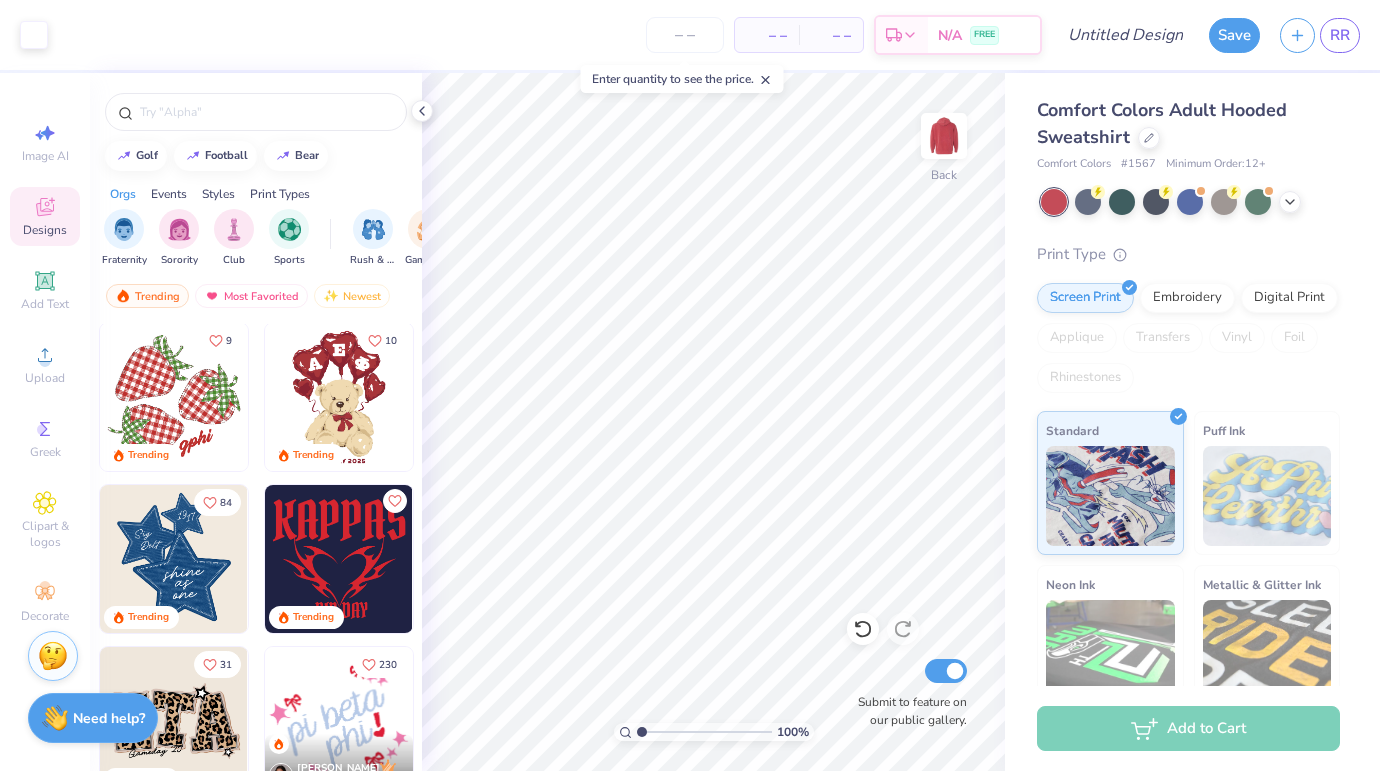 scroll, scrollTop: 818, scrollLeft: 0, axis: vertical 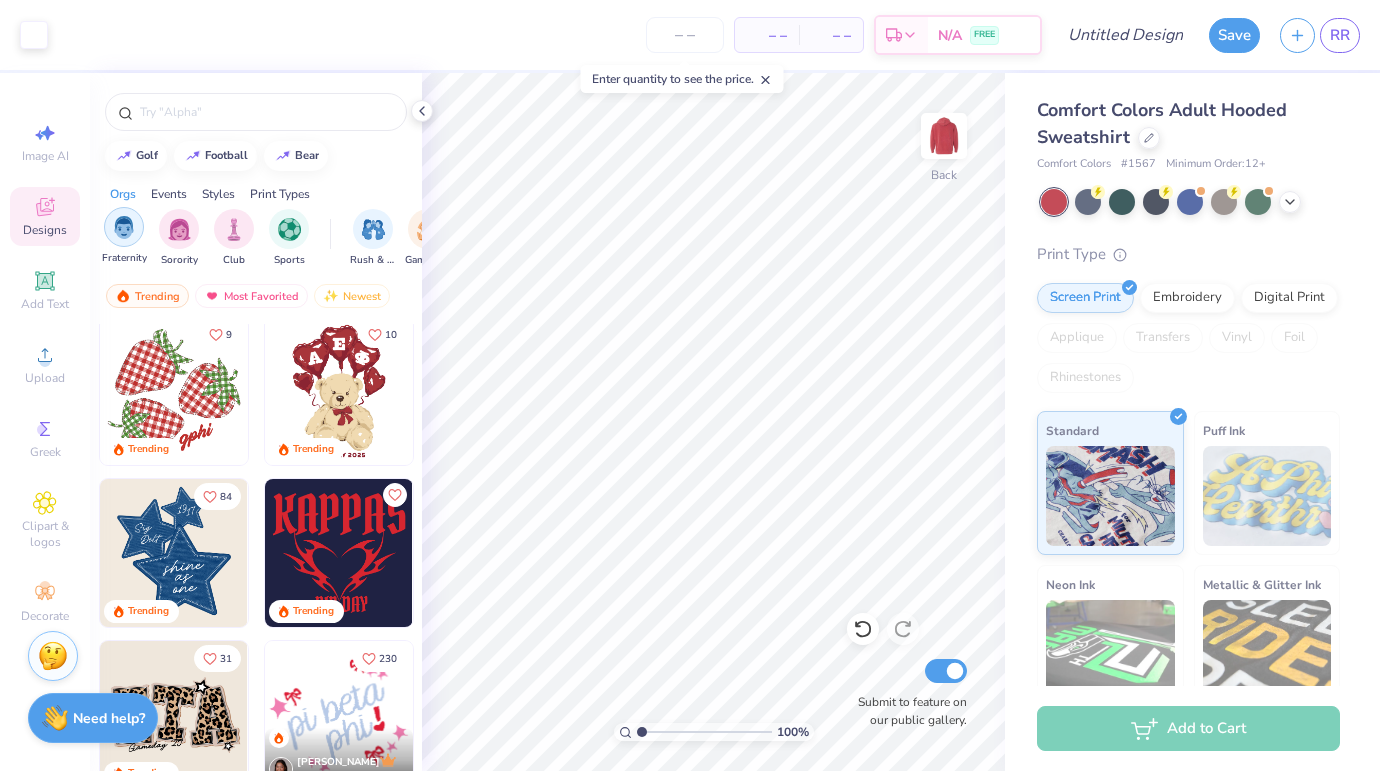 click at bounding box center (124, 227) 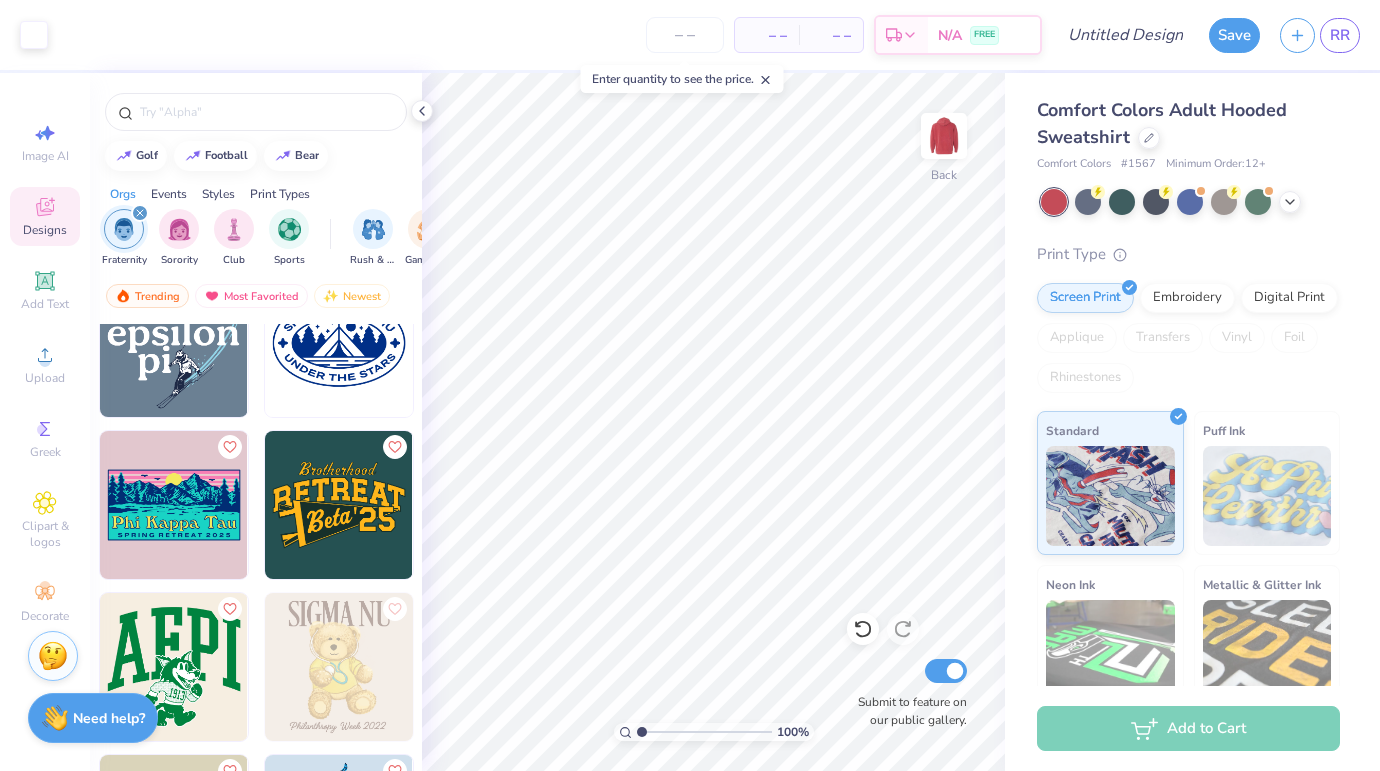 scroll, scrollTop: 7253, scrollLeft: 0, axis: vertical 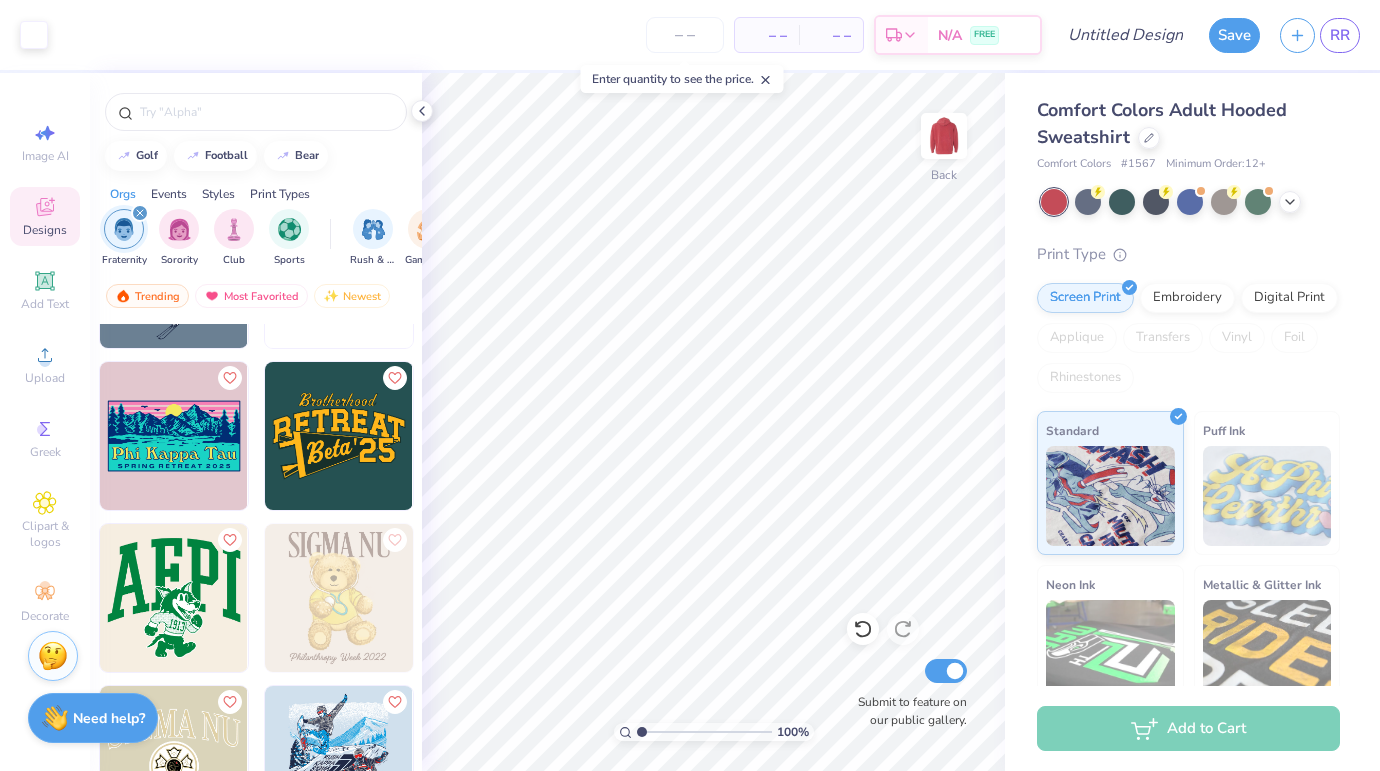 click at bounding box center (339, 436) 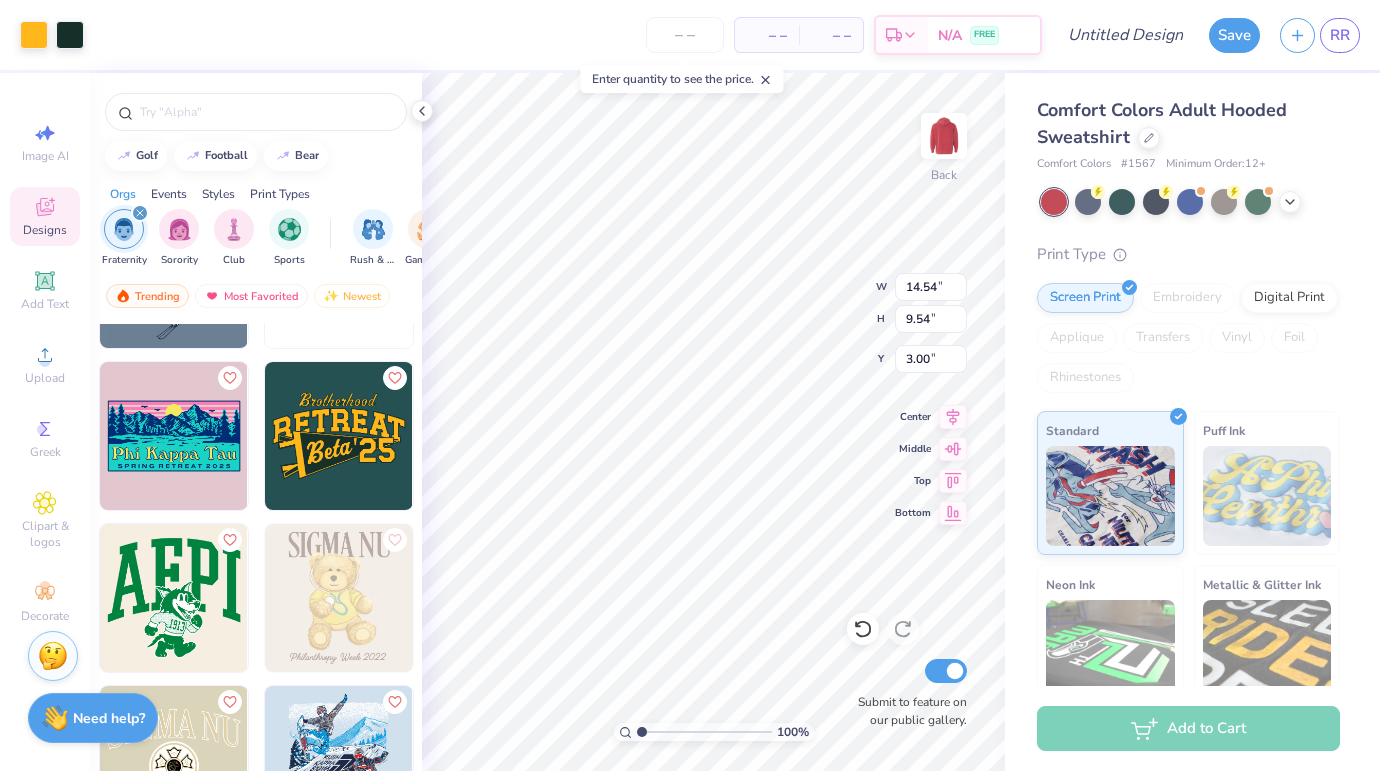 click 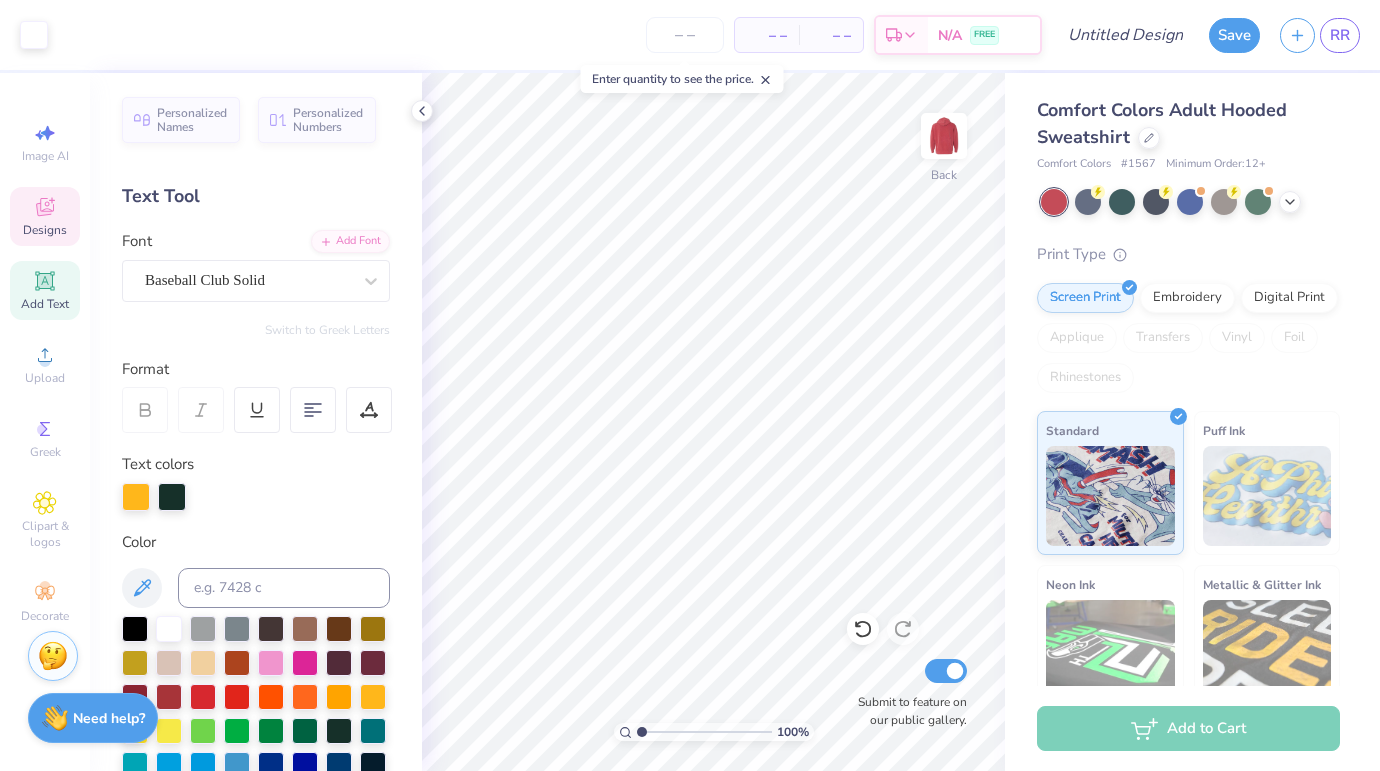click 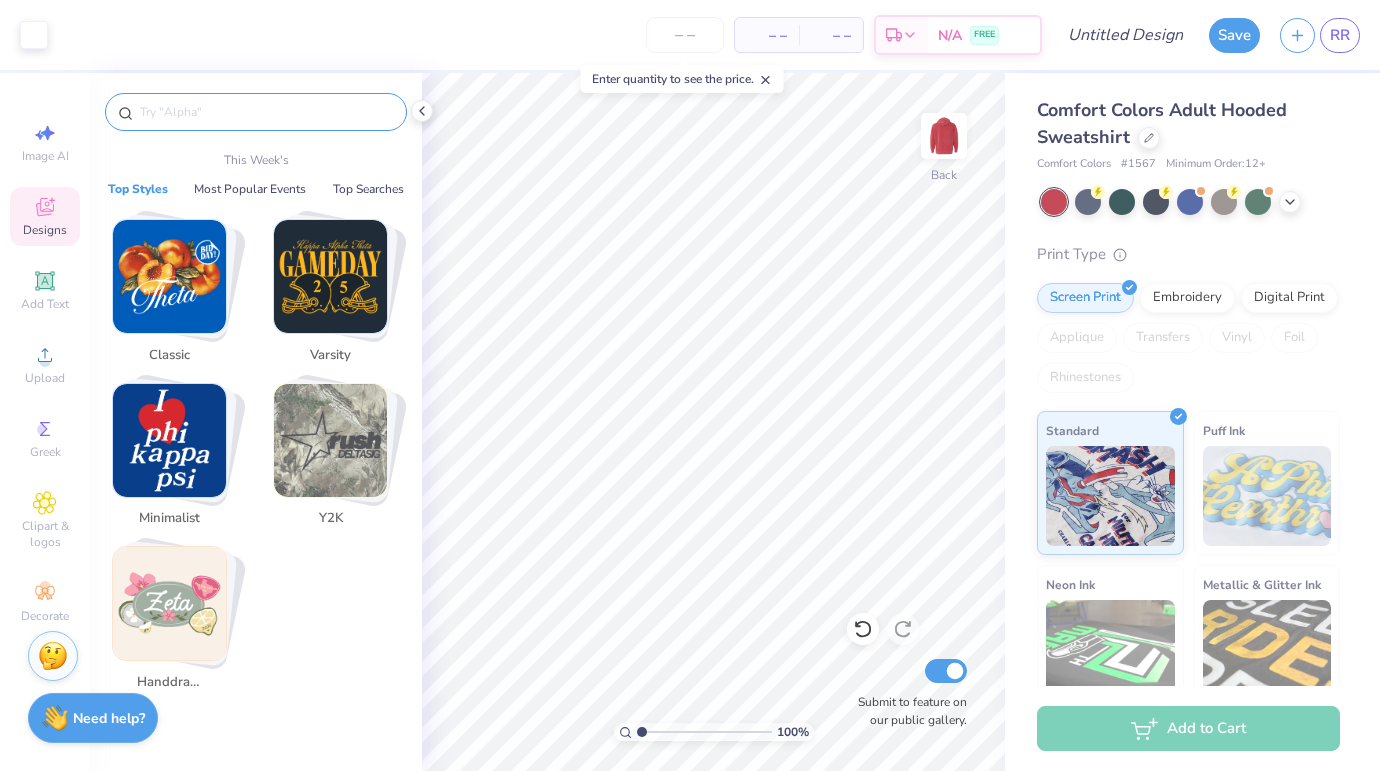 click at bounding box center [266, 112] 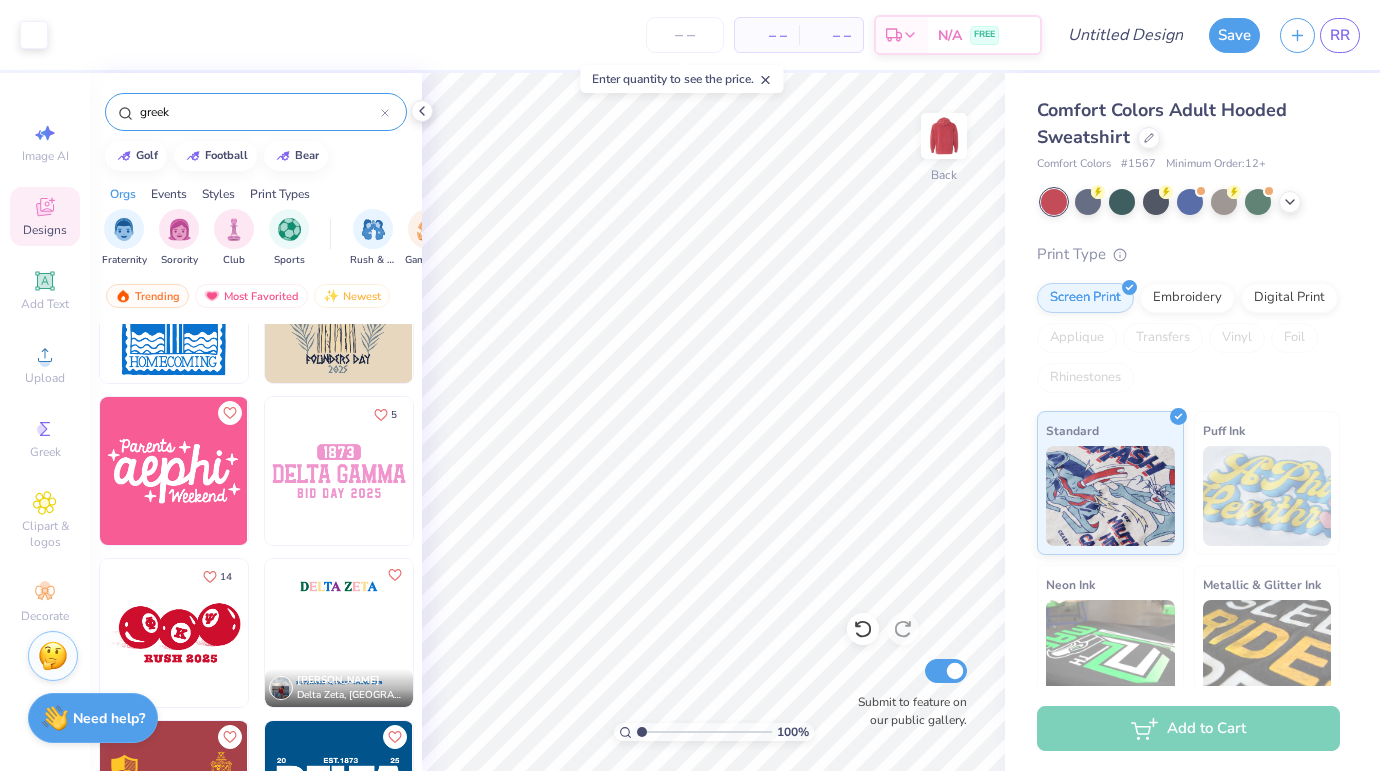 scroll, scrollTop: 3086, scrollLeft: 0, axis: vertical 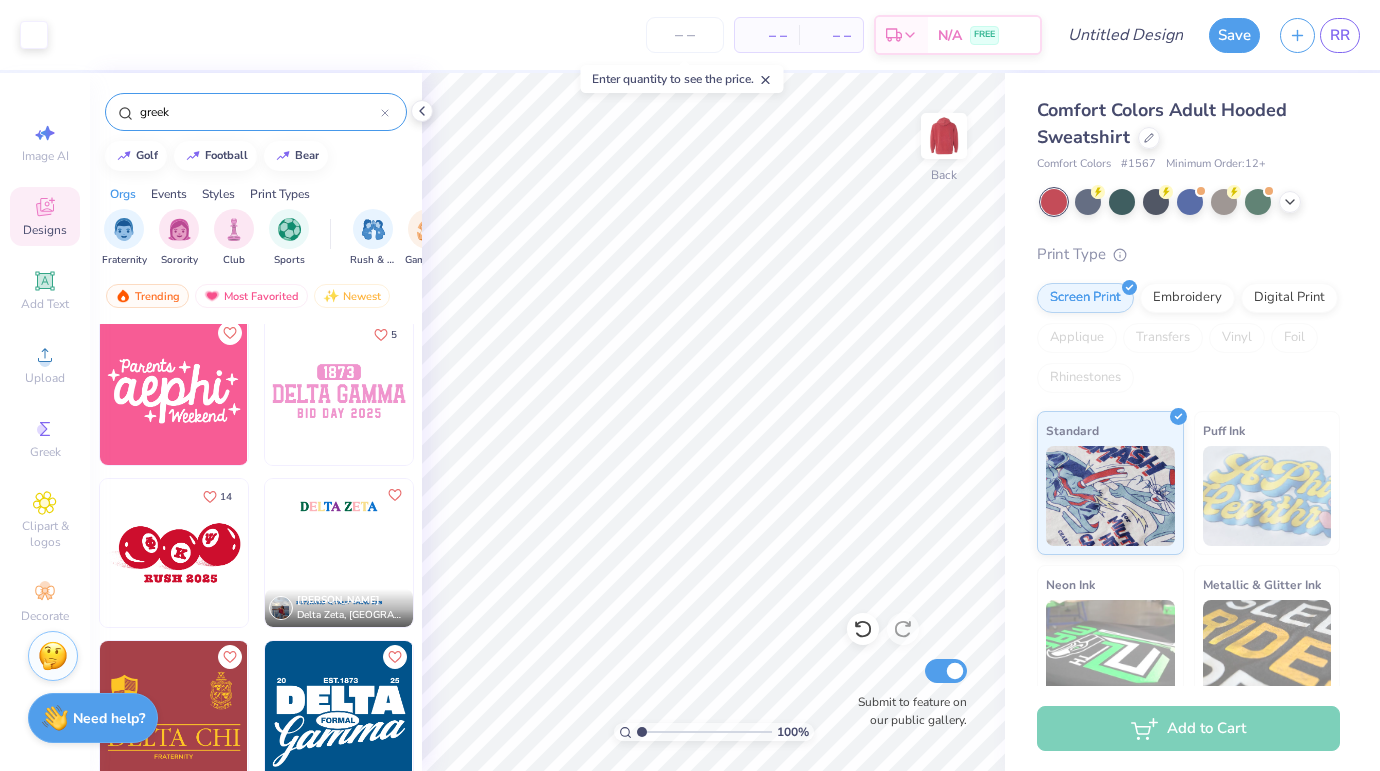 type on "greek" 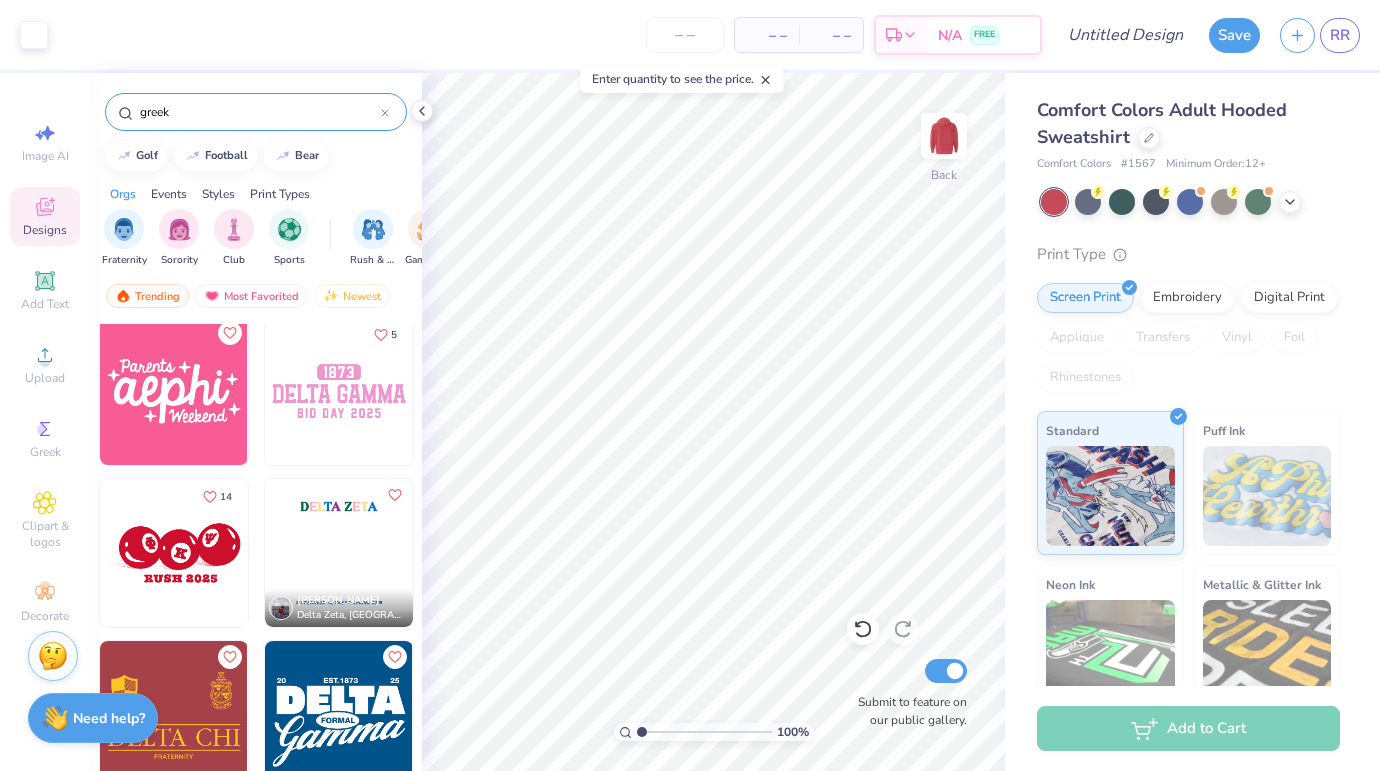 click at bounding box center (339, 391) 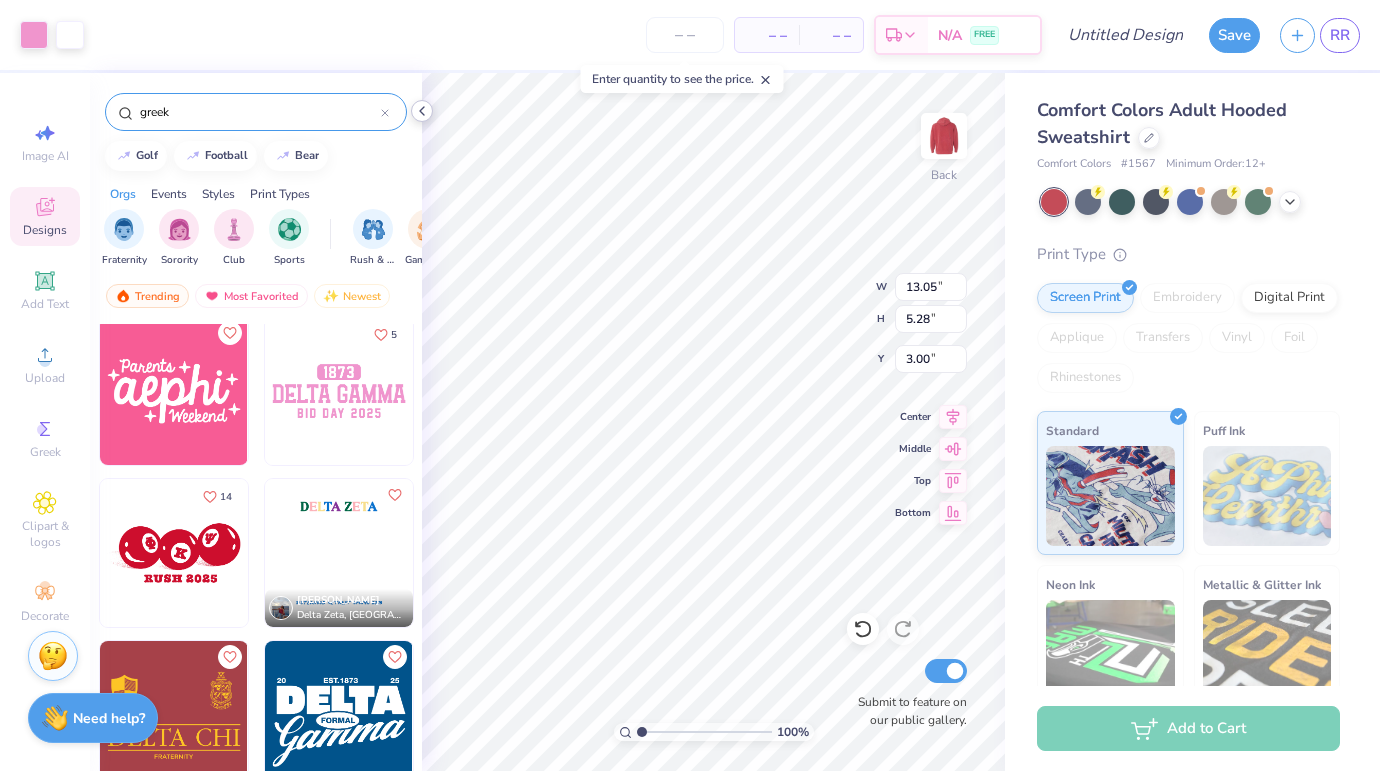 click 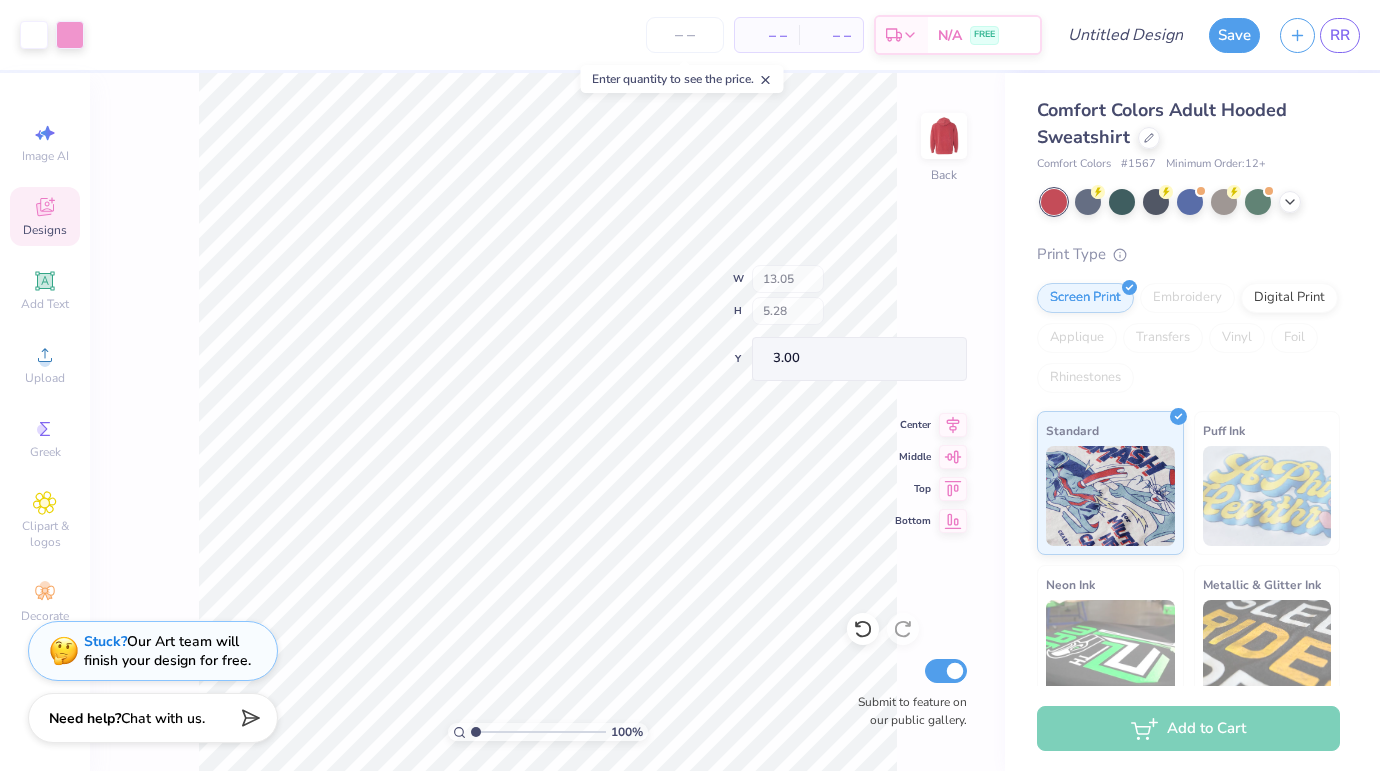 type on "1.81" 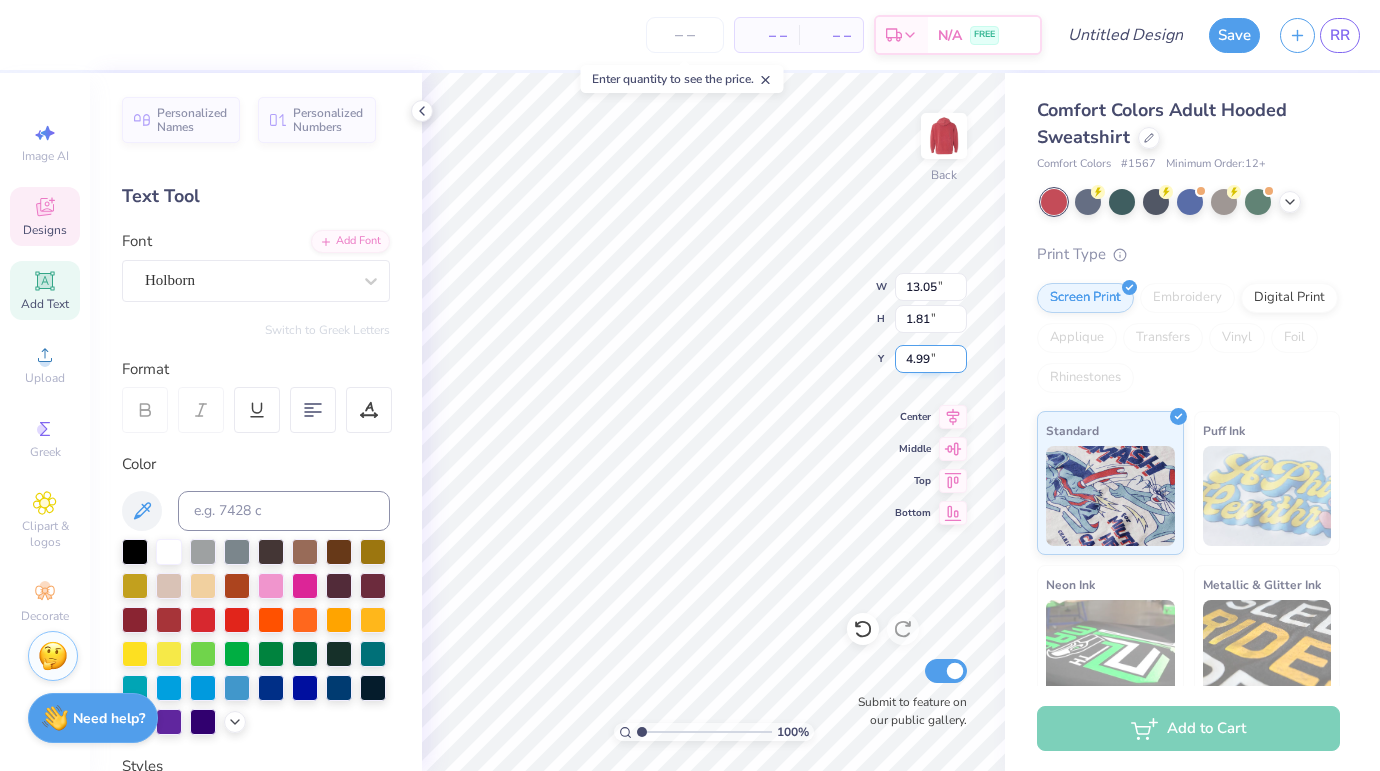 scroll, scrollTop: 0, scrollLeft: 1, axis: horizontal 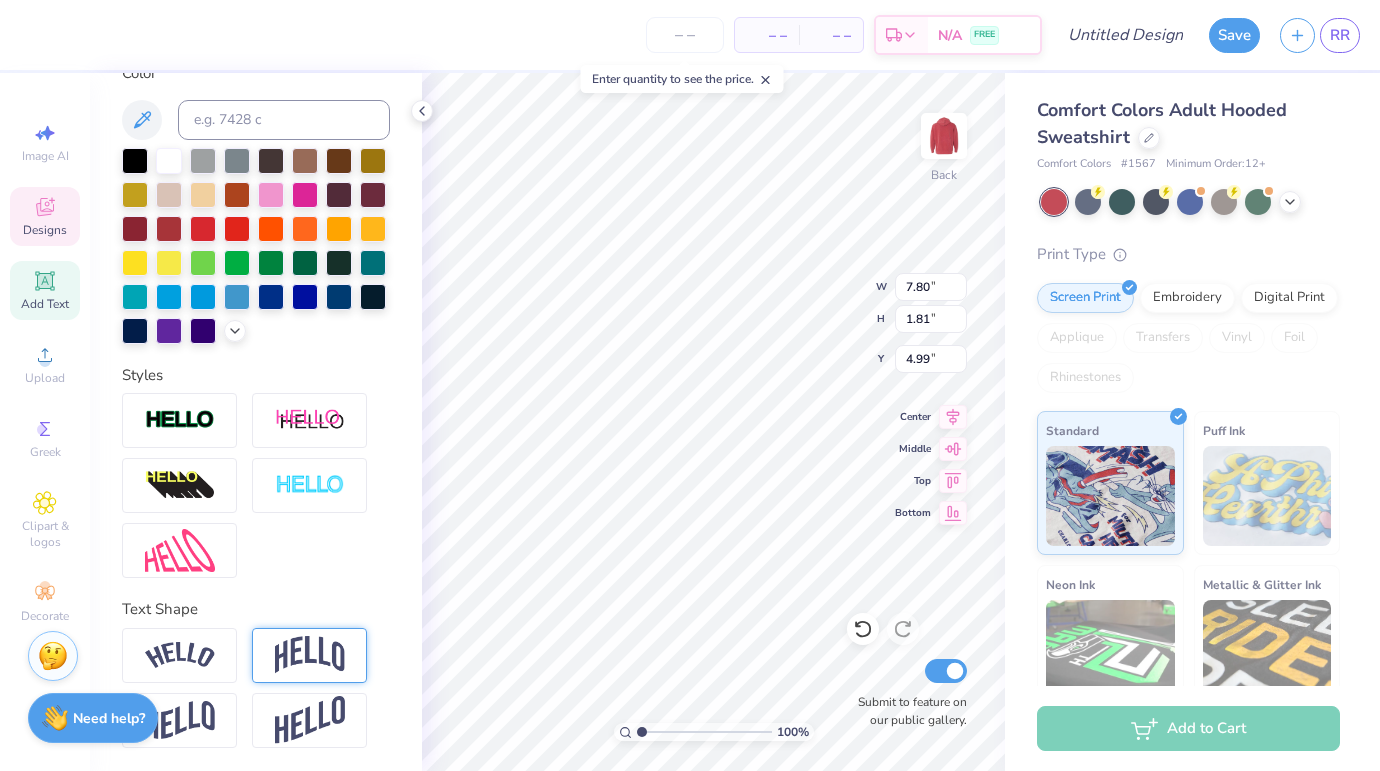 click at bounding box center (310, 655) 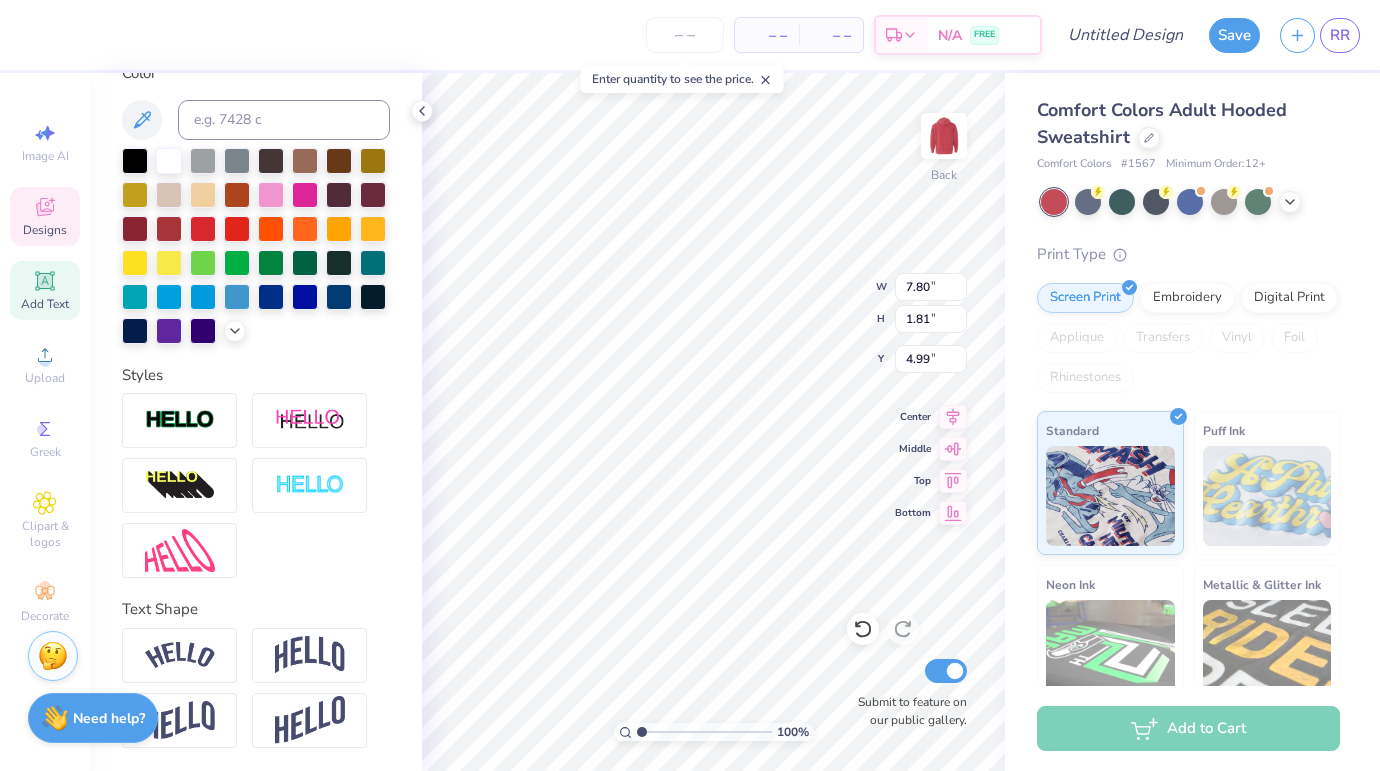 type on "3.42" 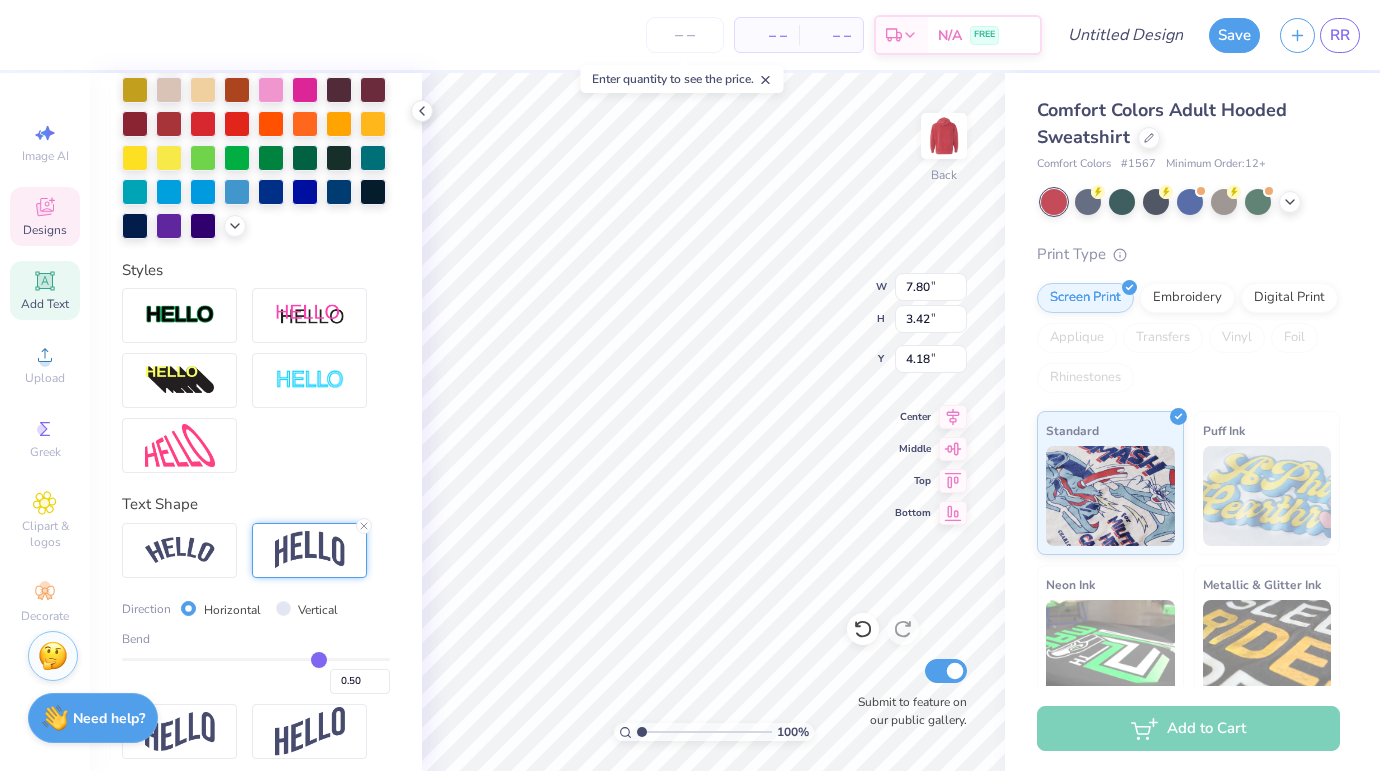 scroll, scrollTop: 508, scrollLeft: 0, axis: vertical 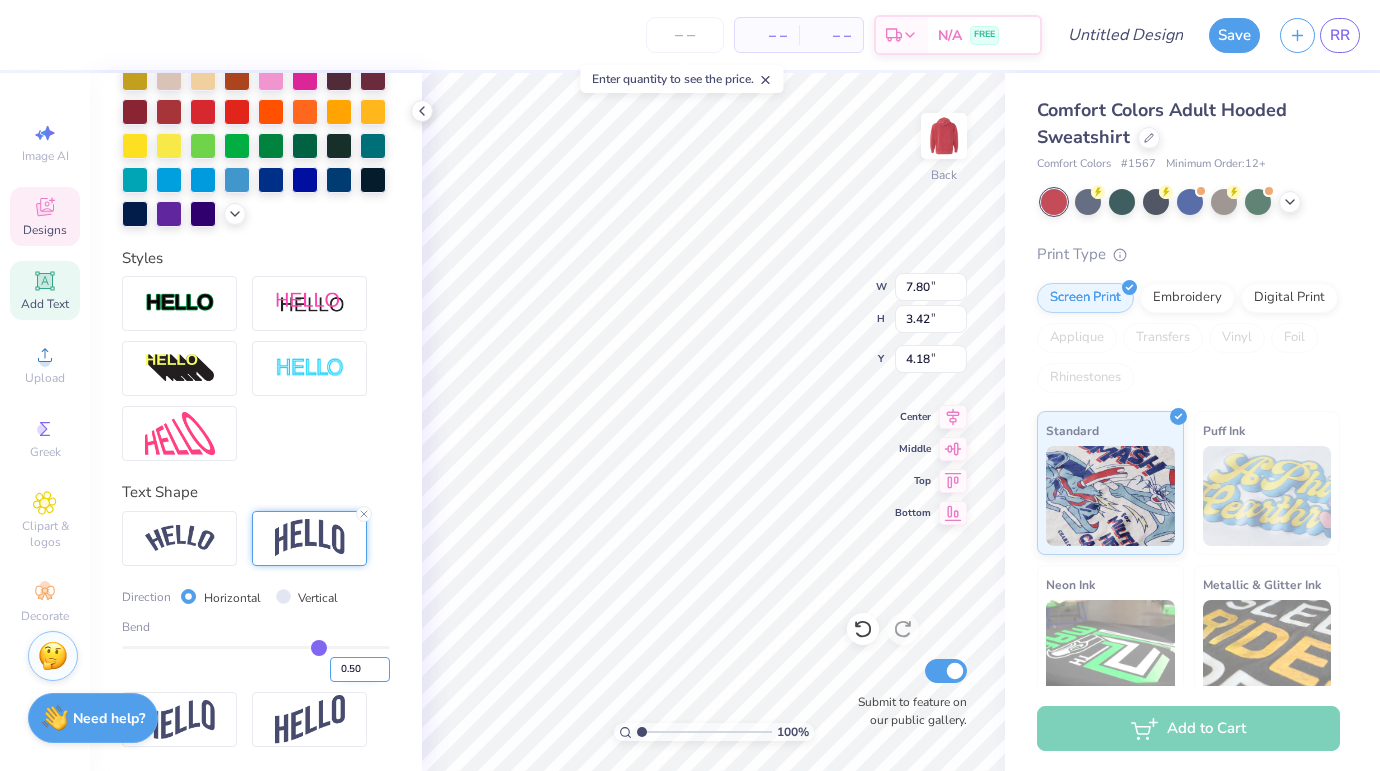 click on "0.50" at bounding box center [360, 669] 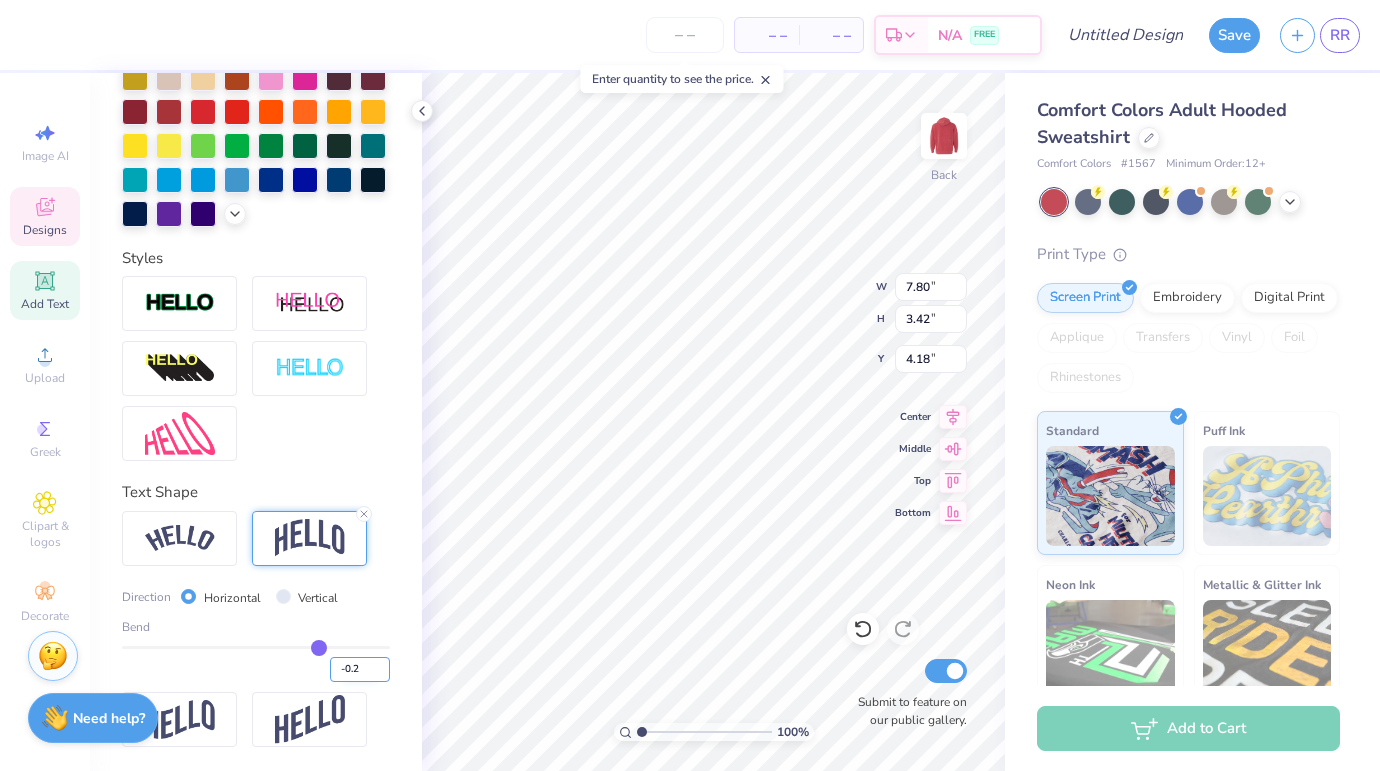 type on "-0.2" 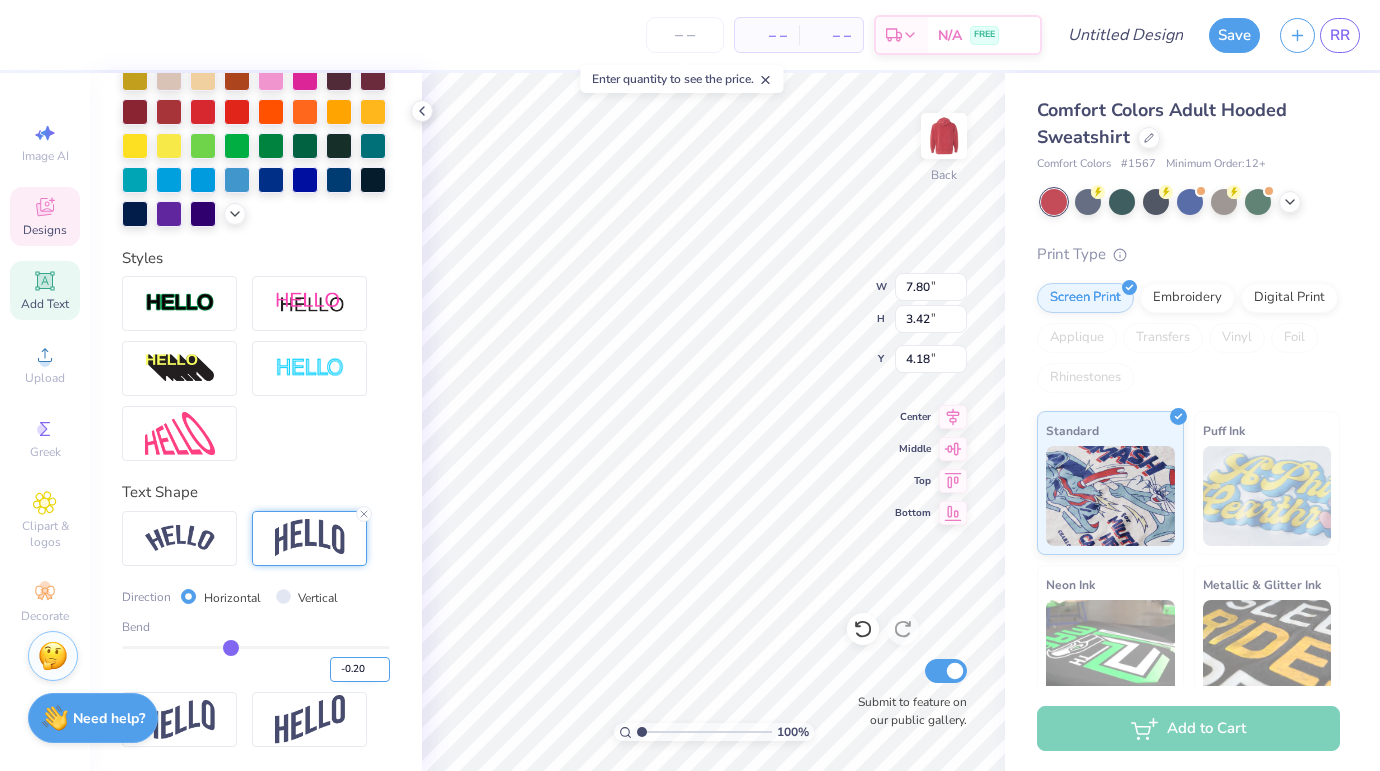 type on "2.43" 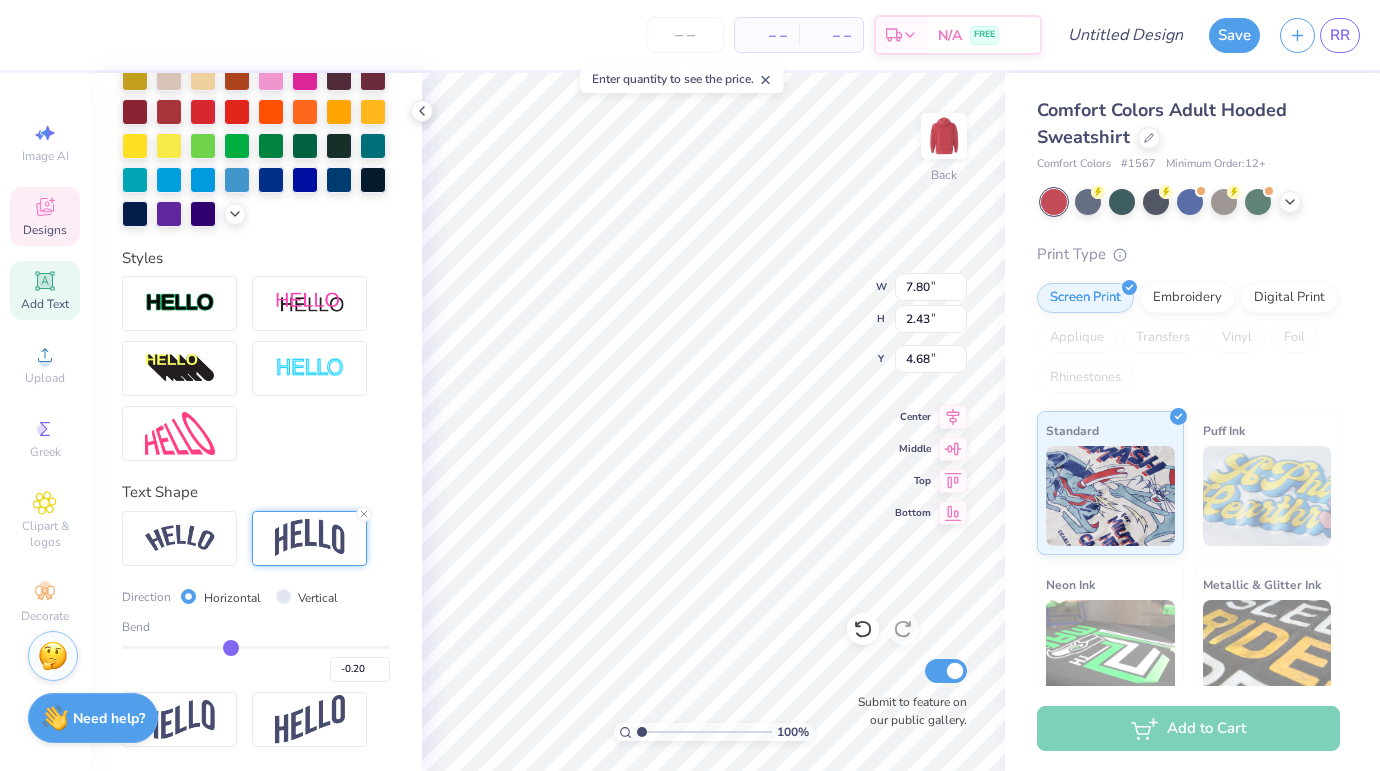 scroll, scrollTop: 0, scrollLeft: 0, axis: both 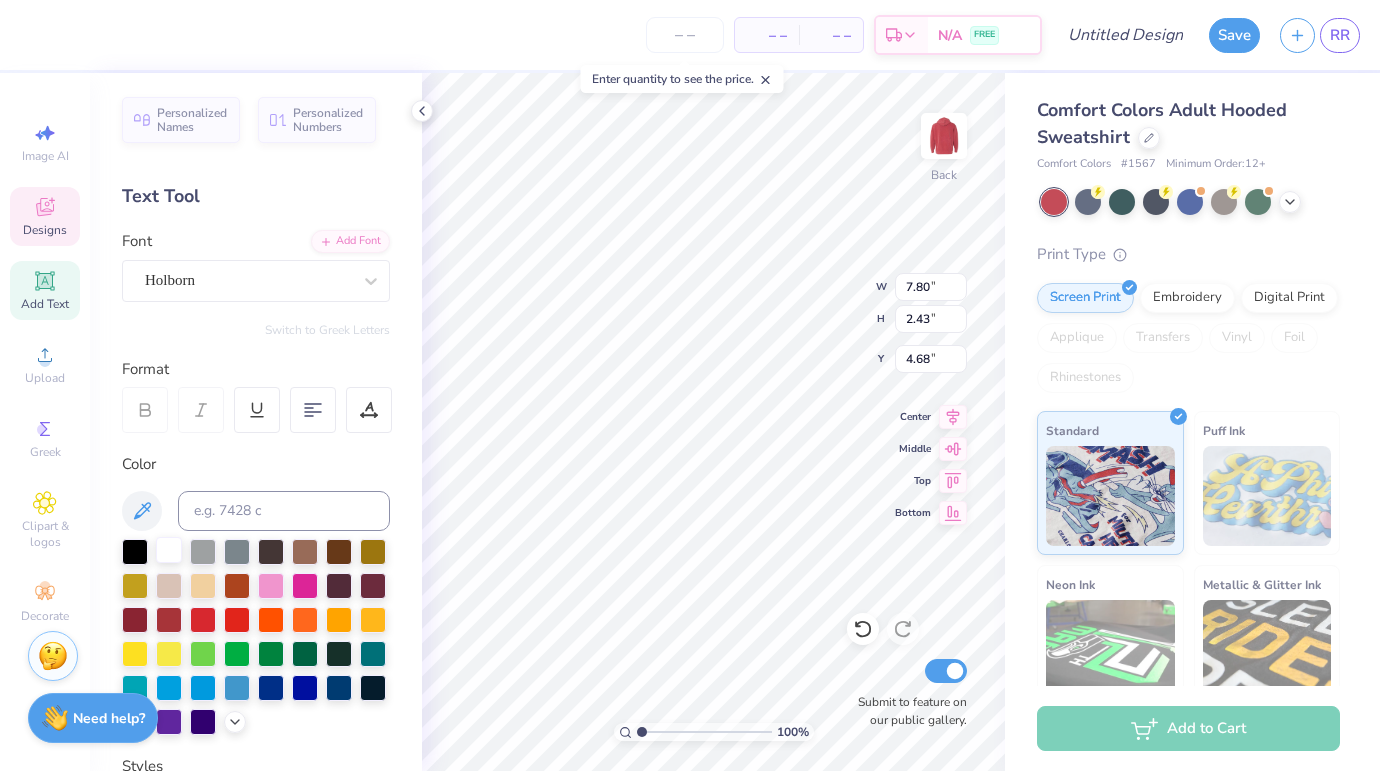 click at bounding box center [169, 550] 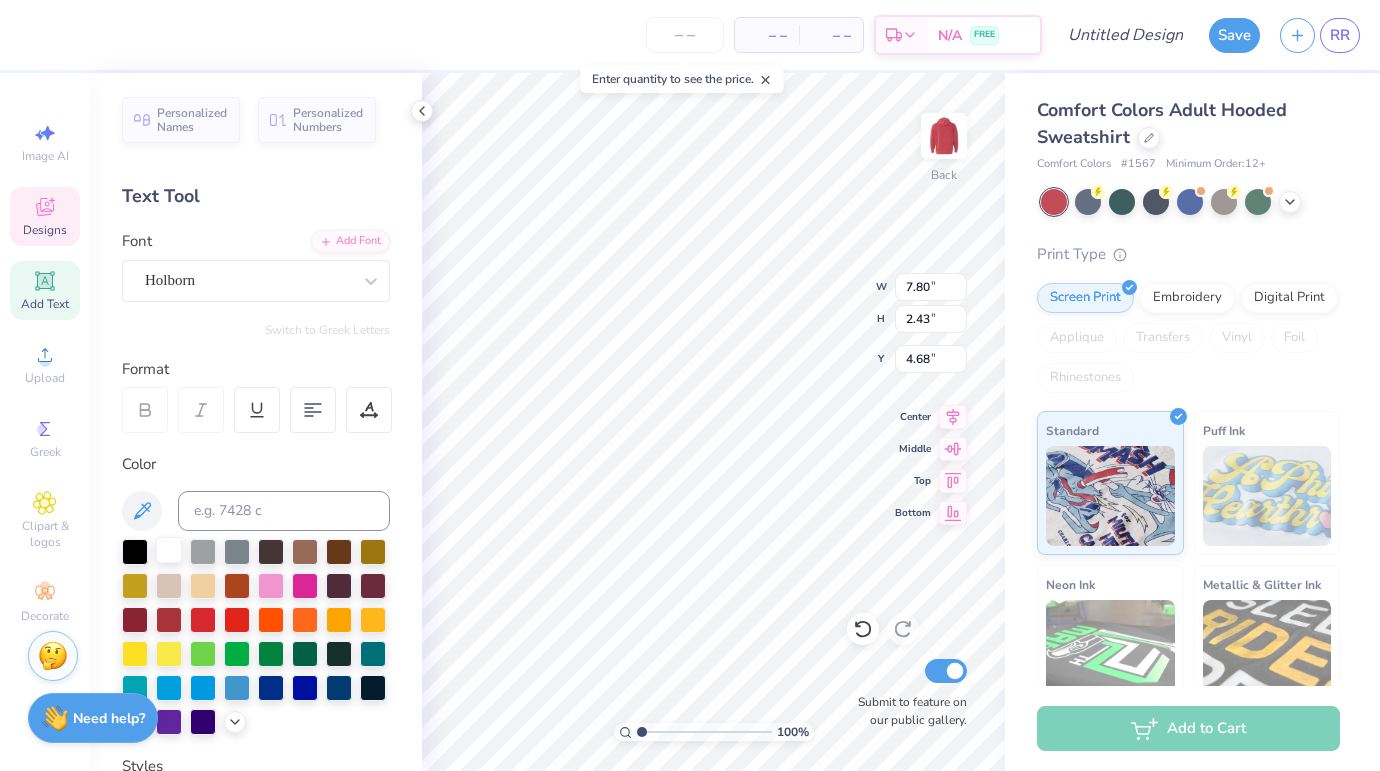 type on "3.73" 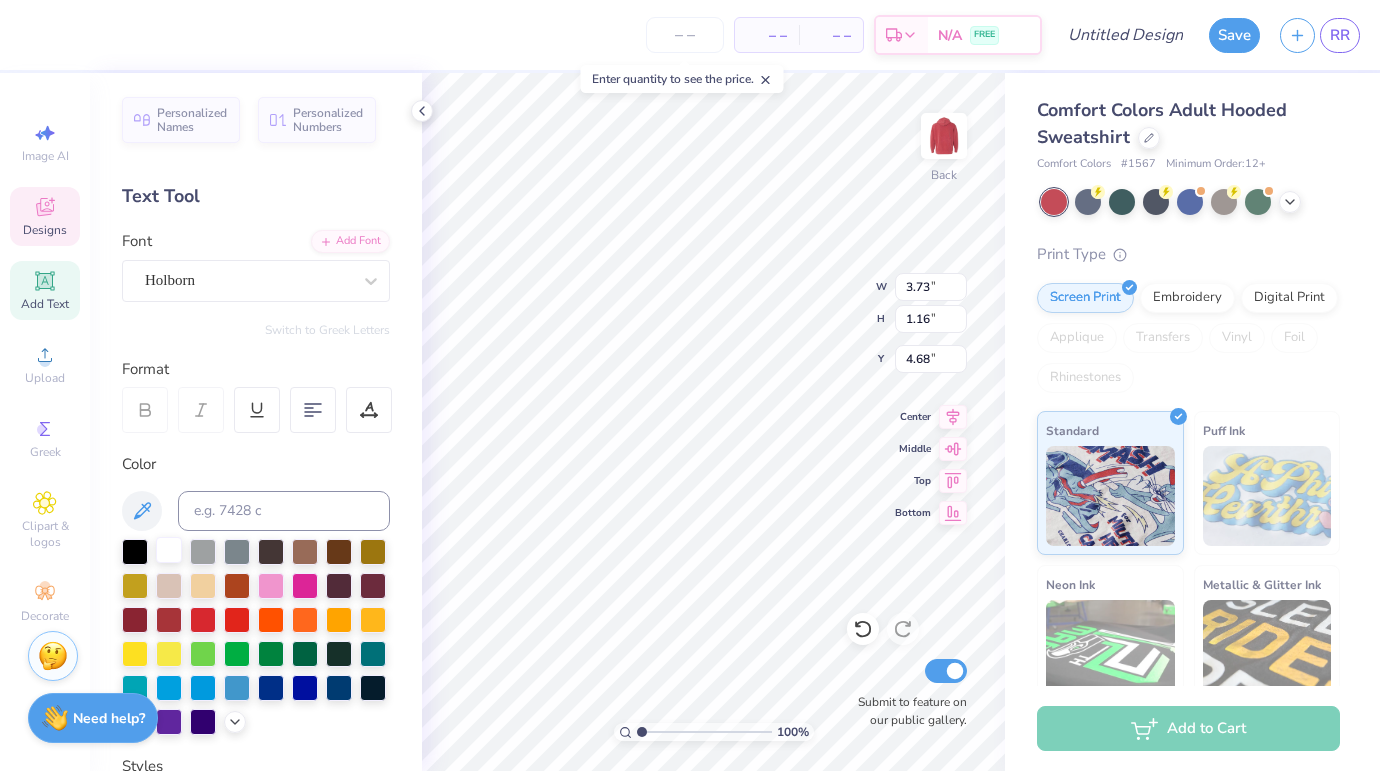 type on "5.32" 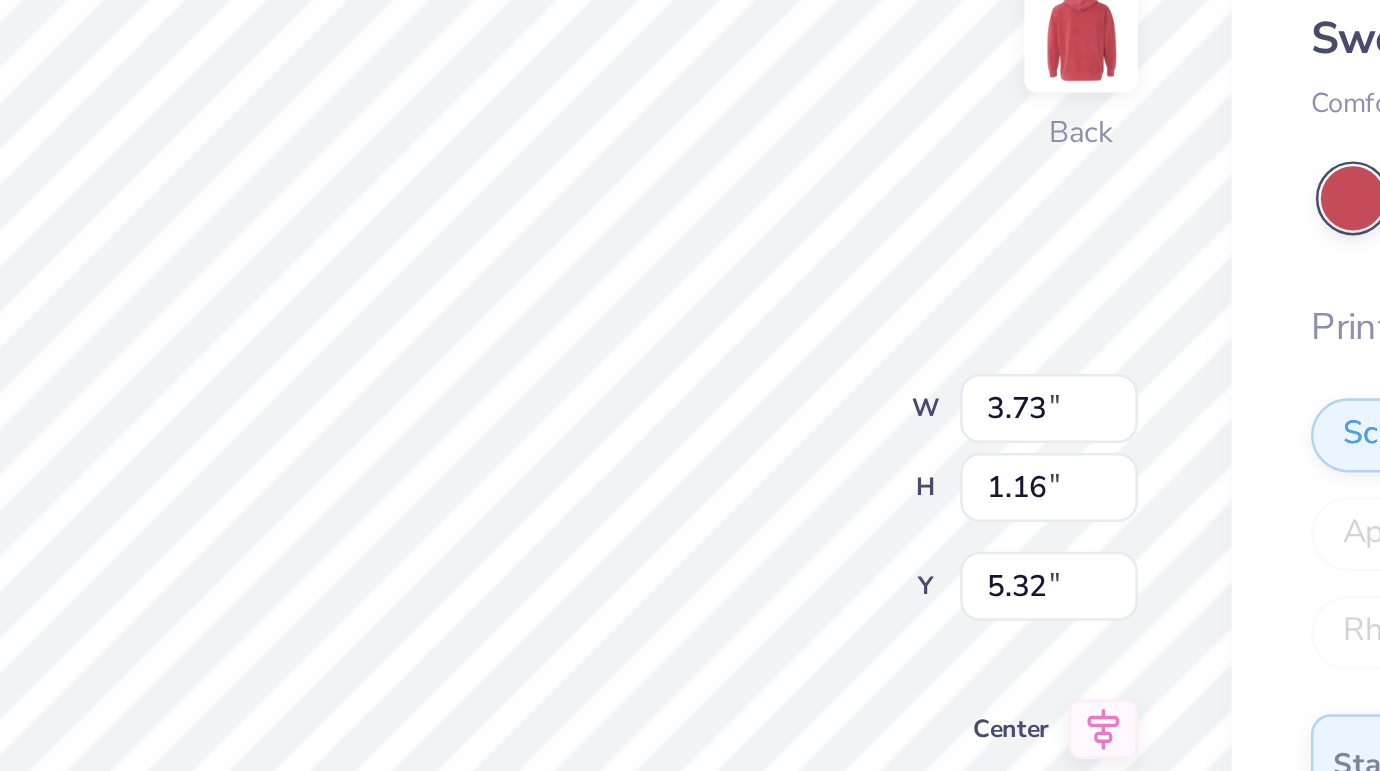 type on "2.27" 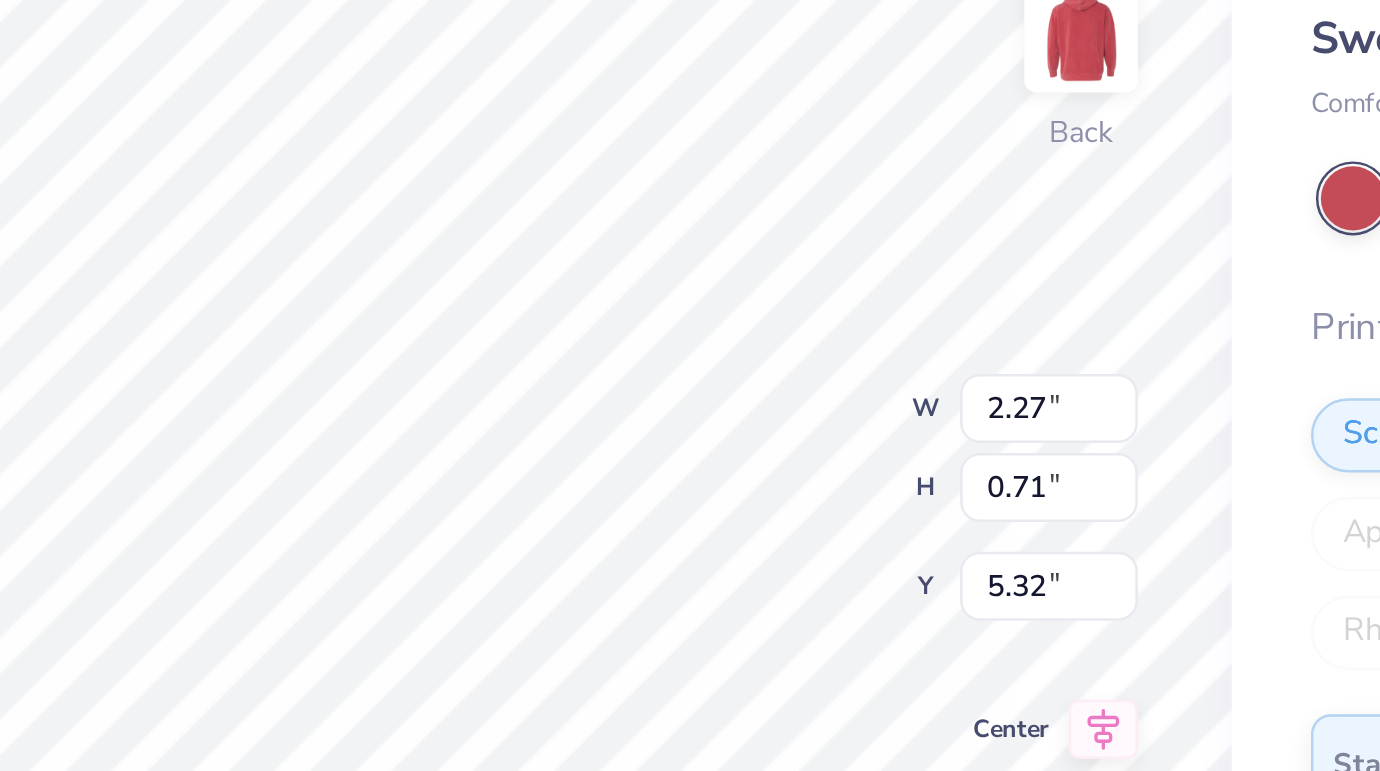 type on "5.34" 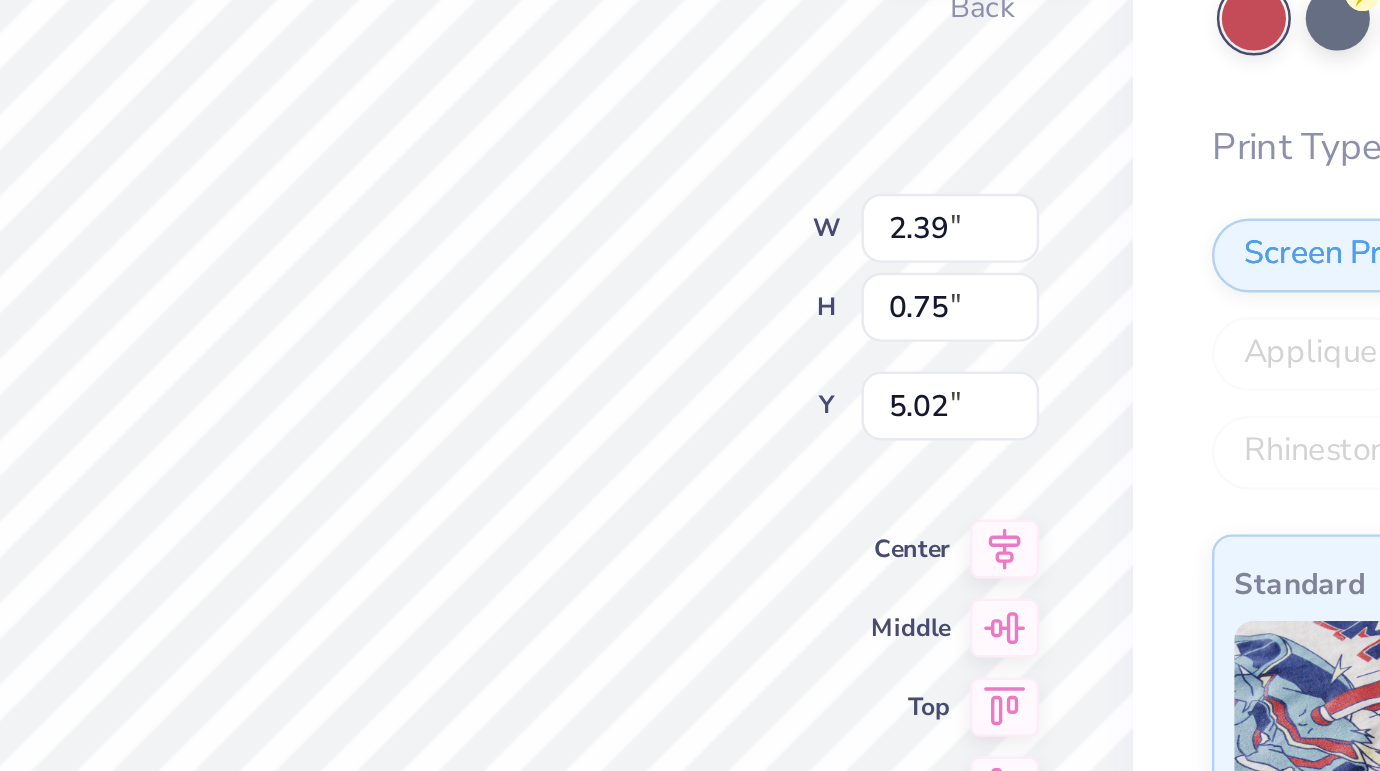 type on "2.39" 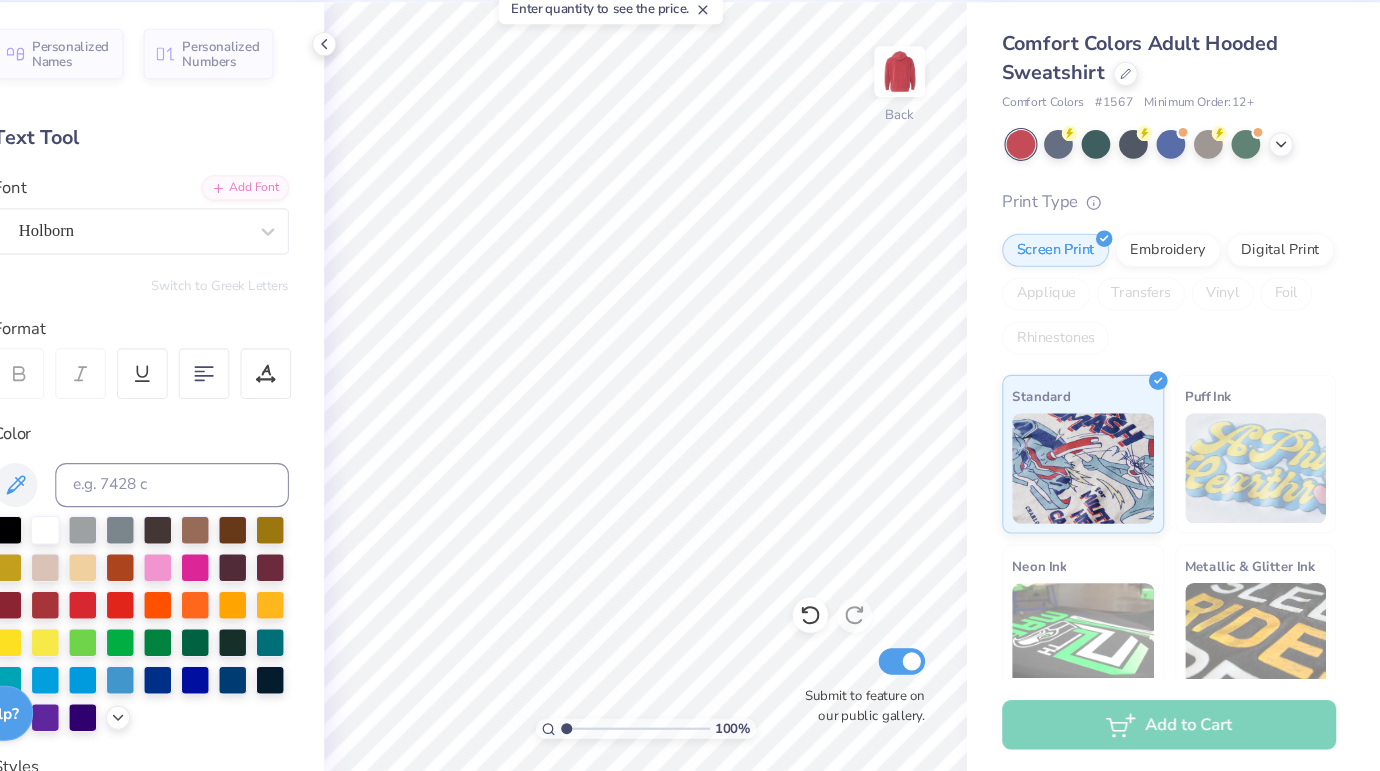 scroll, scrollTop: 0, scrollLeft: 0, axis: both 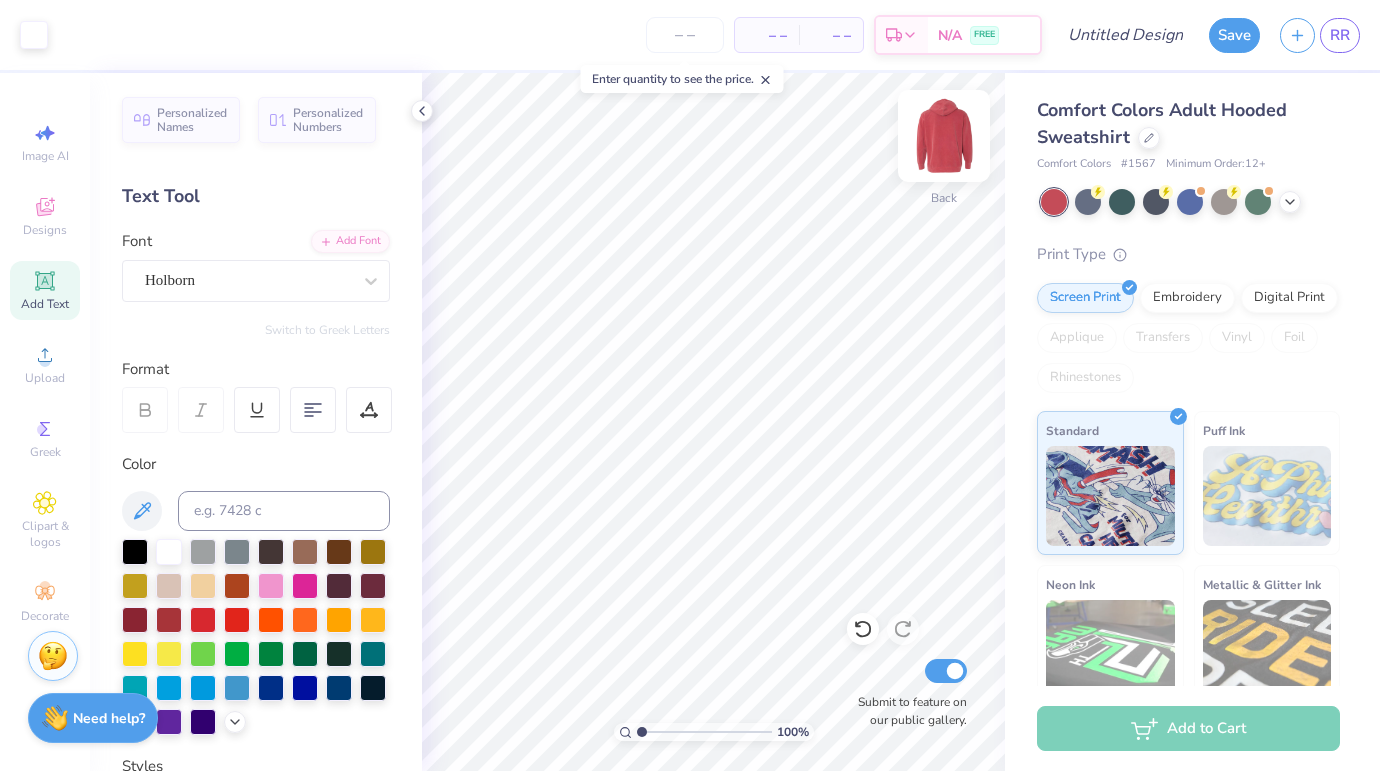 click at bounding box center [944, 136] 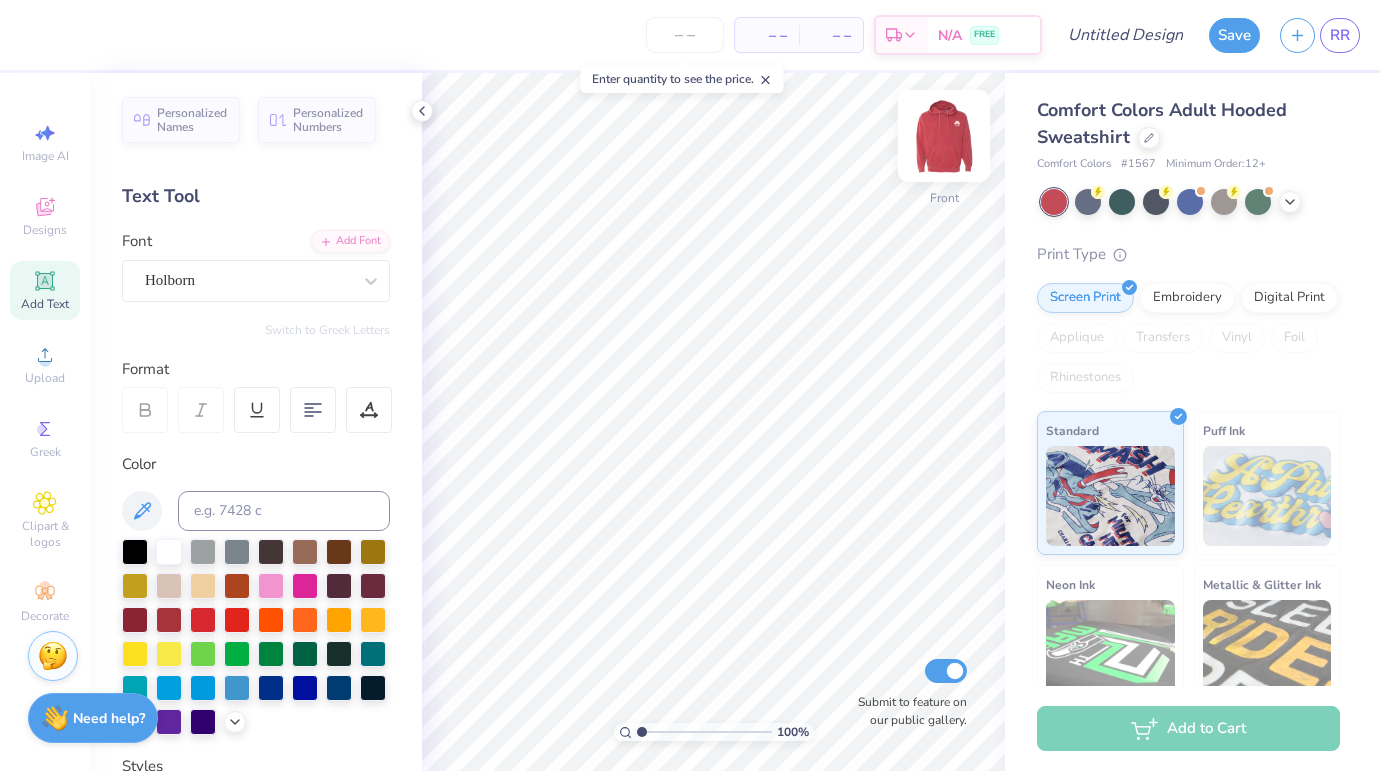 click at bounding box center (944, 136) 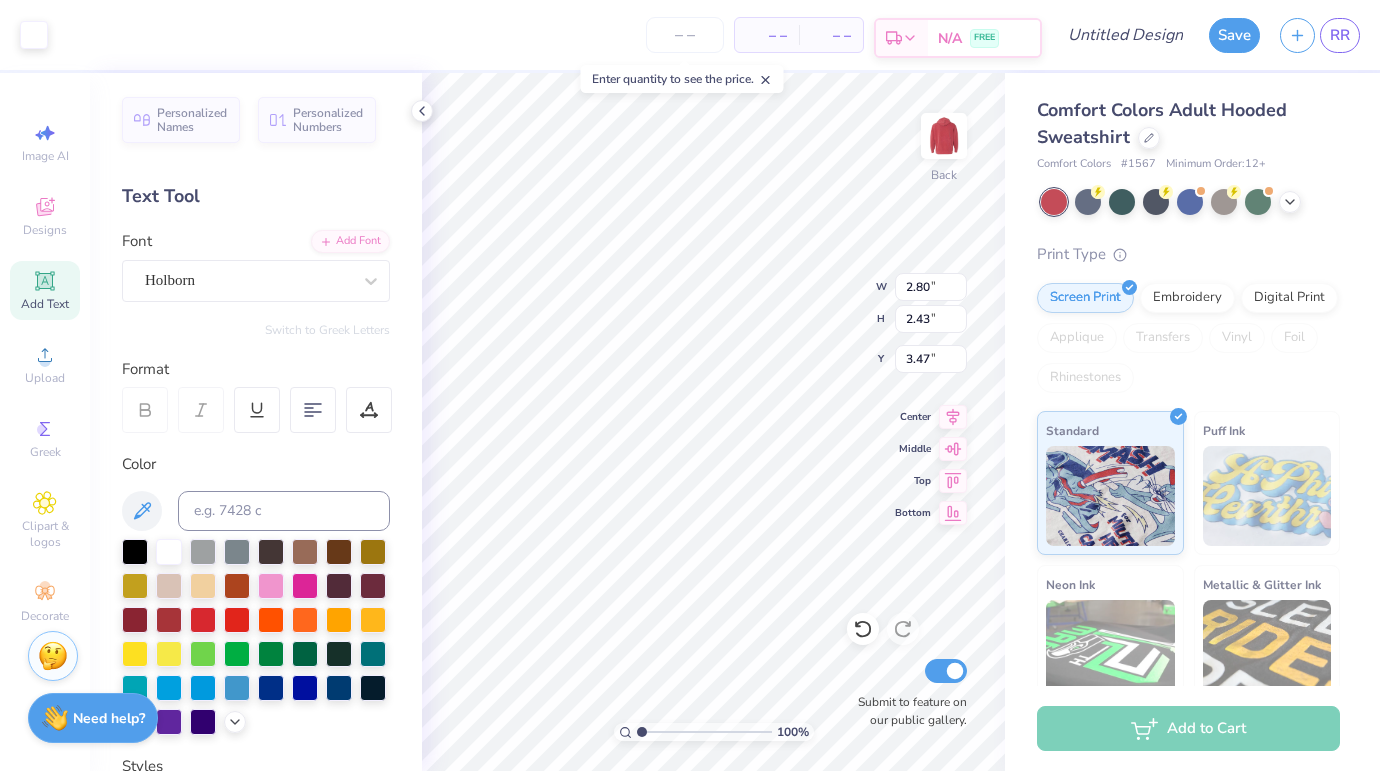 type on "4.63" 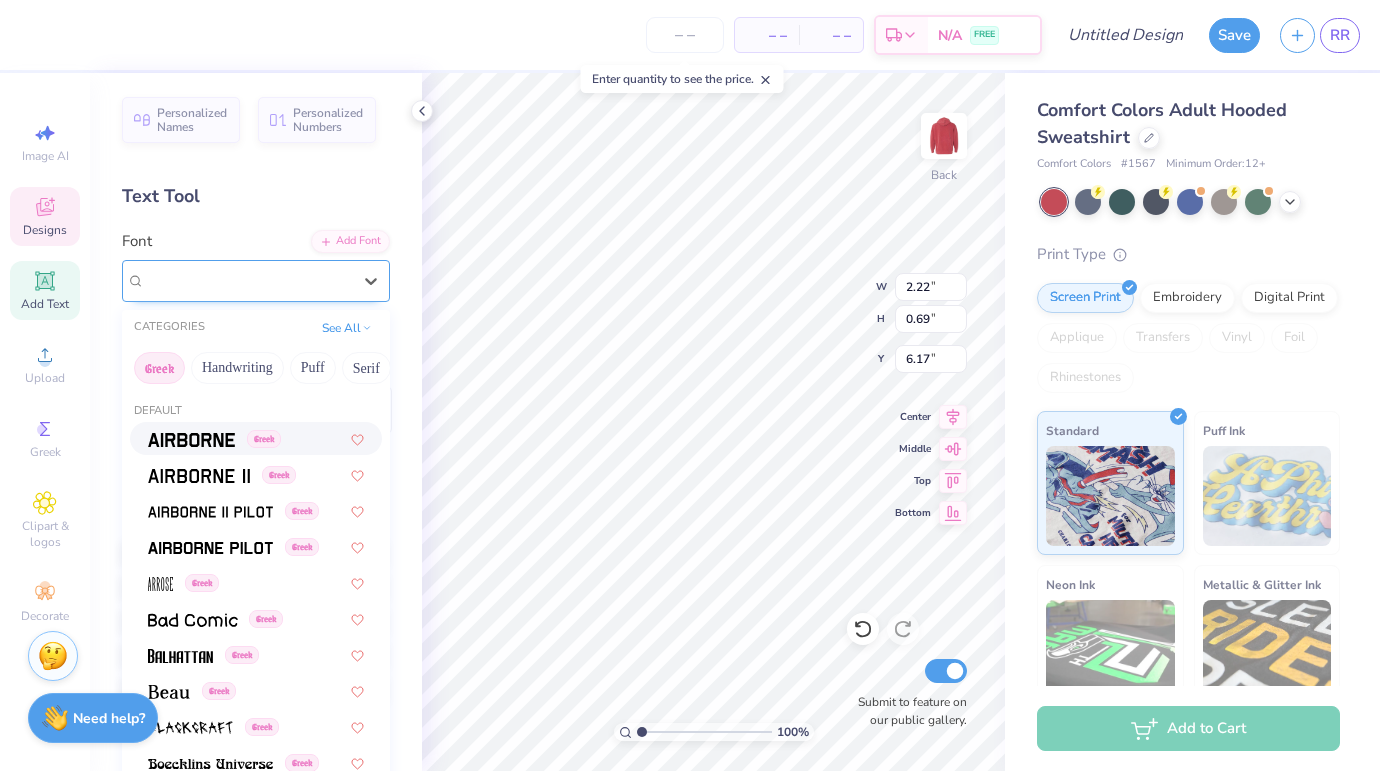 click on "Holborn" at bounding box center [248, 280] 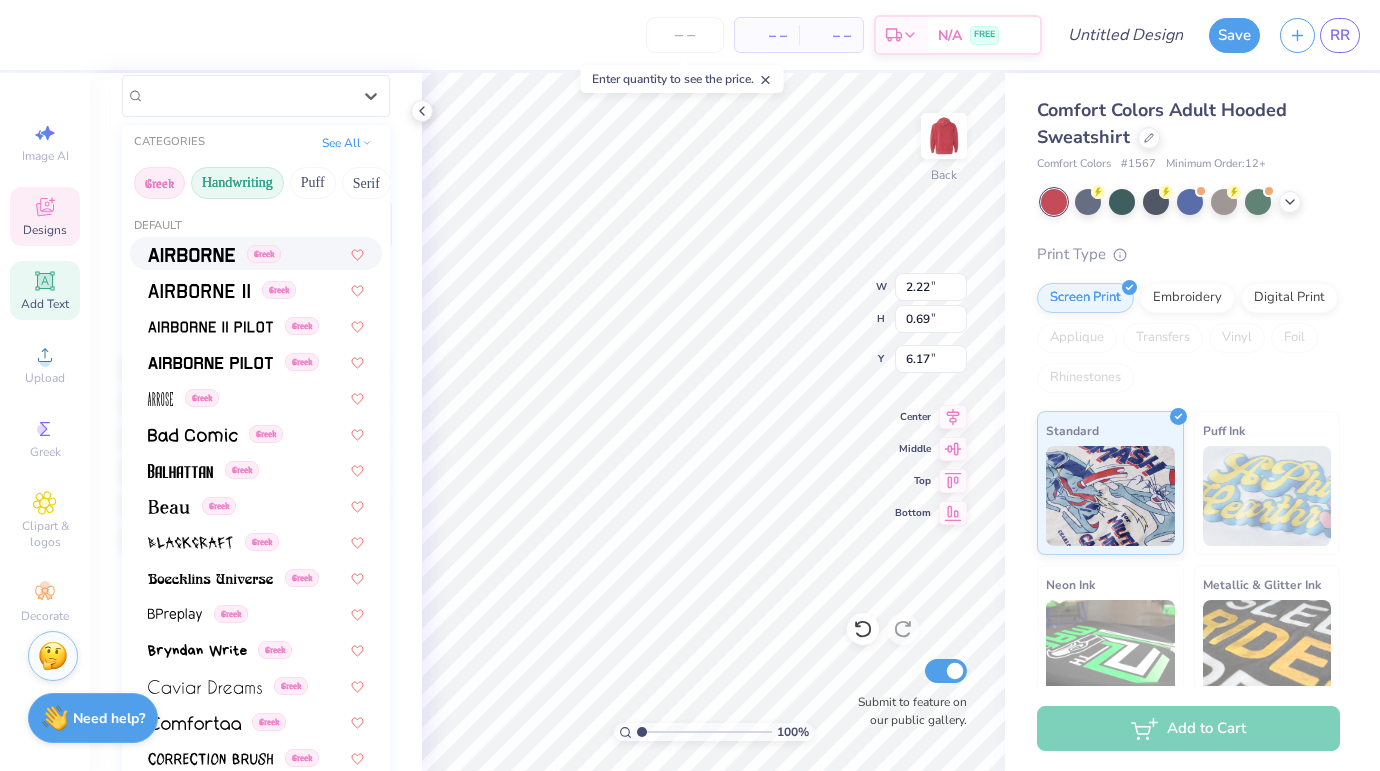 scroll, scrollTop: 200, scrollLeft: 0, axis: vertical 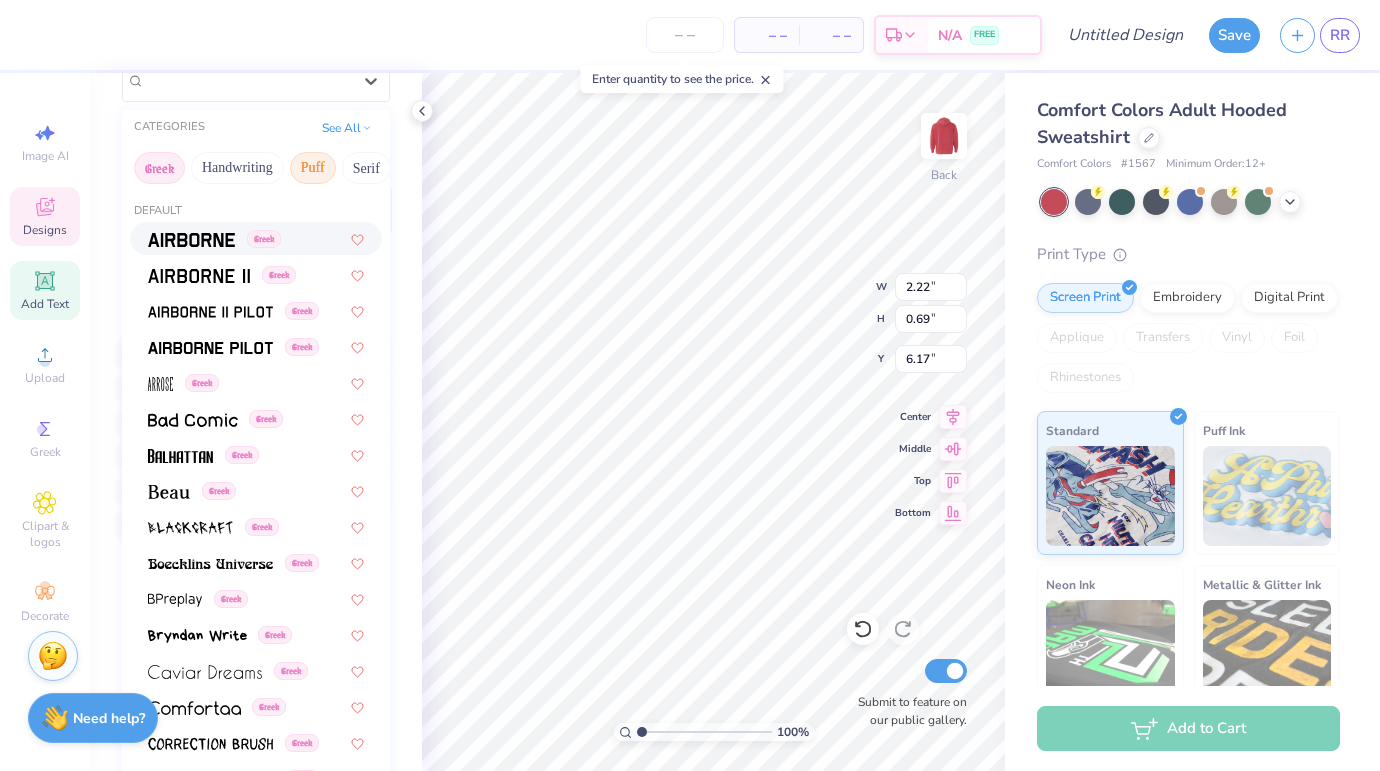 click on "Puff" at bounding box center [313, 168] 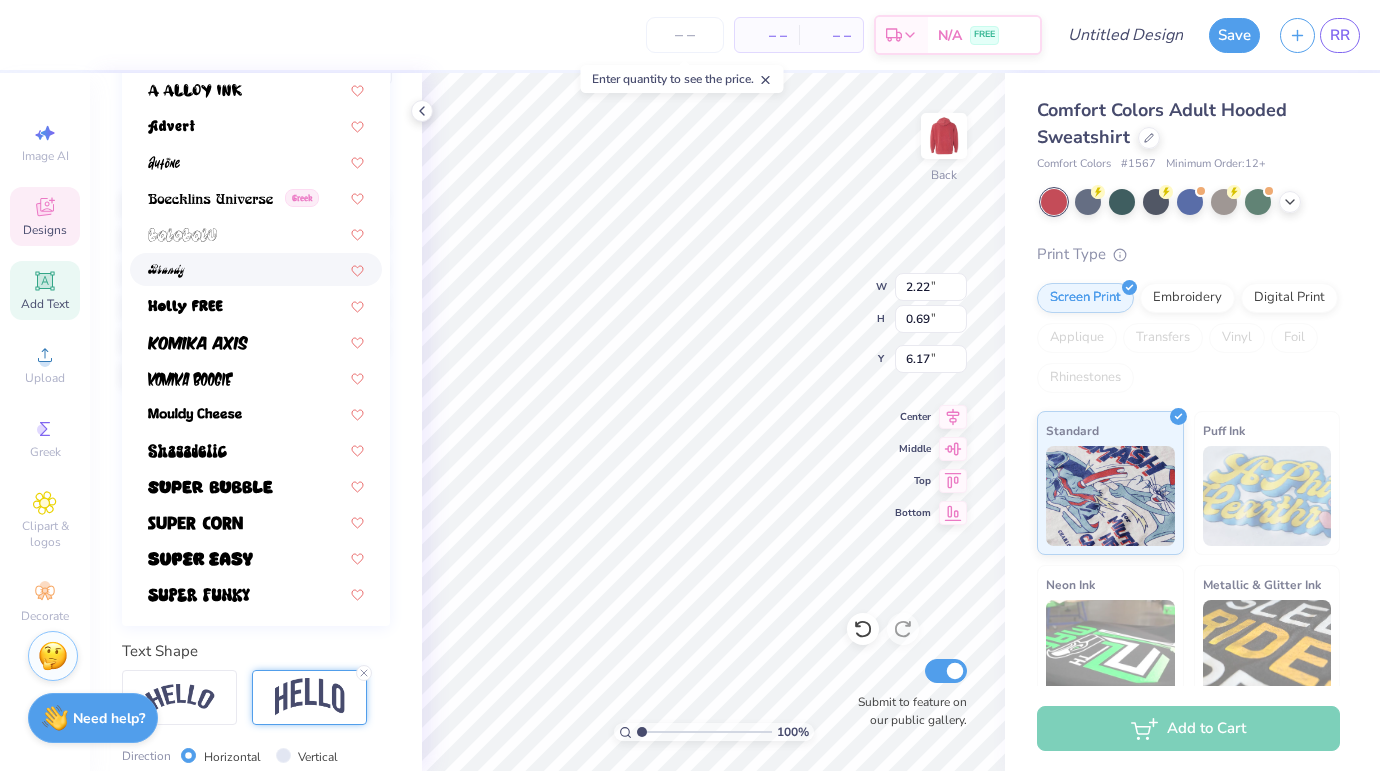 scroll, scrollTop: 352, scrollLeft: 0, axis: vertical 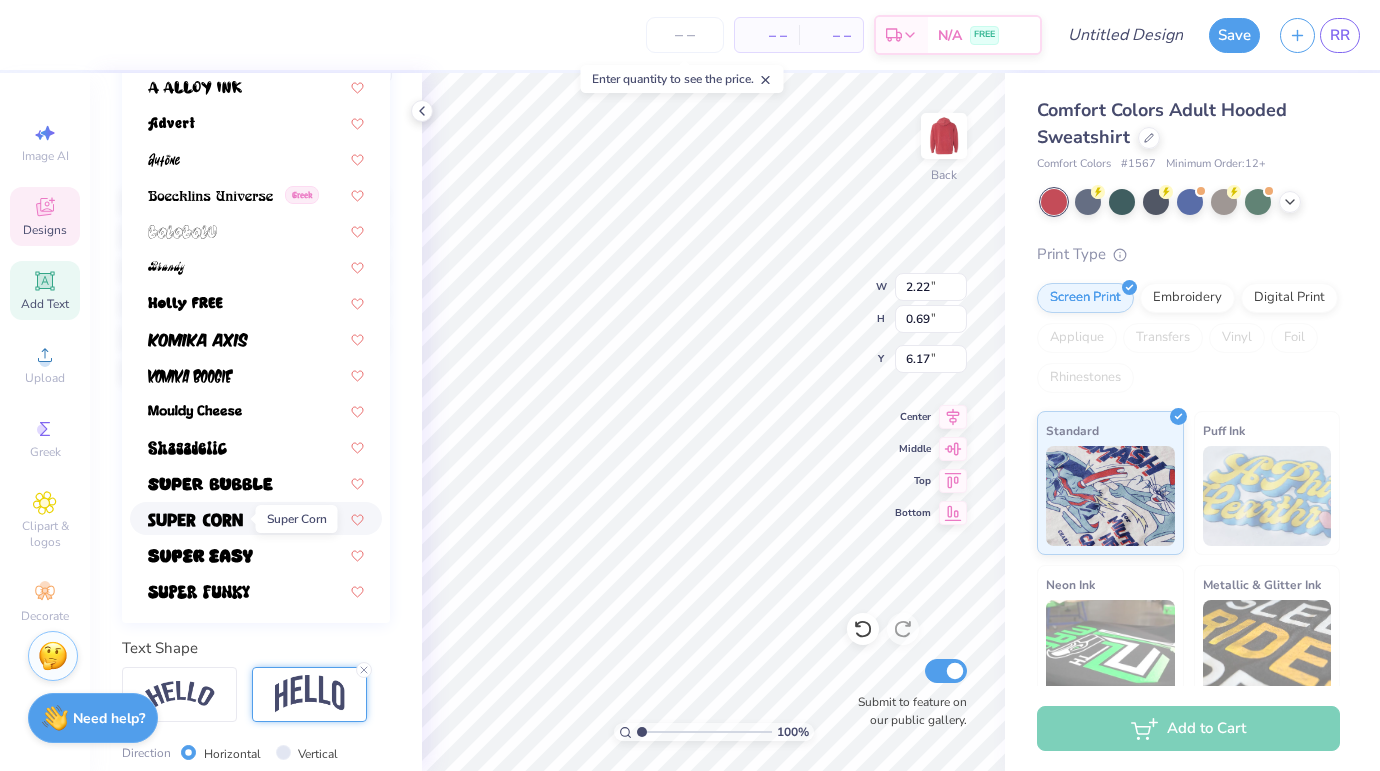 click at bounding box center [195, 520] 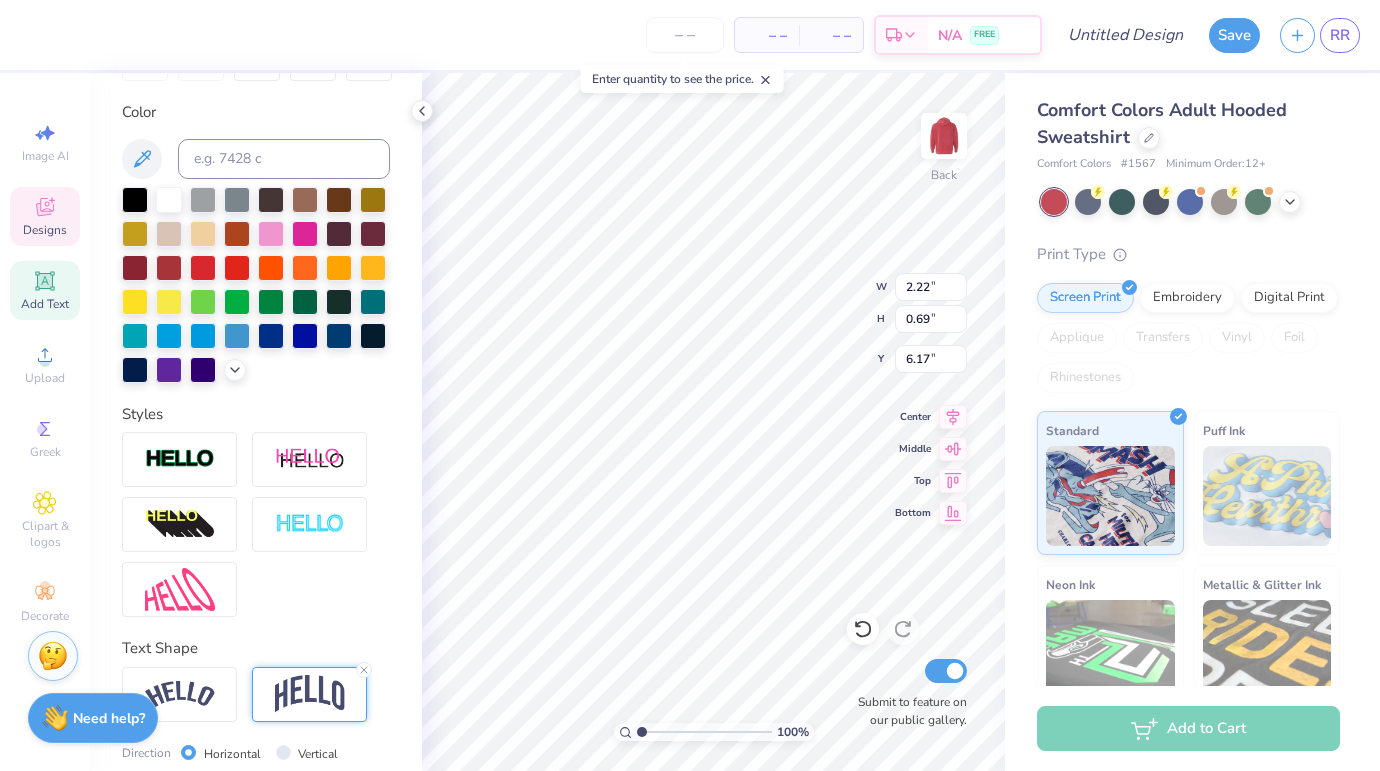 type on "2.53" 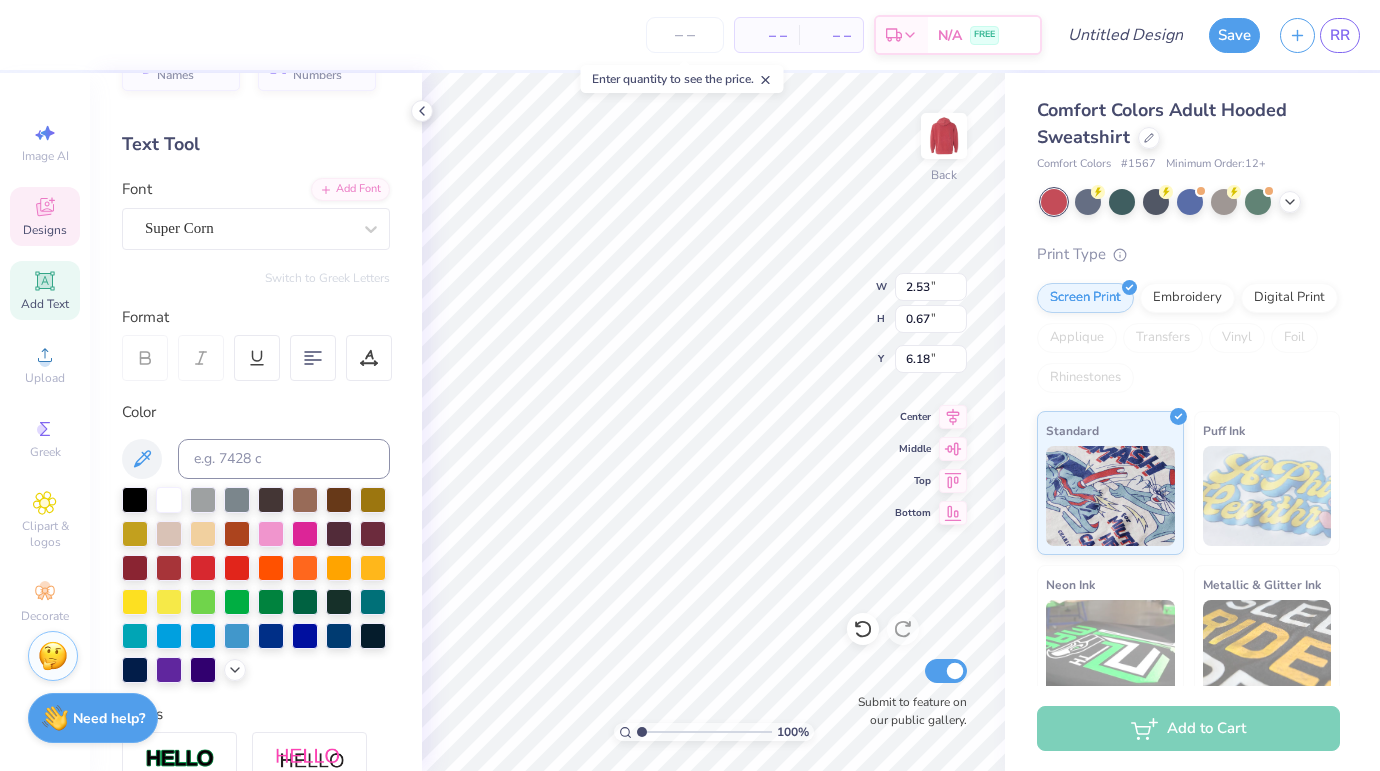 scroll, scrollTop: 44, scrollLeft: 0, axis: vertical 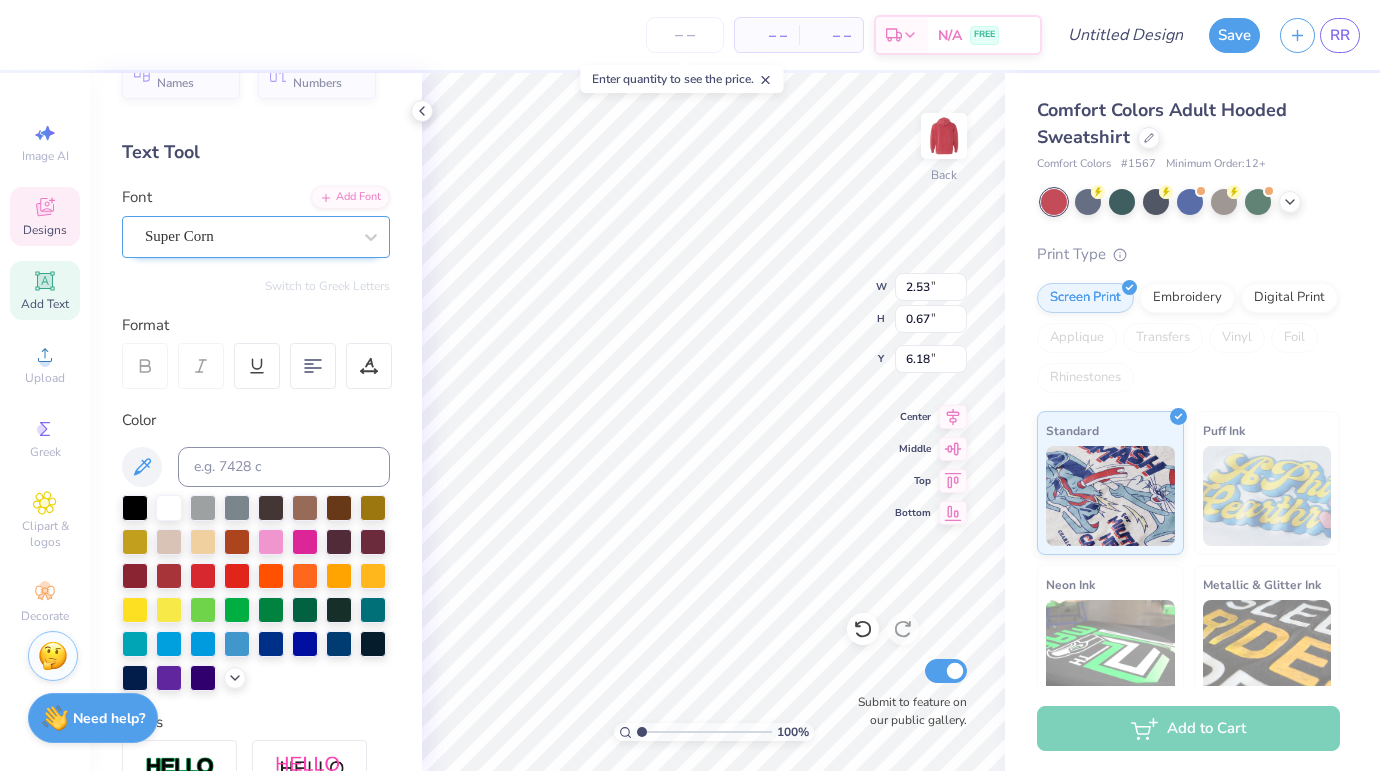 click on "Super Corn" at bounding box center [248, 236] 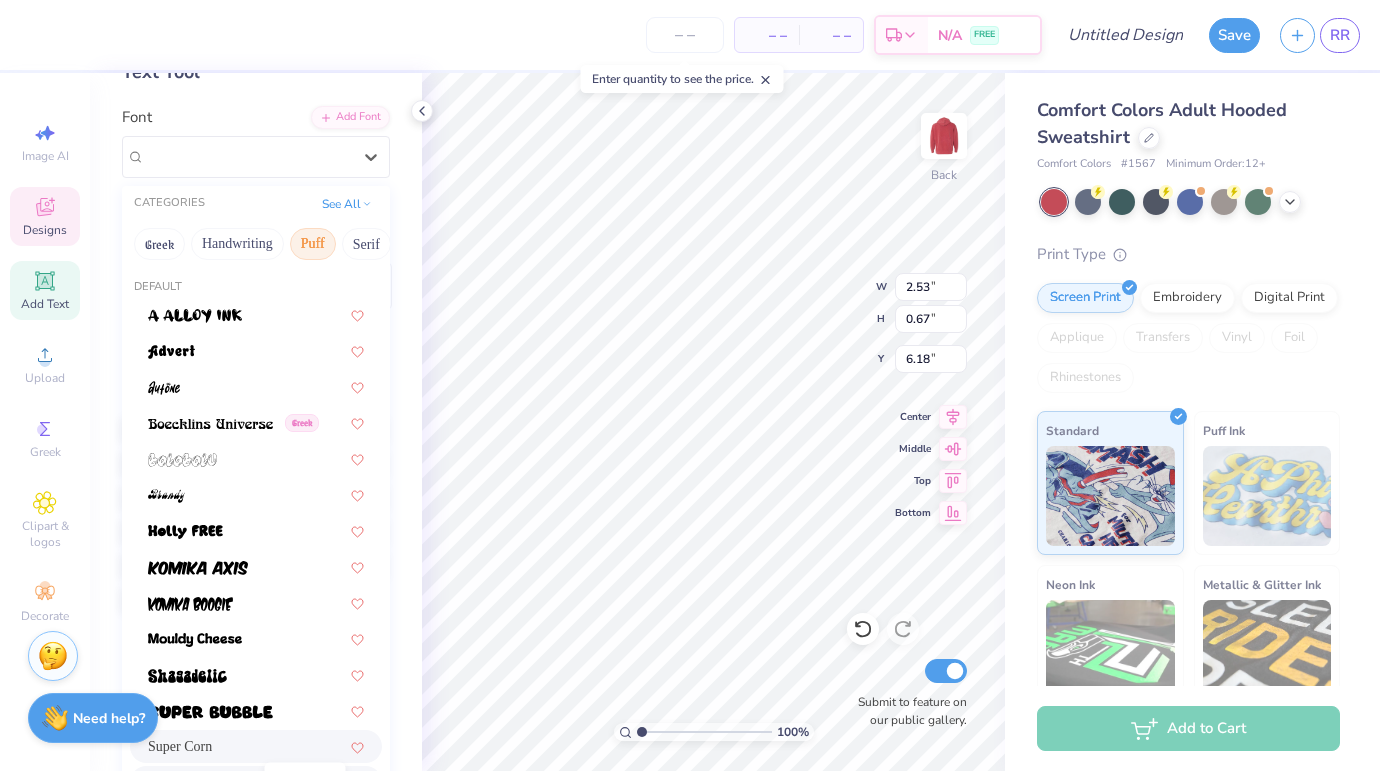 scroll, scrollTop: 112, scrollLeft: 0, axis: vertical 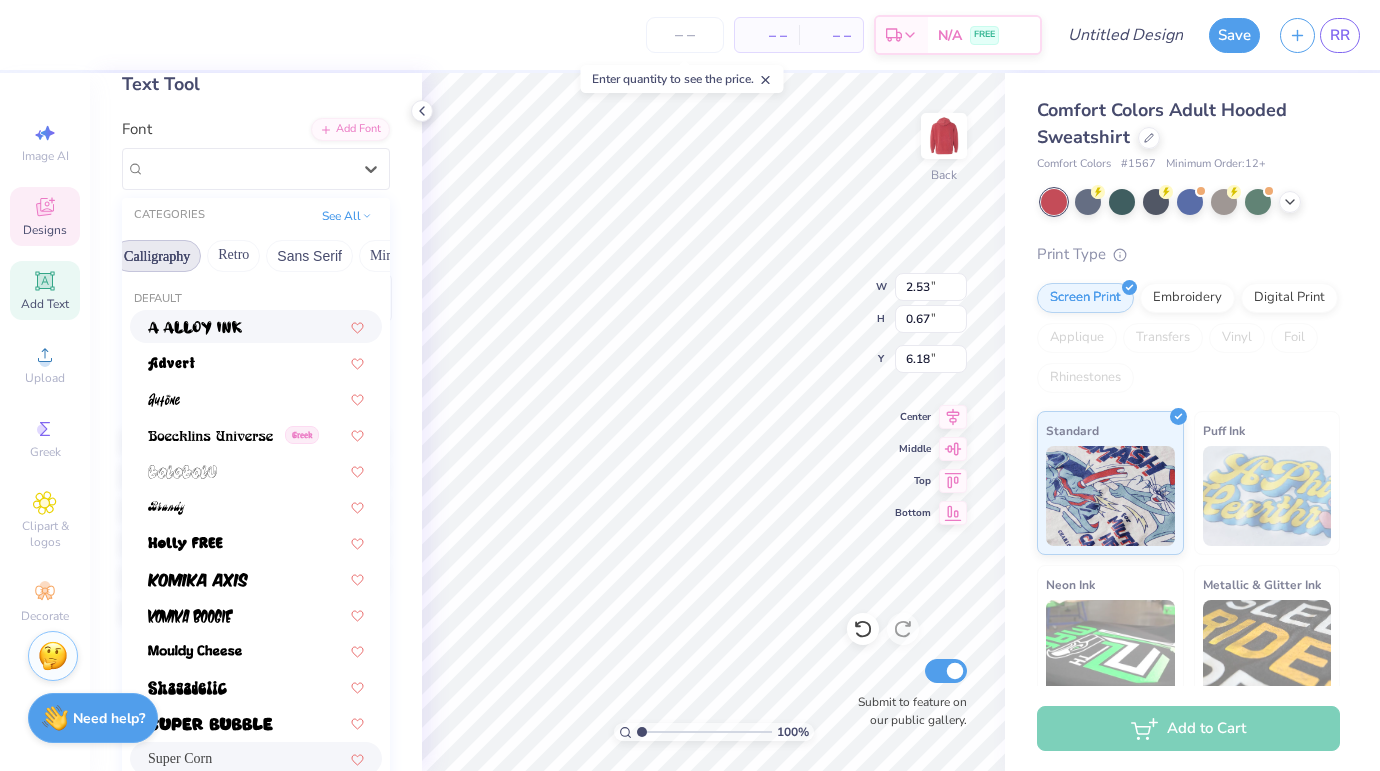 click on "Sans Serif" at bounding box center (309, 256) 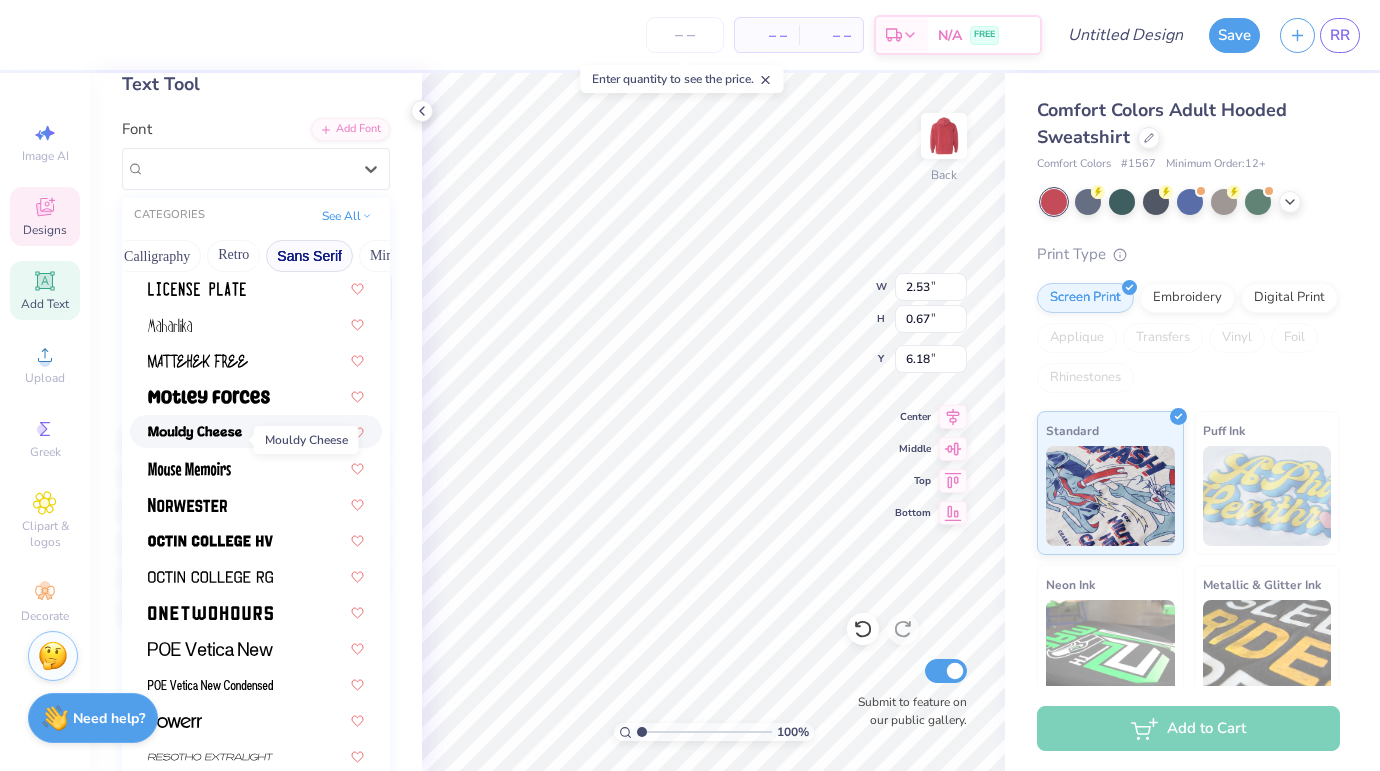 scroll, scrollTop: 1611, scrollLeft: 0, axis: vertical 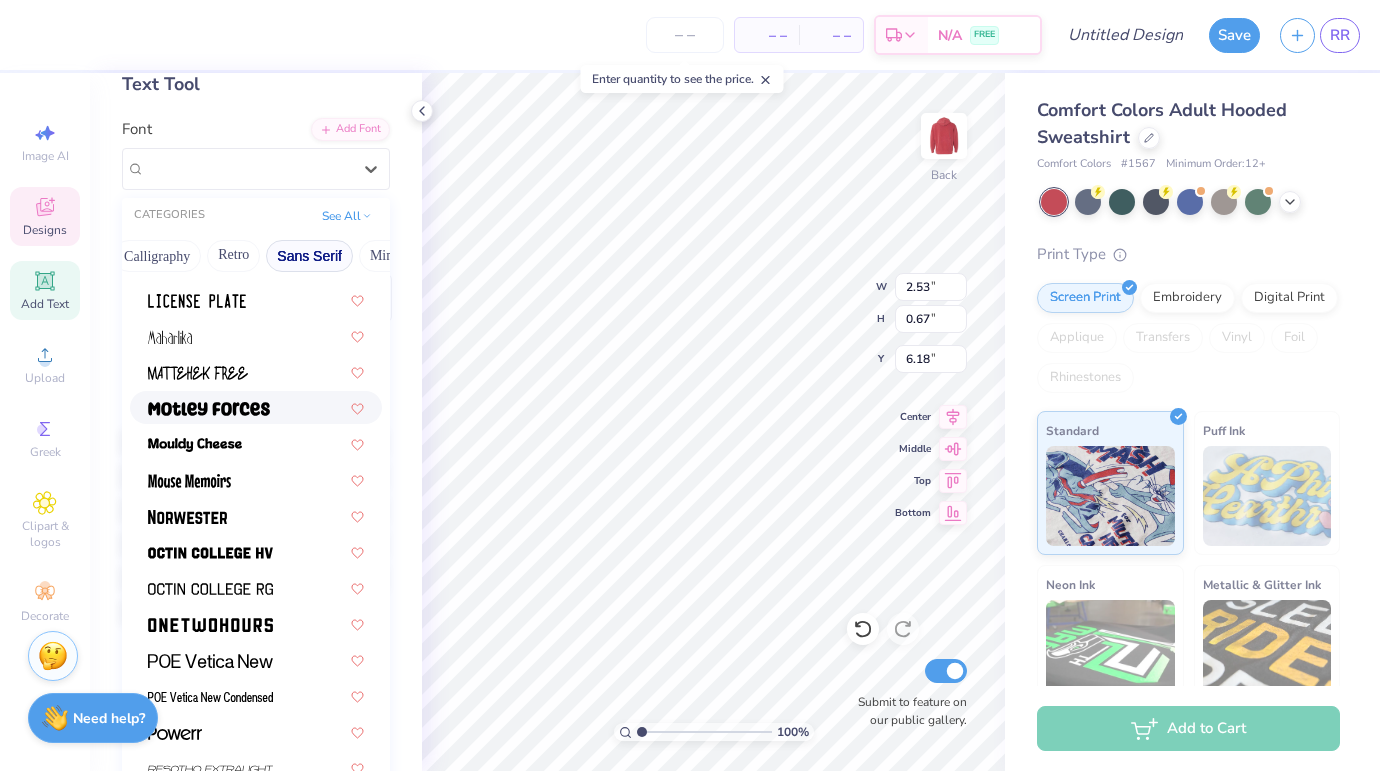 click at bounding box center [209, 407] 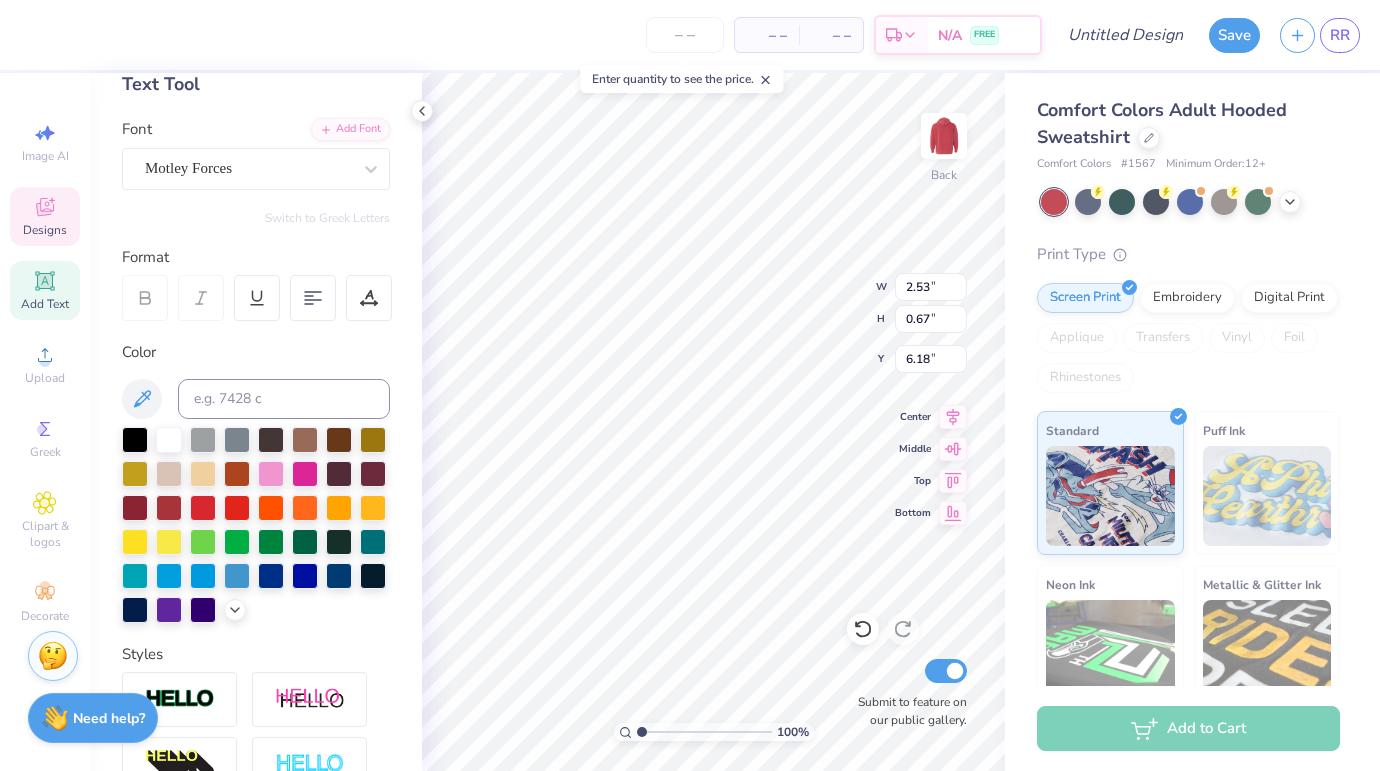 type on "2.55" 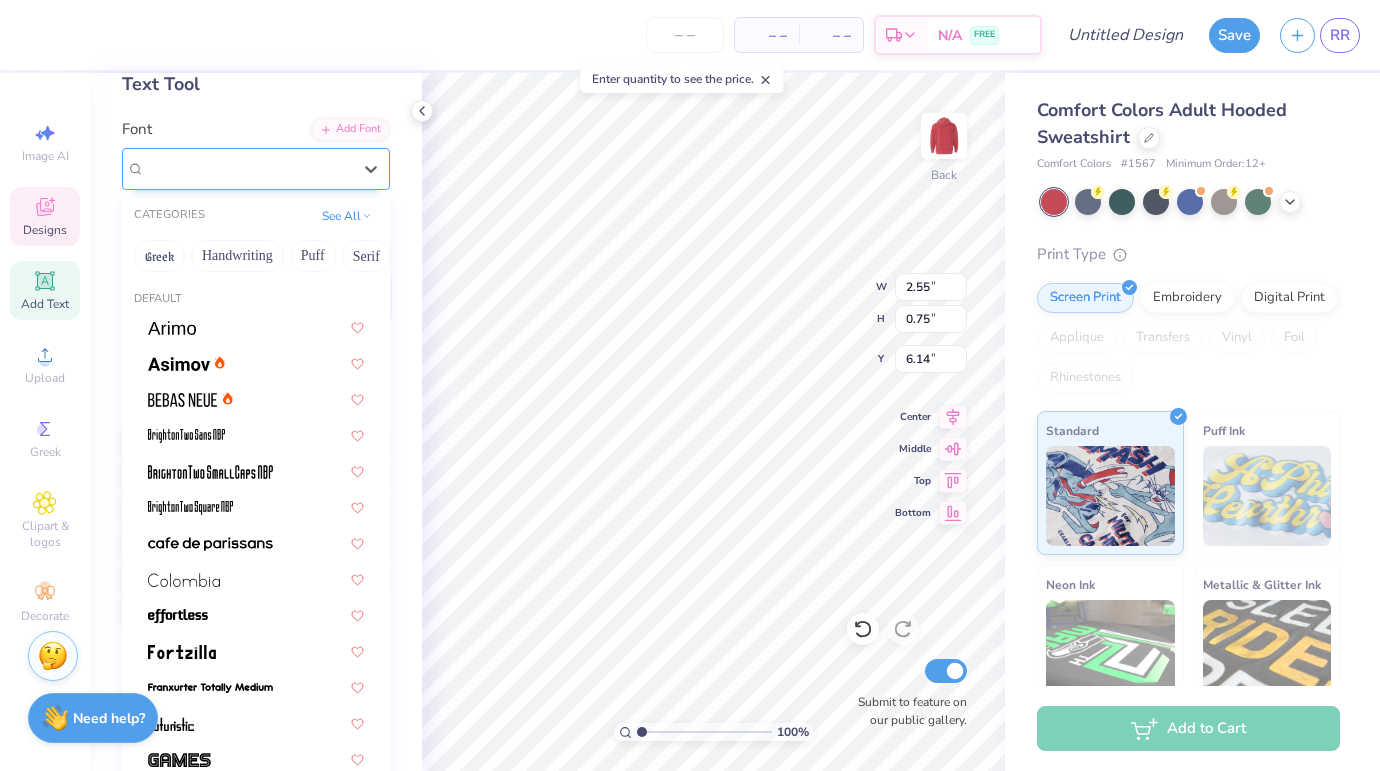 click on "Motley Forces" at bounding box center (248, 168) 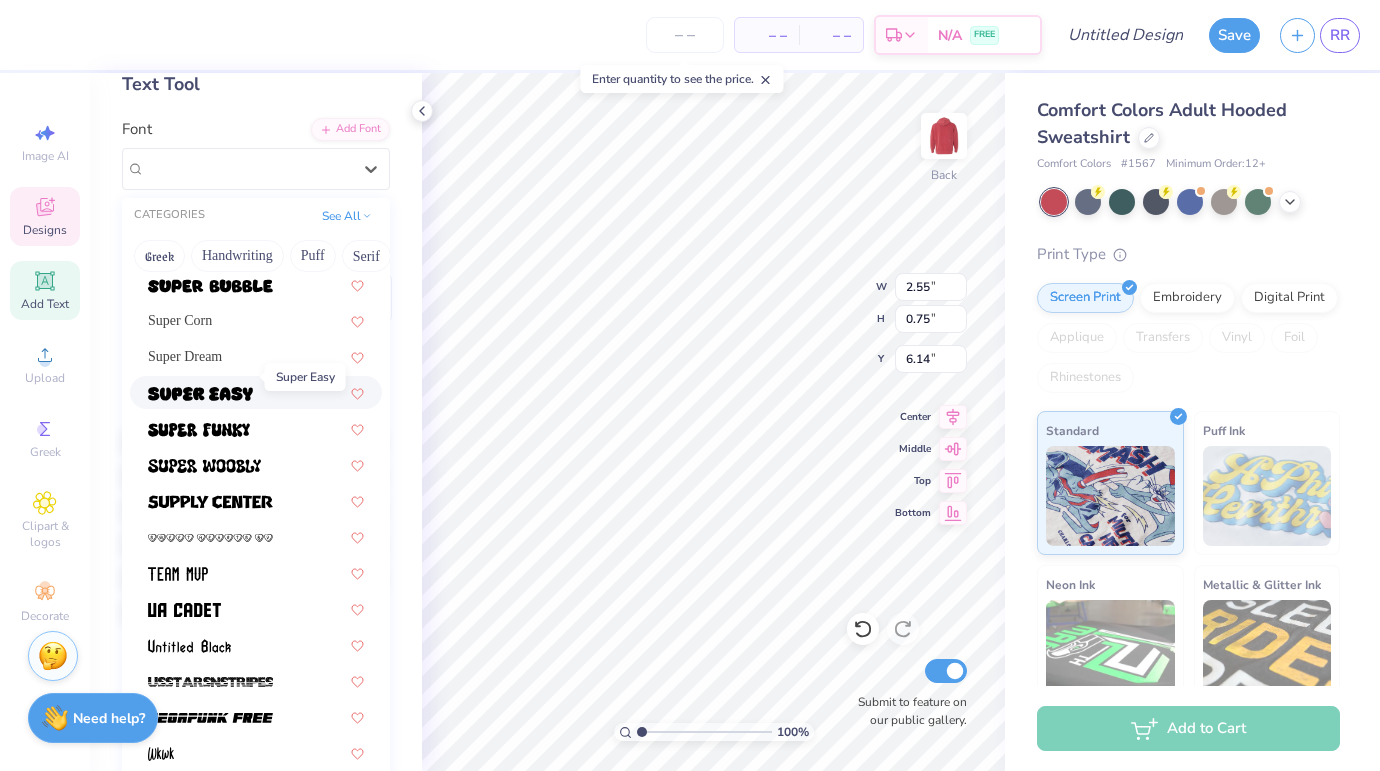 scroll, scrollTop: 2398, scrollLeft: 0, axis: vertical 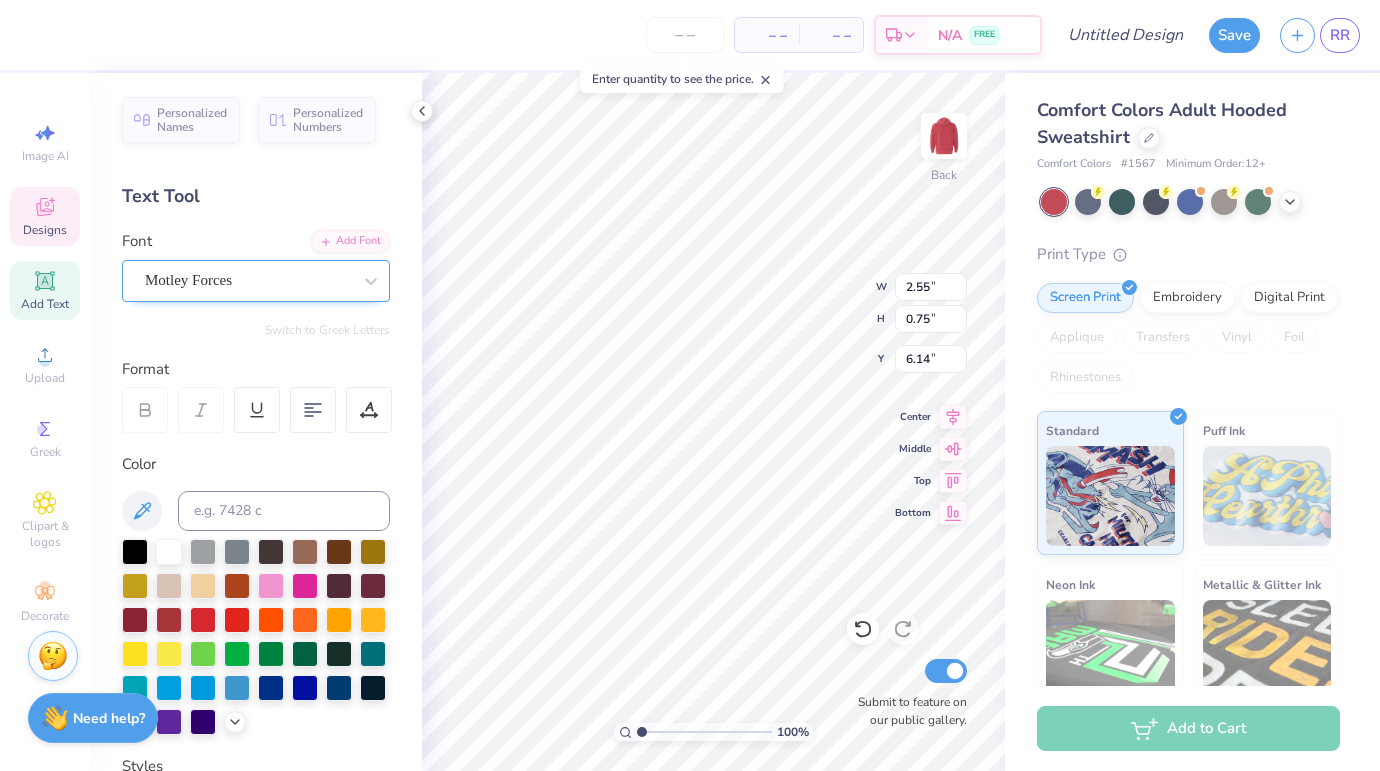 click on "Motley Forces" at bounding box center [248, 280] 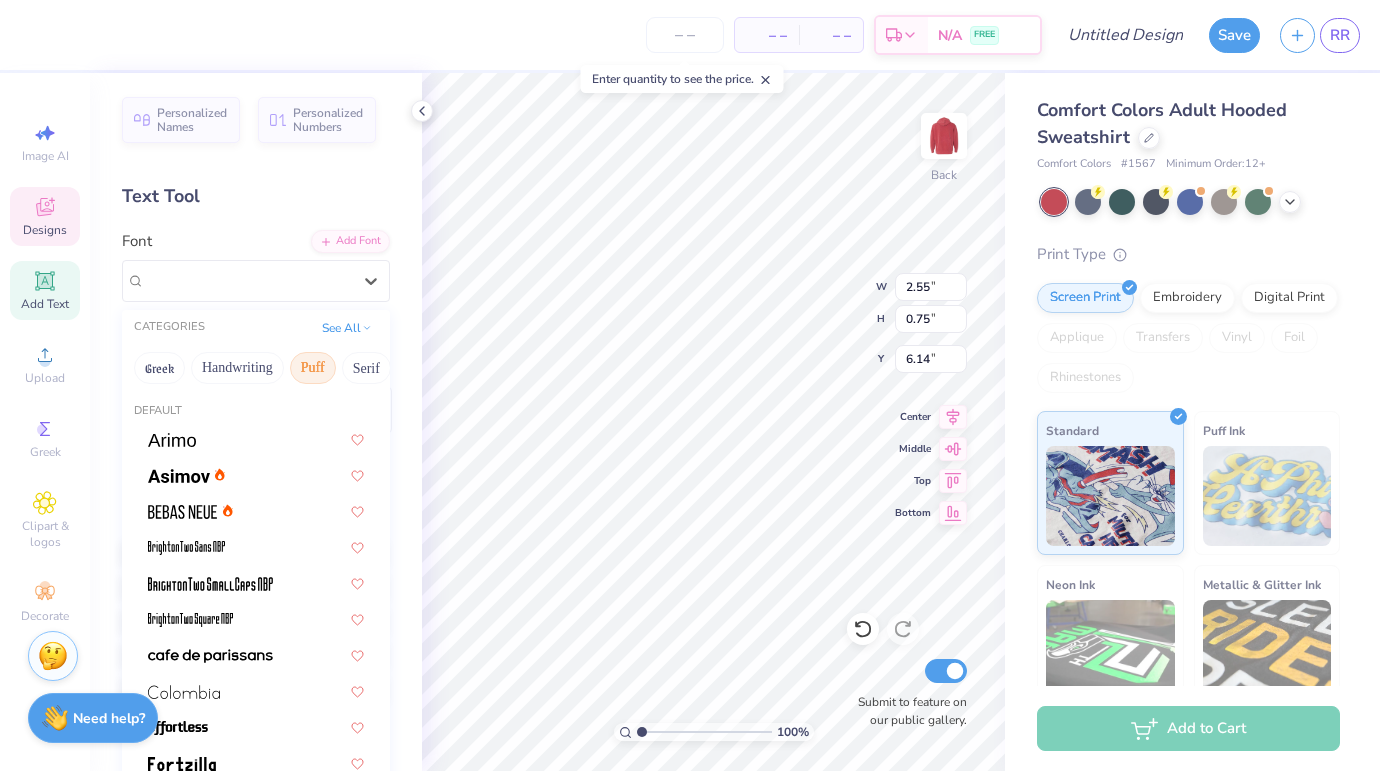 click on "Puff" at bounding box center (313, 368) 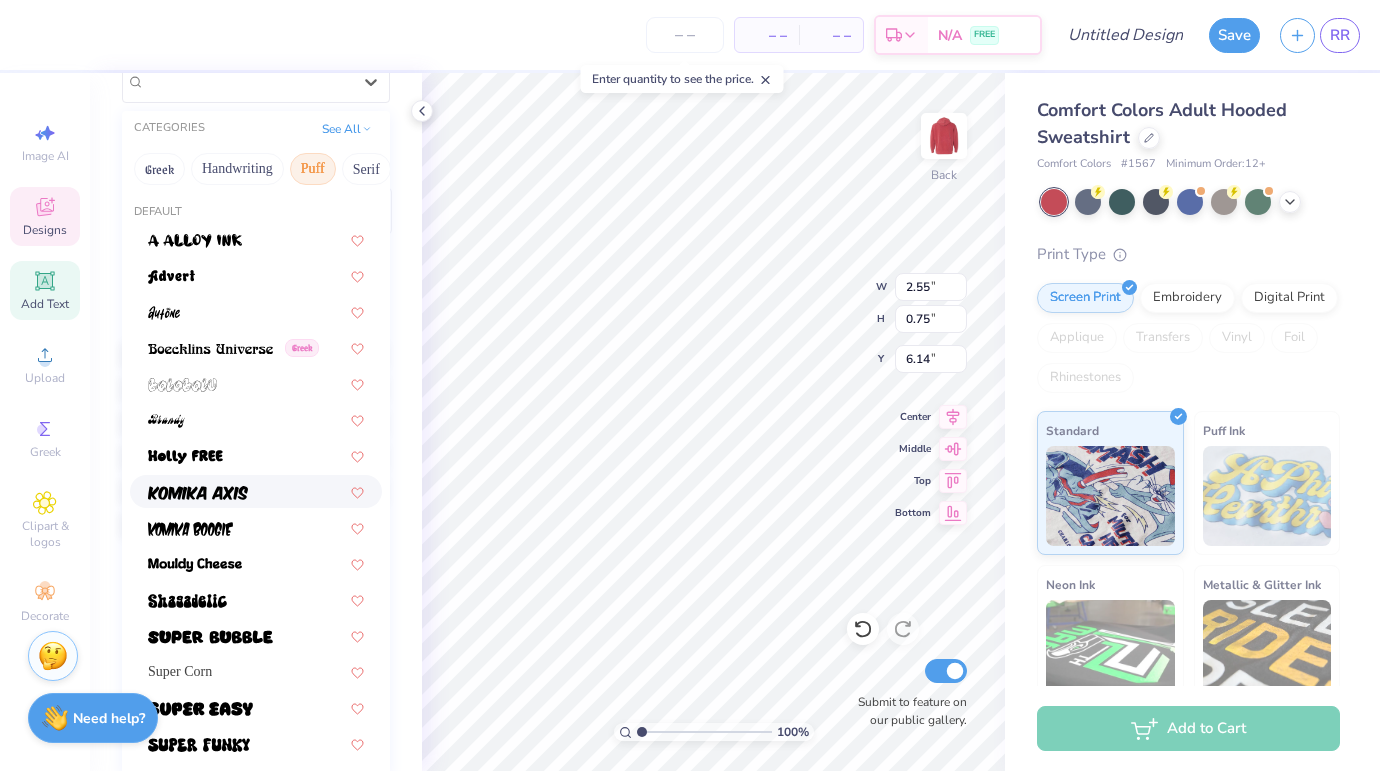 scroll, scrollTop: 190, scrollLeft: 0, axis: vertical 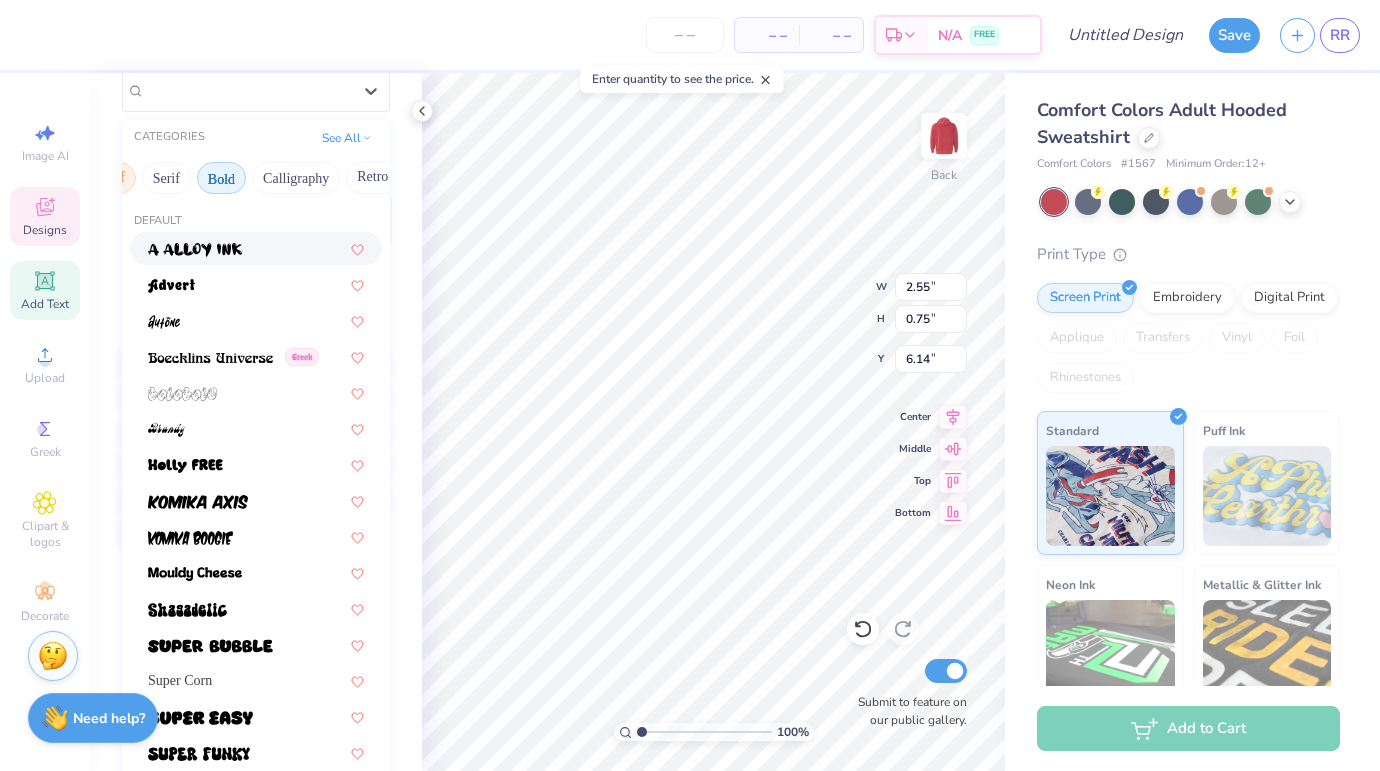 click on "Bold" at bounding box center (221, 178) 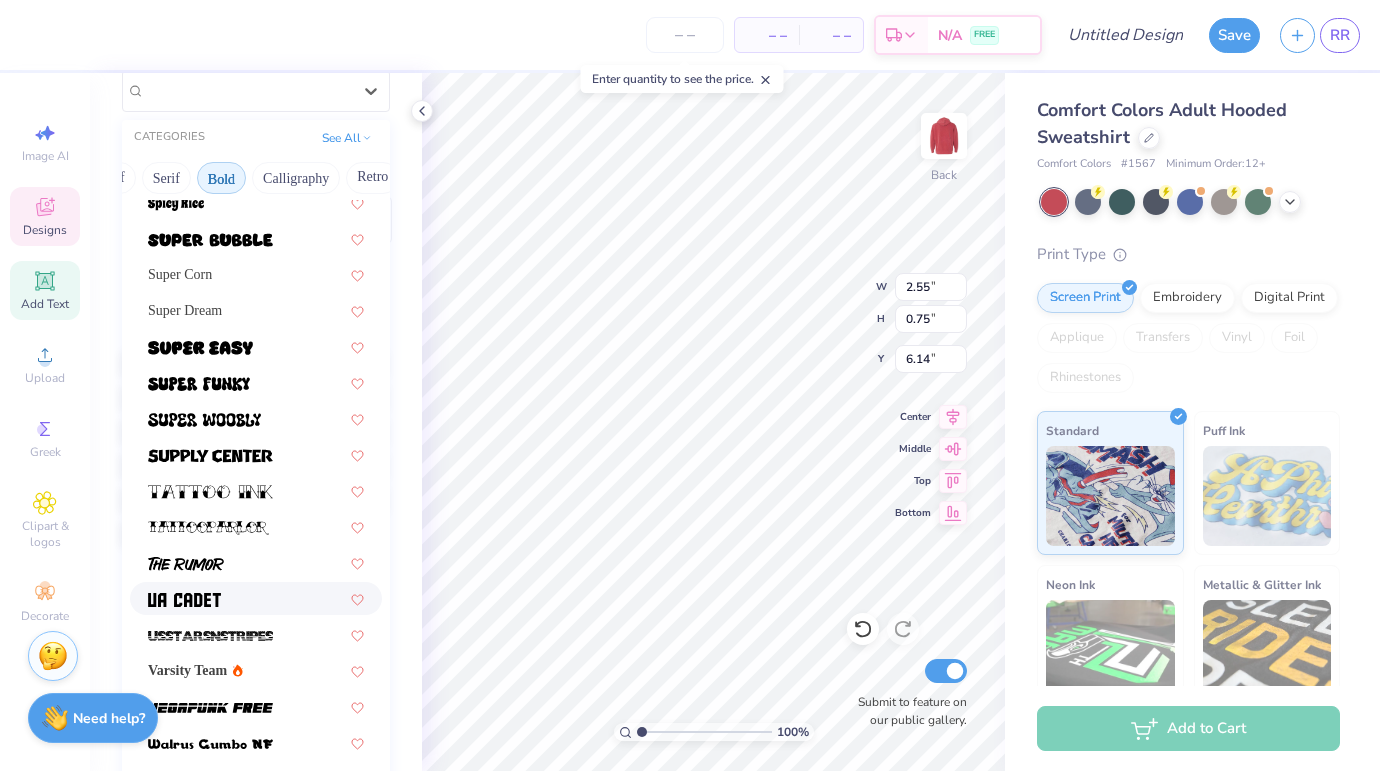scroll, scrollTop: 2182, scrollLeft: 0, axis: vertical 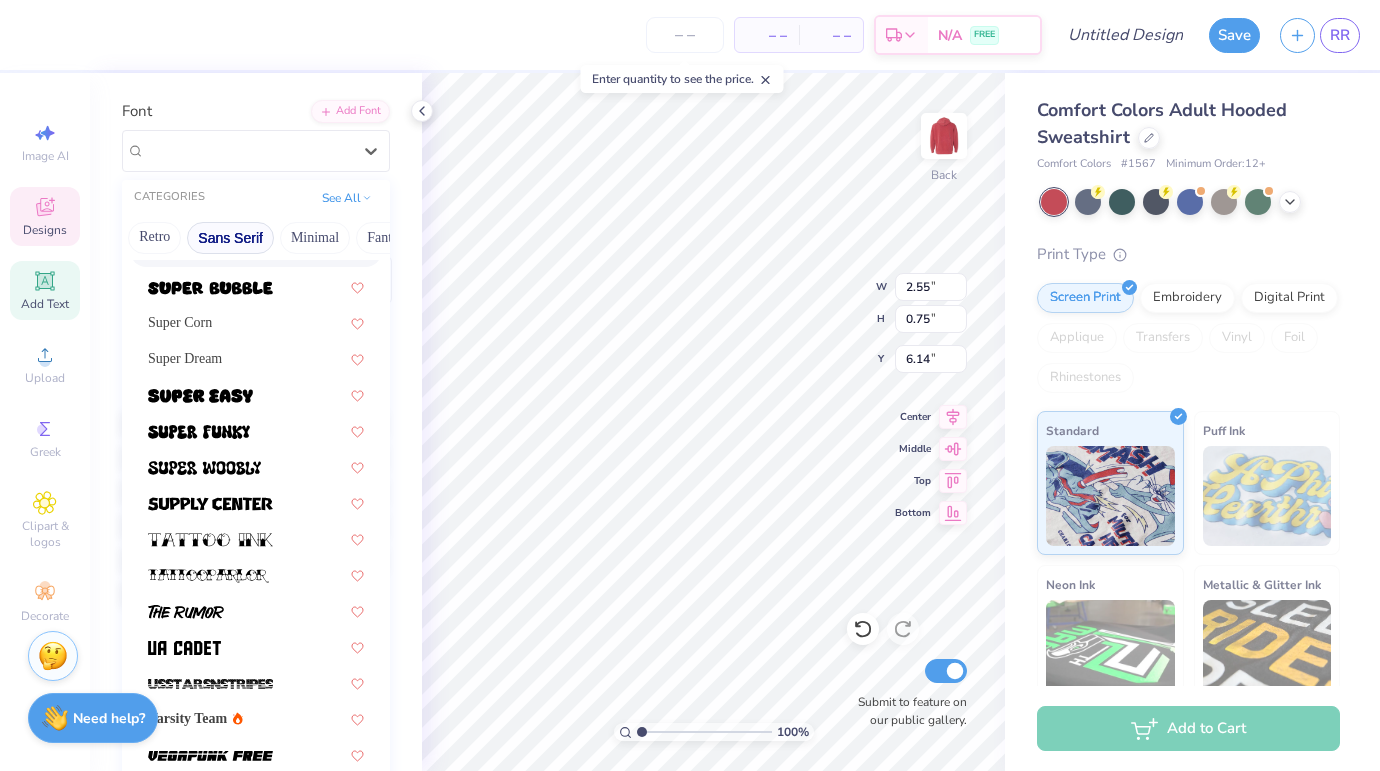 click on "Sans Serif" at bounding box center (230, 238) 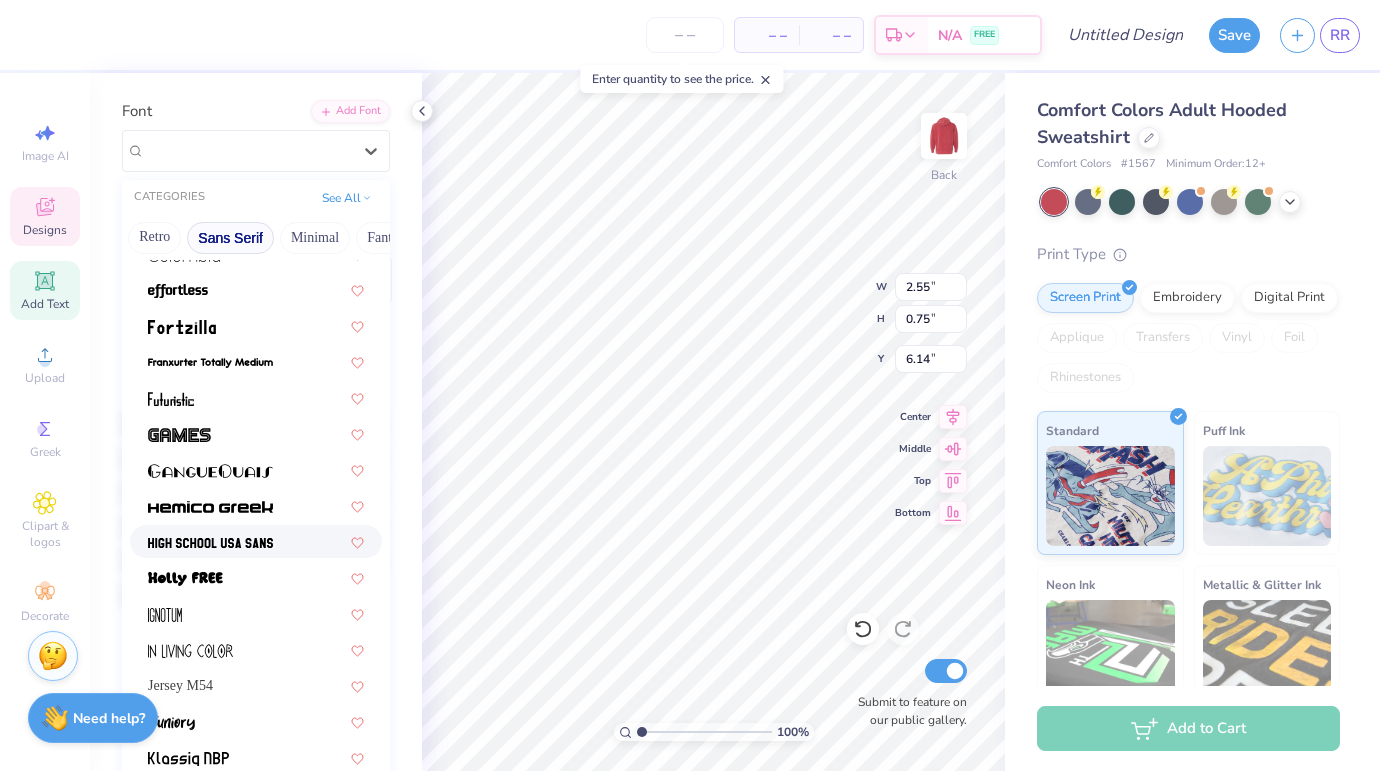 scroll, scrollTop: 290, scrollLeft: 0, axis: vertical 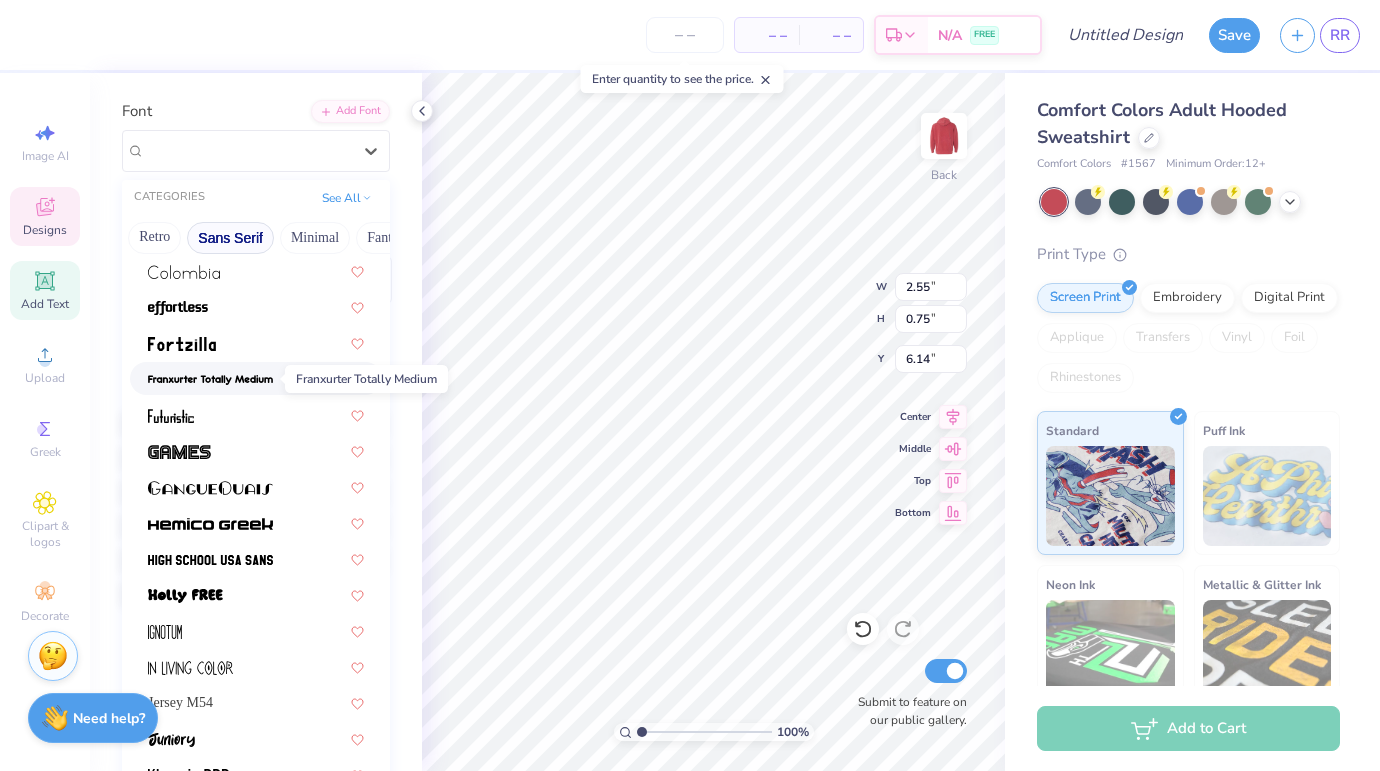 click at bounding box center [210, 380] 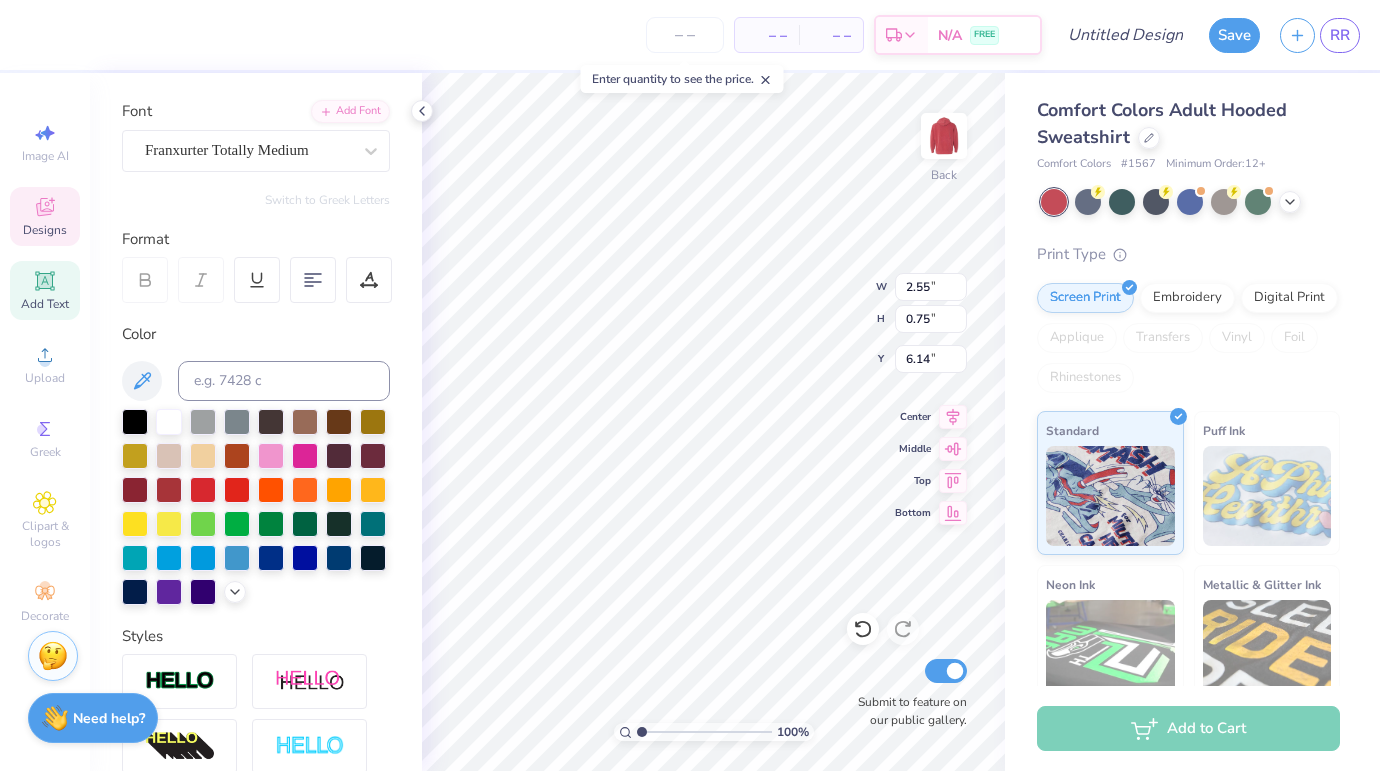 type on "2.01" 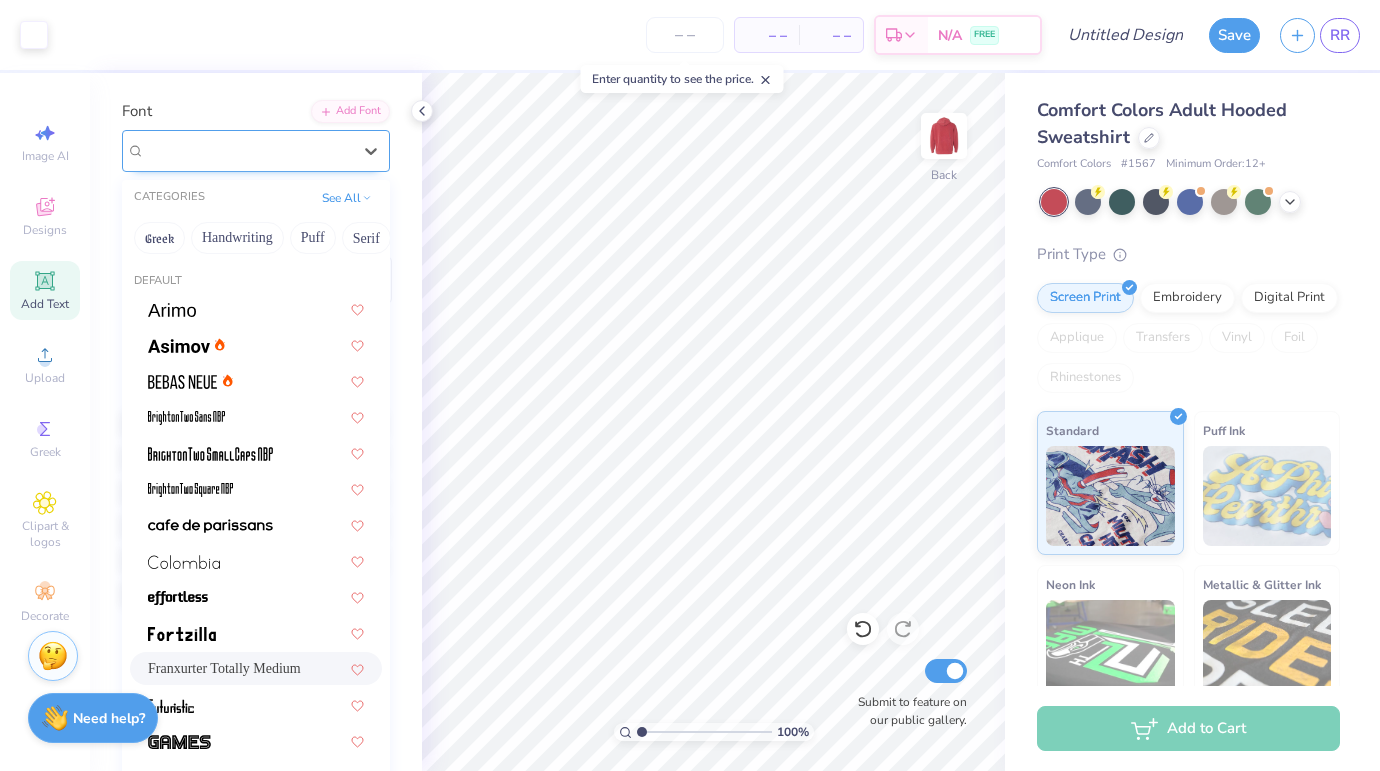 click on "Franxurter Totally Medium" at bounding box center [248, 150] 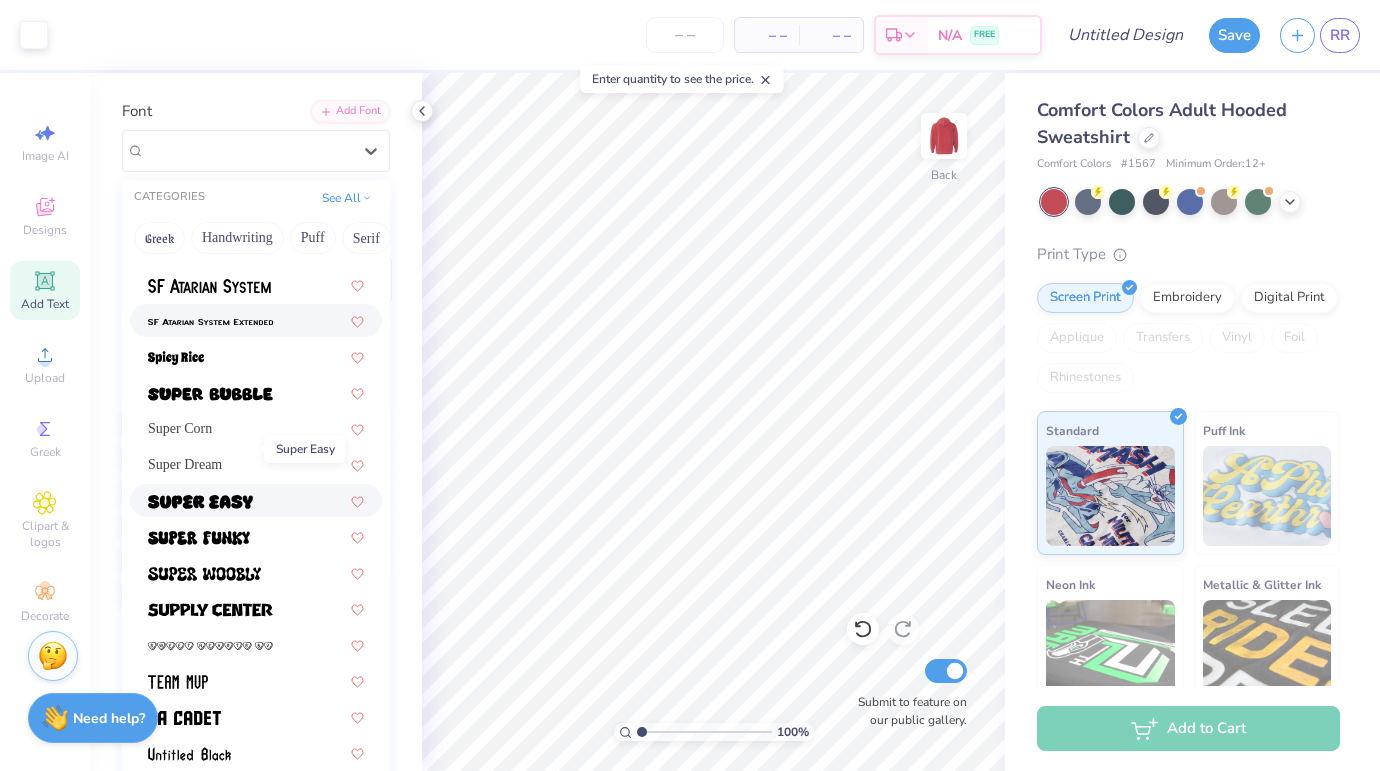 scroll, scrollTop: 2398, scrollLeft: 0, axis: vertical 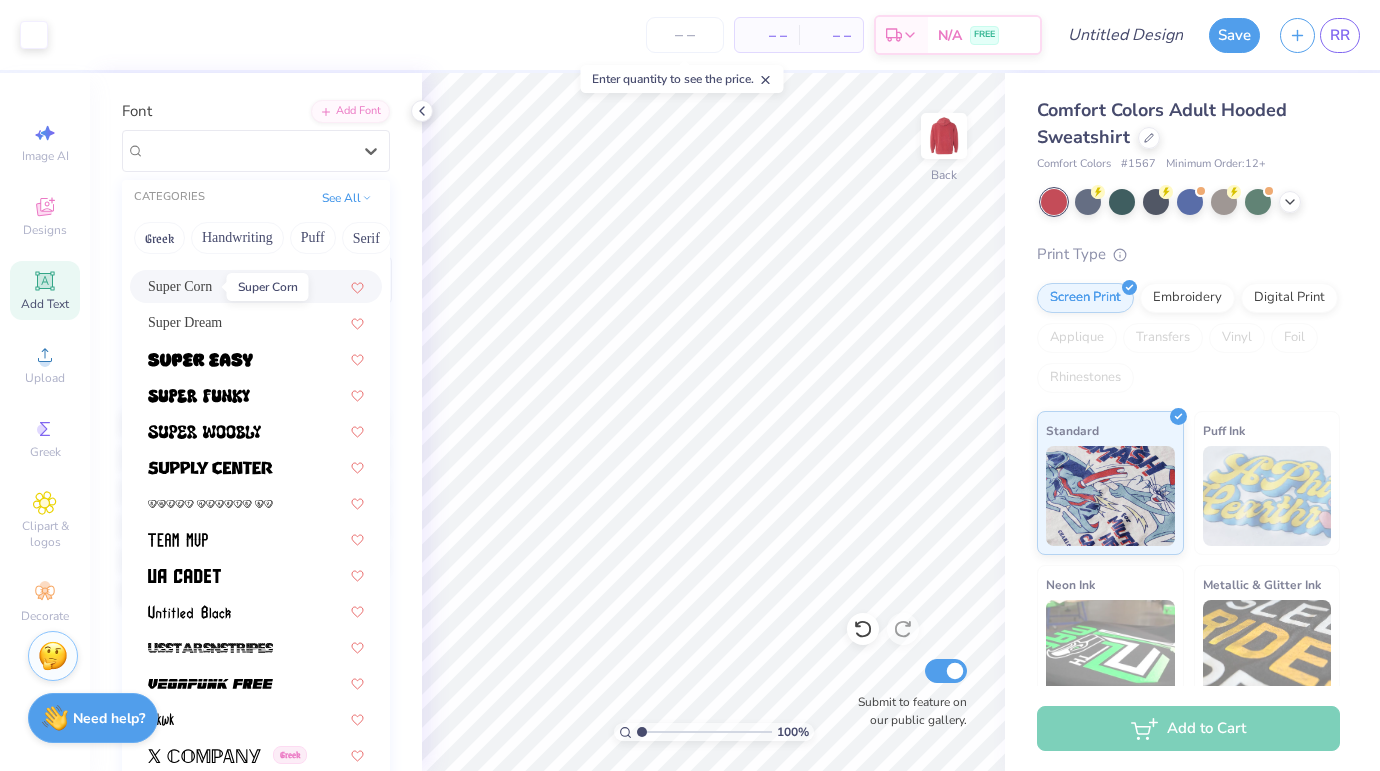 click on "Super Corn" at bounding box center (180, 286) 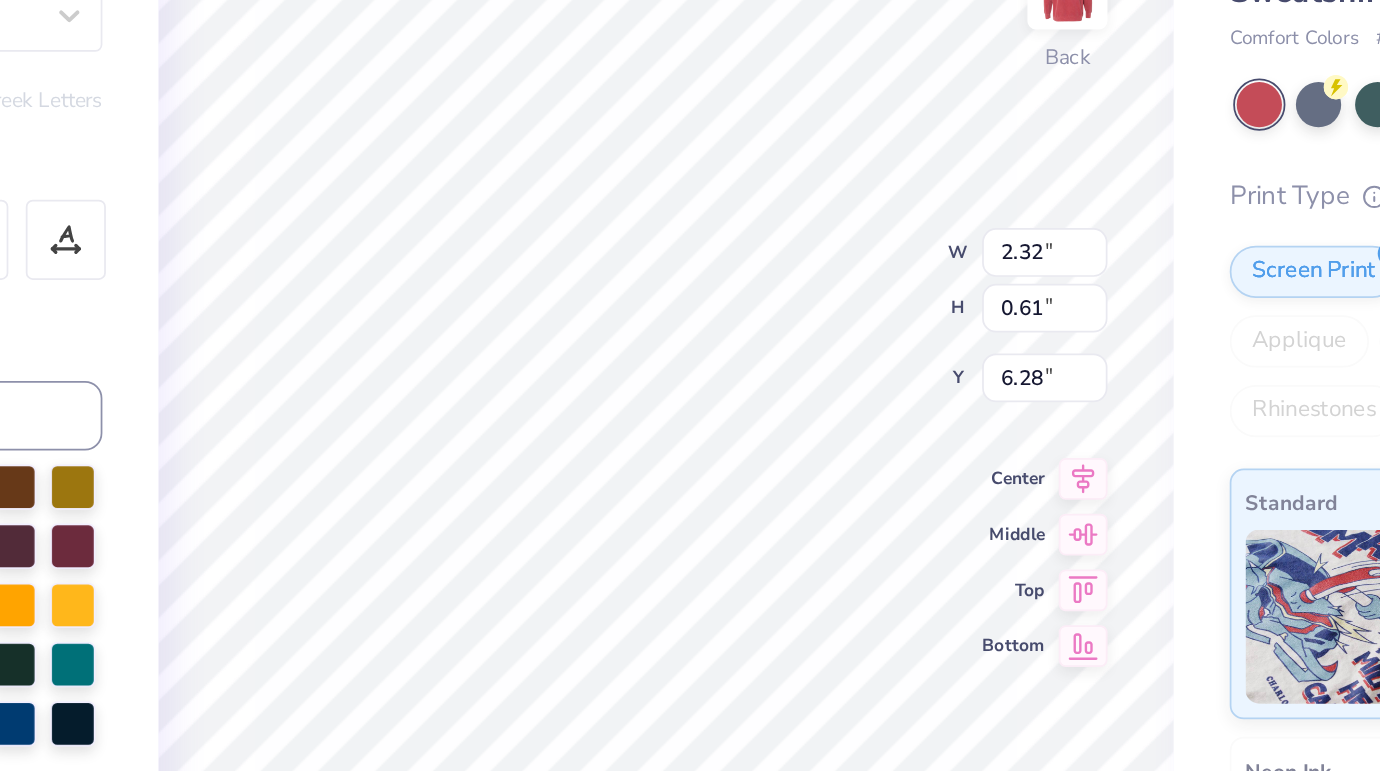 type on "2.32" 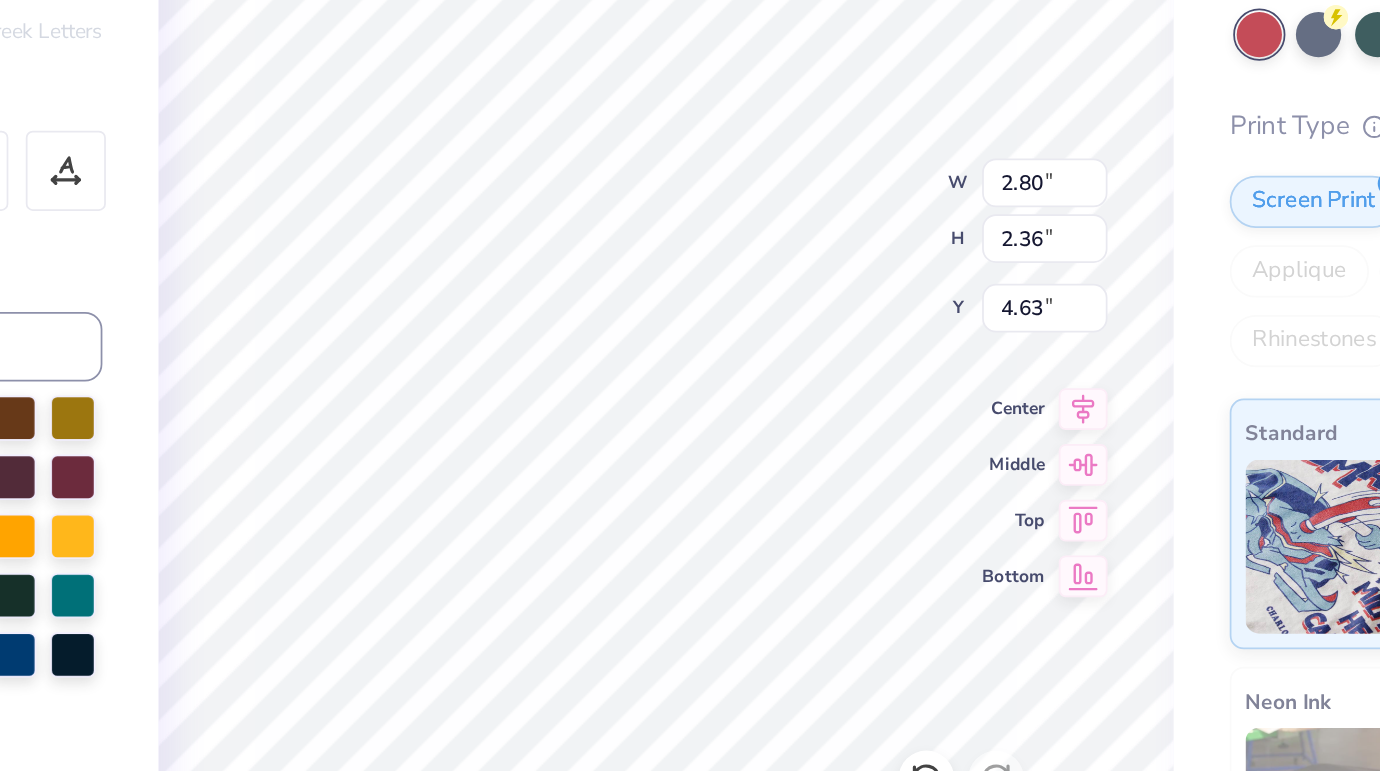 type on "4.71" 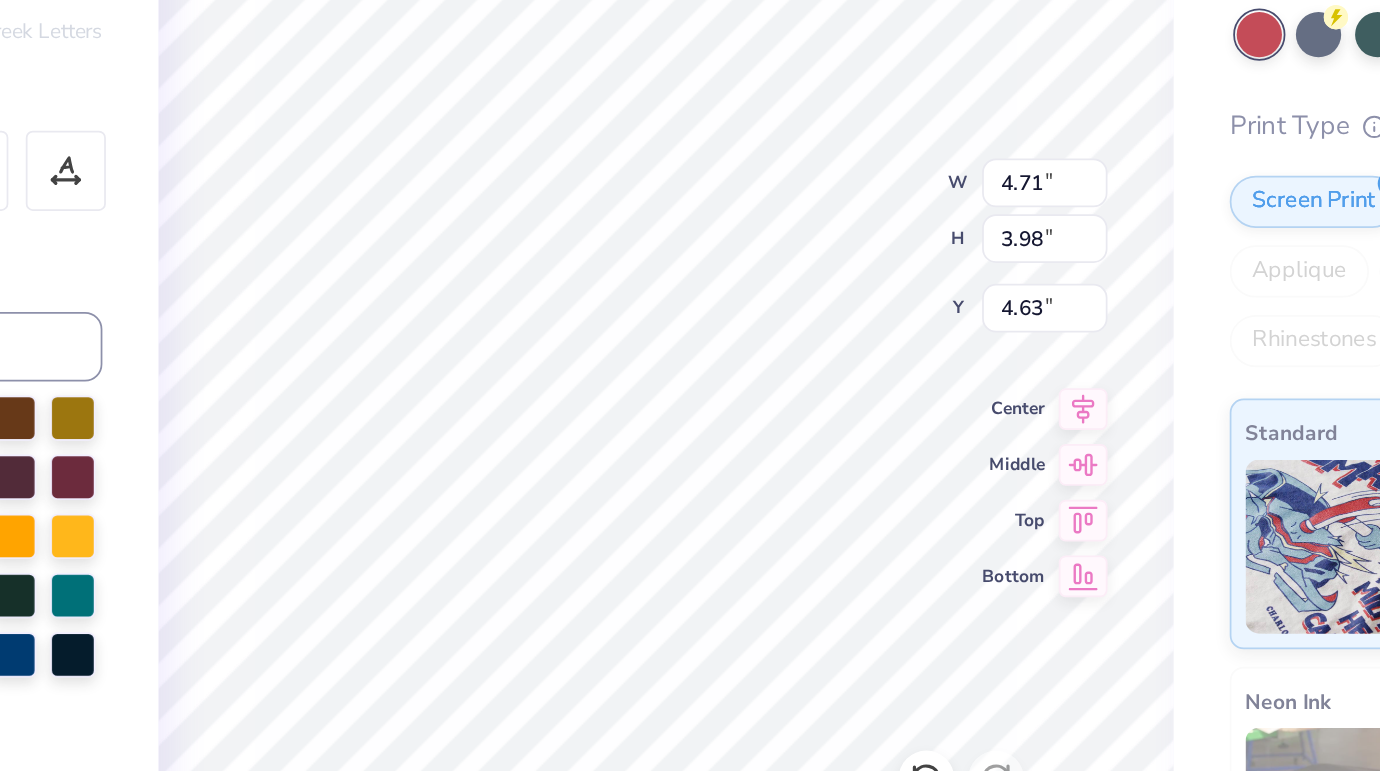 type on "4.64" 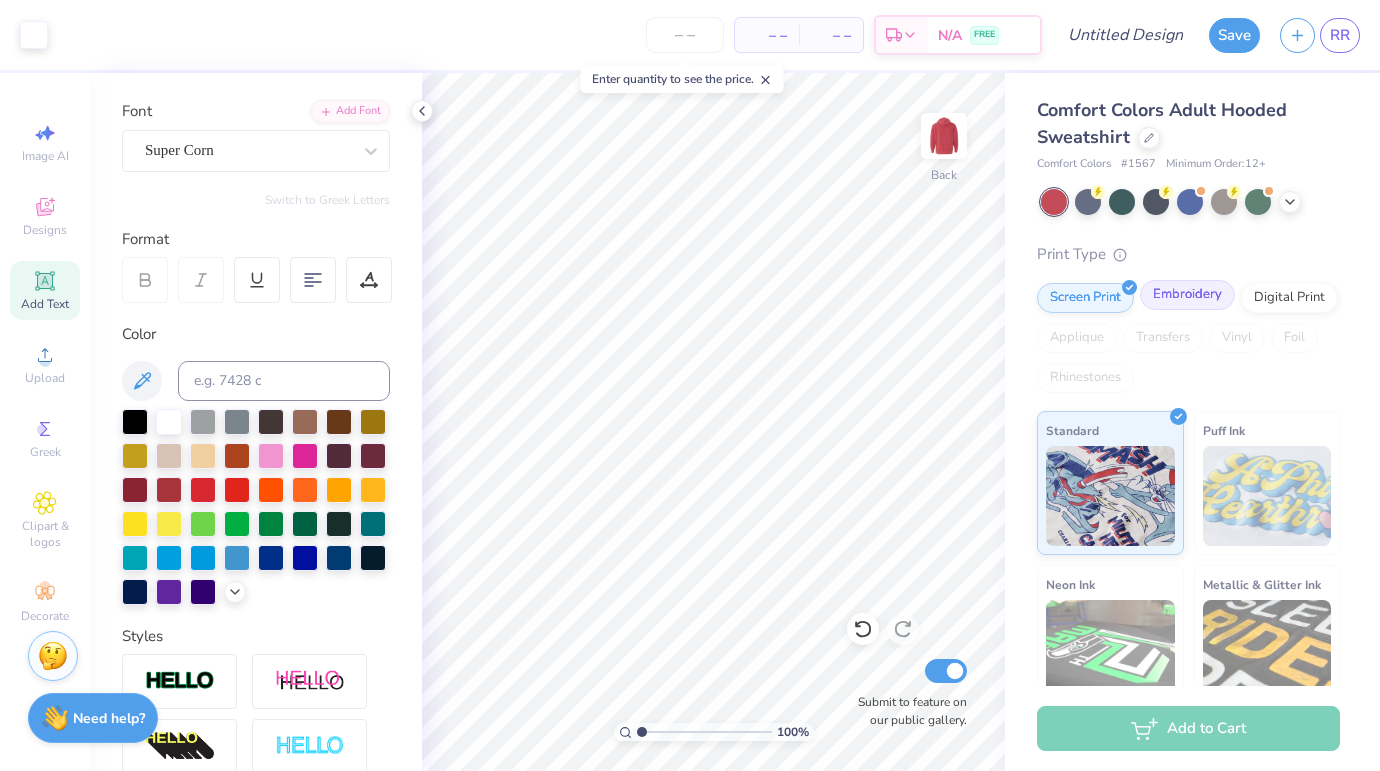 click on "Embroidery" at bounding box center (1187, 295) 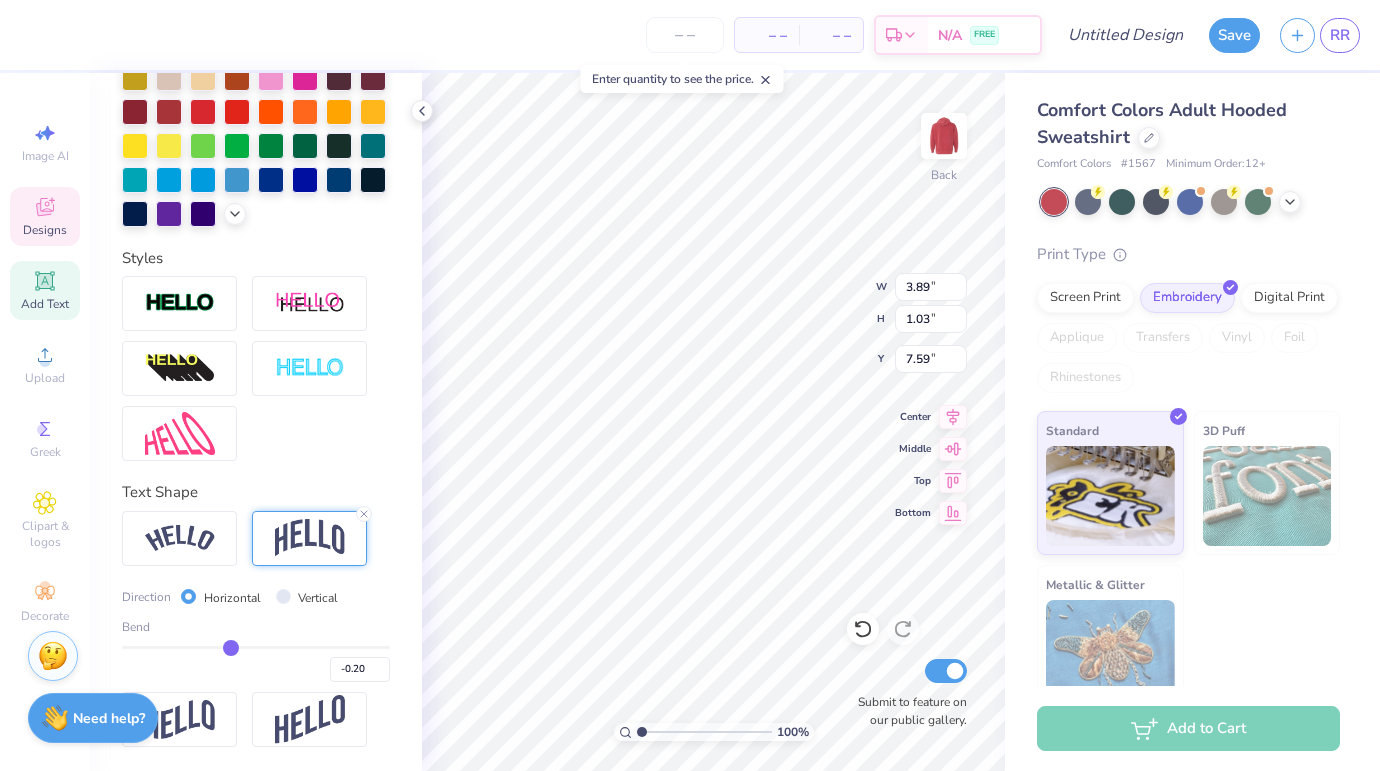click at bounding box center [310, 538] 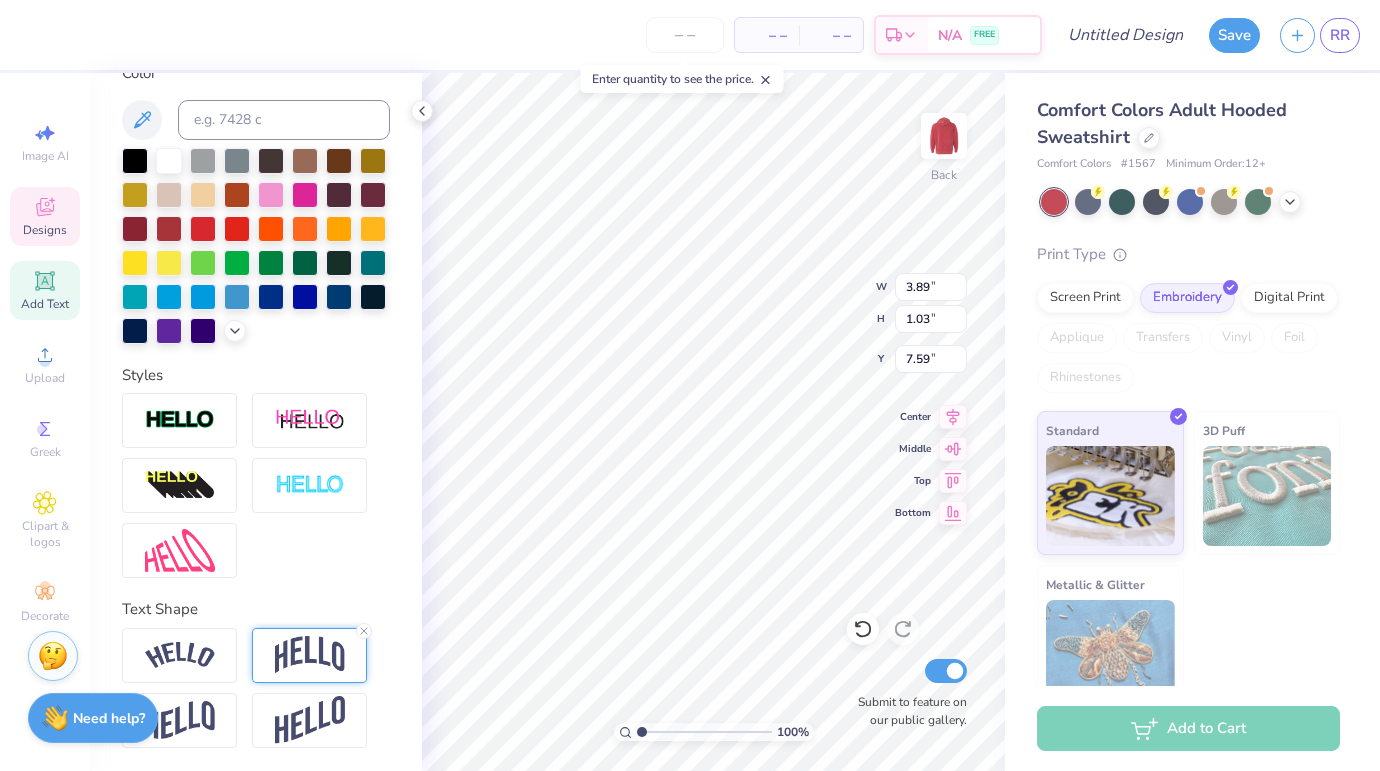 click at bounding box center [310, 655] 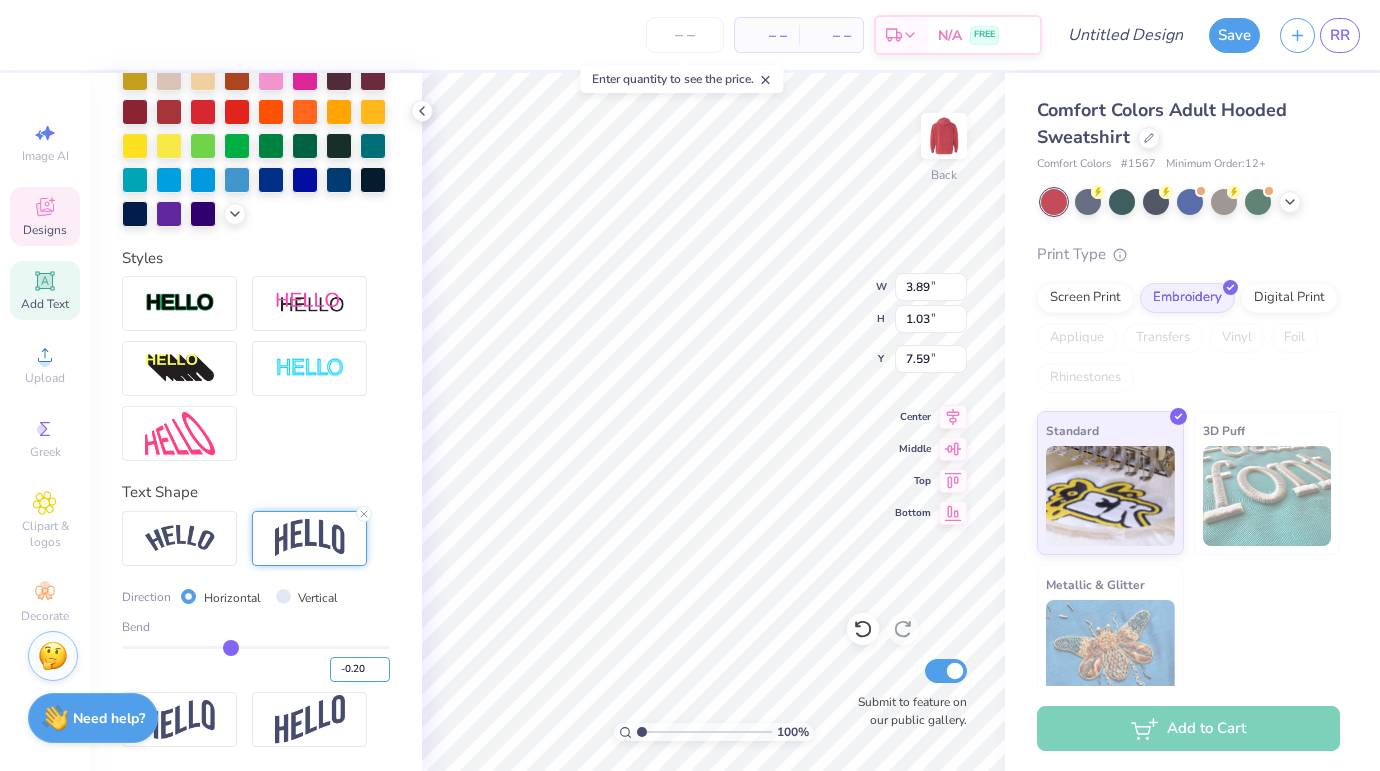 click on "-0.20" at bounding box center (360, 669) 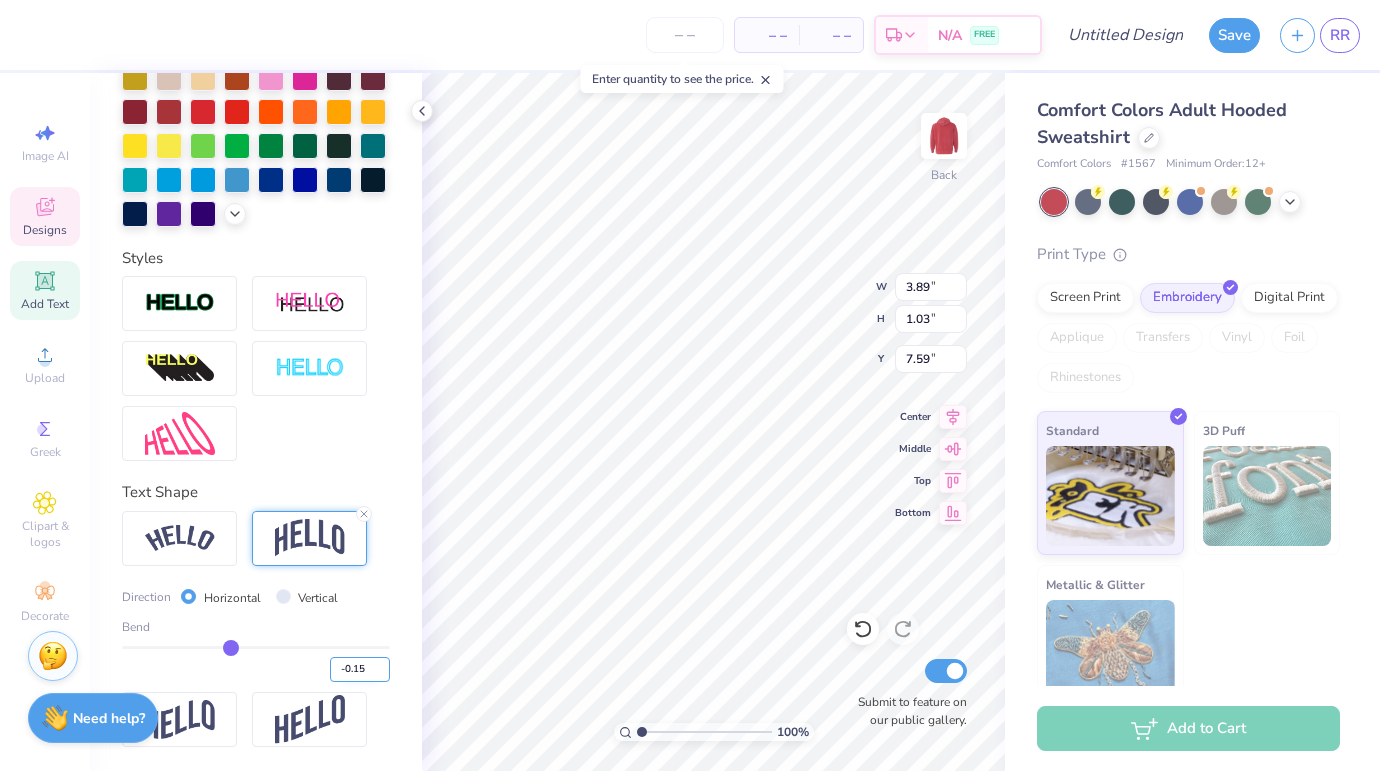 type on "-0.15" 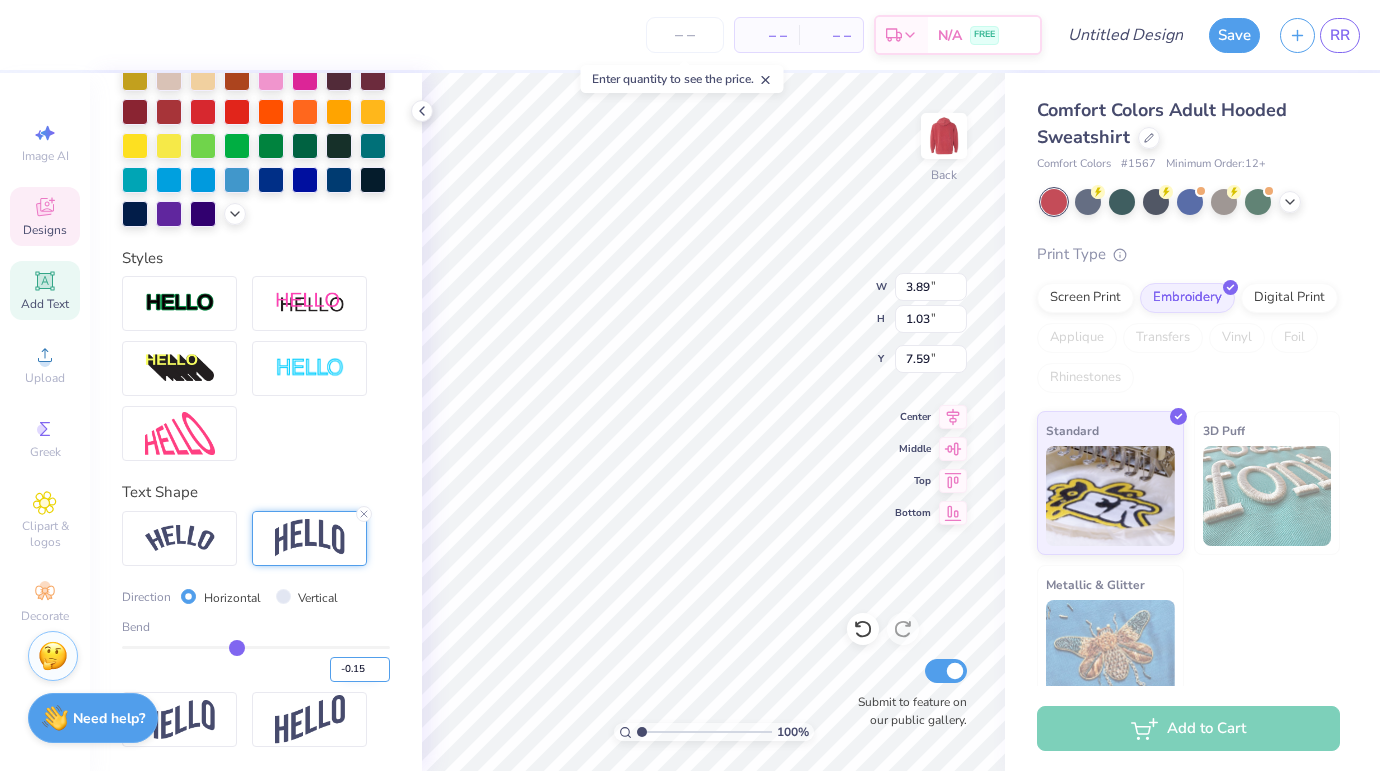 type on "0.95" 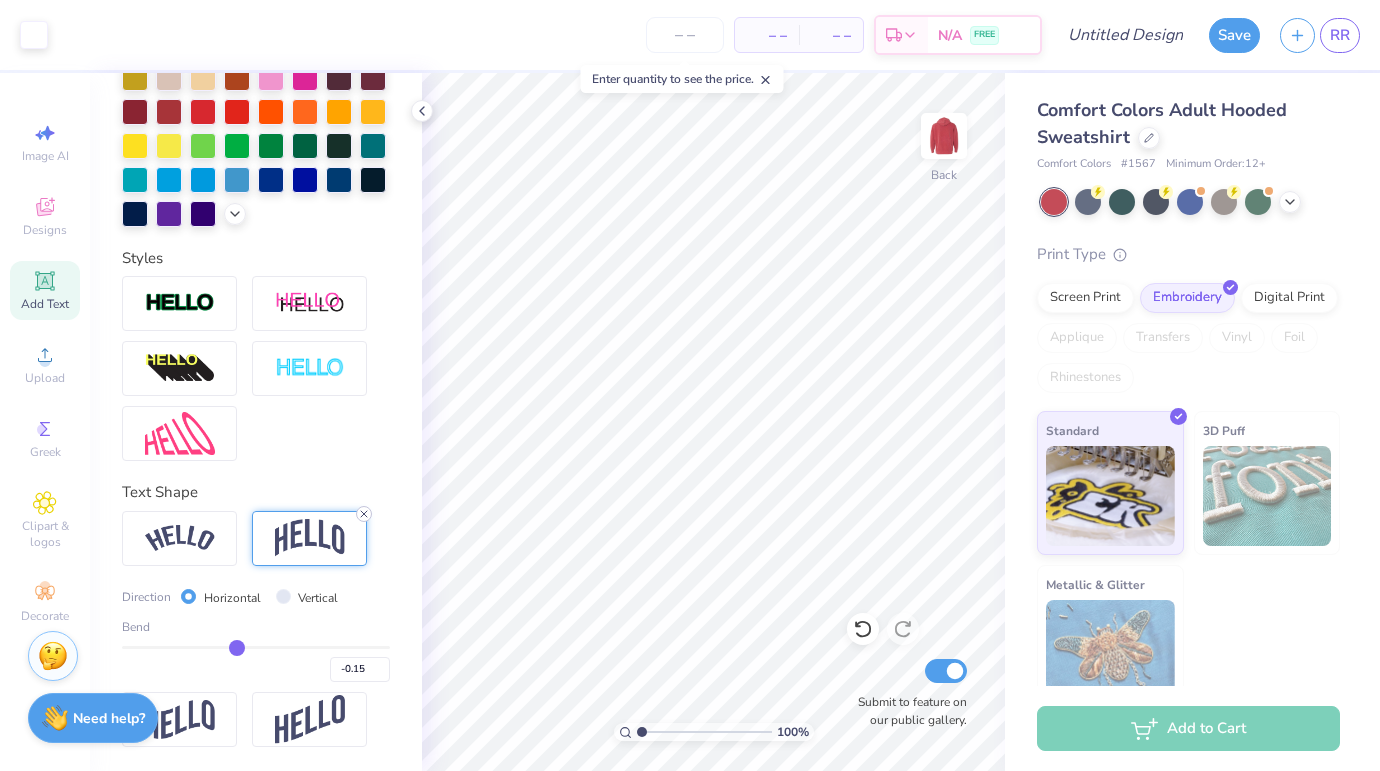 click 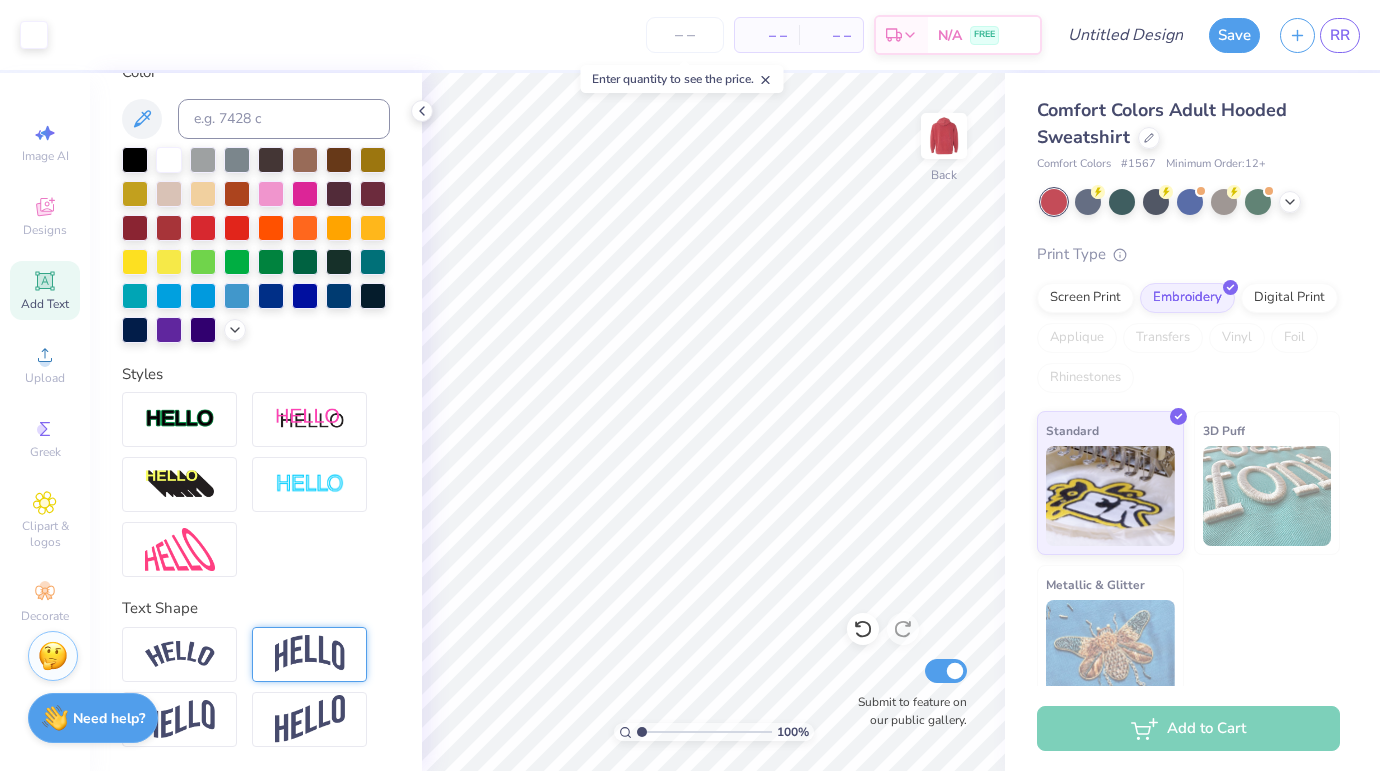 scroll, scrollTop: 391, scrollLeft: 0, axis: vertical 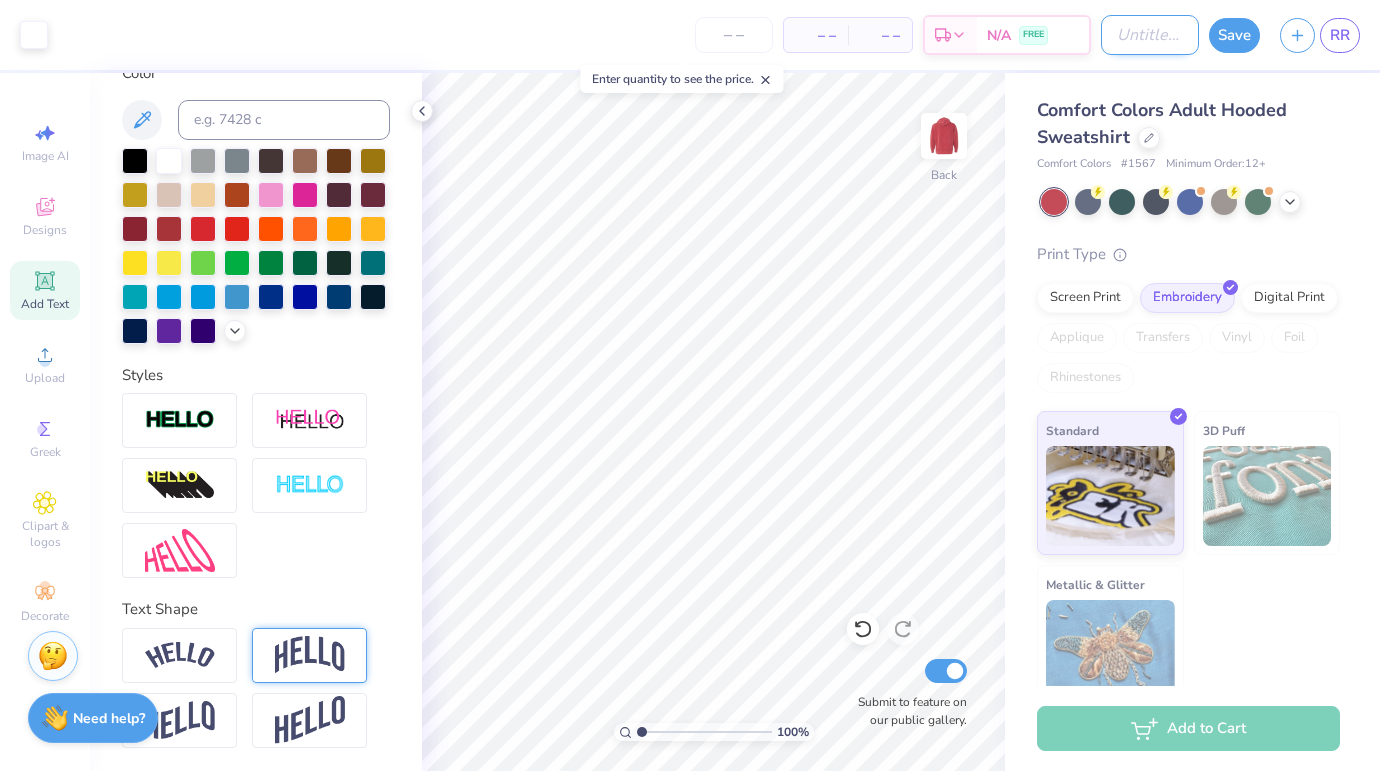 click on "Design Title" at bounding box center [1150, 35] 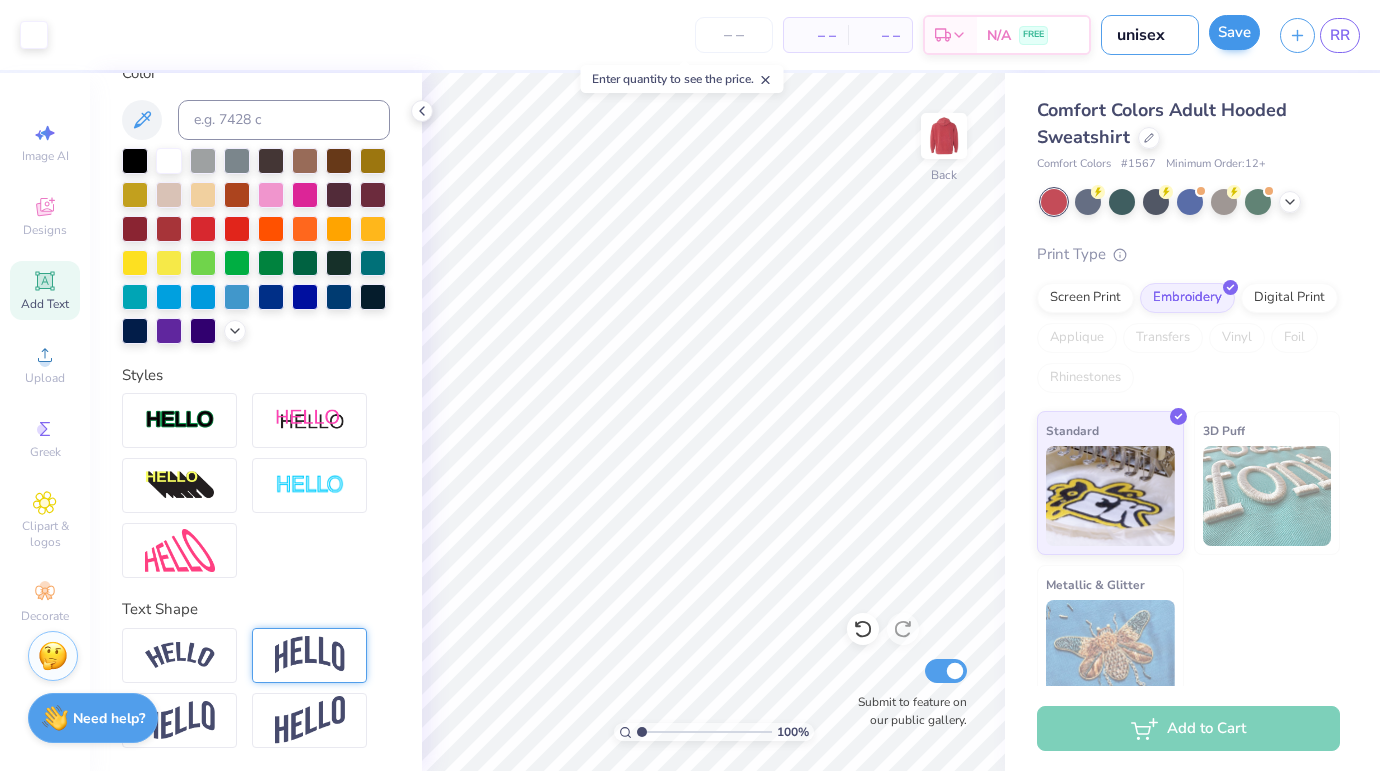 type on "unisex" 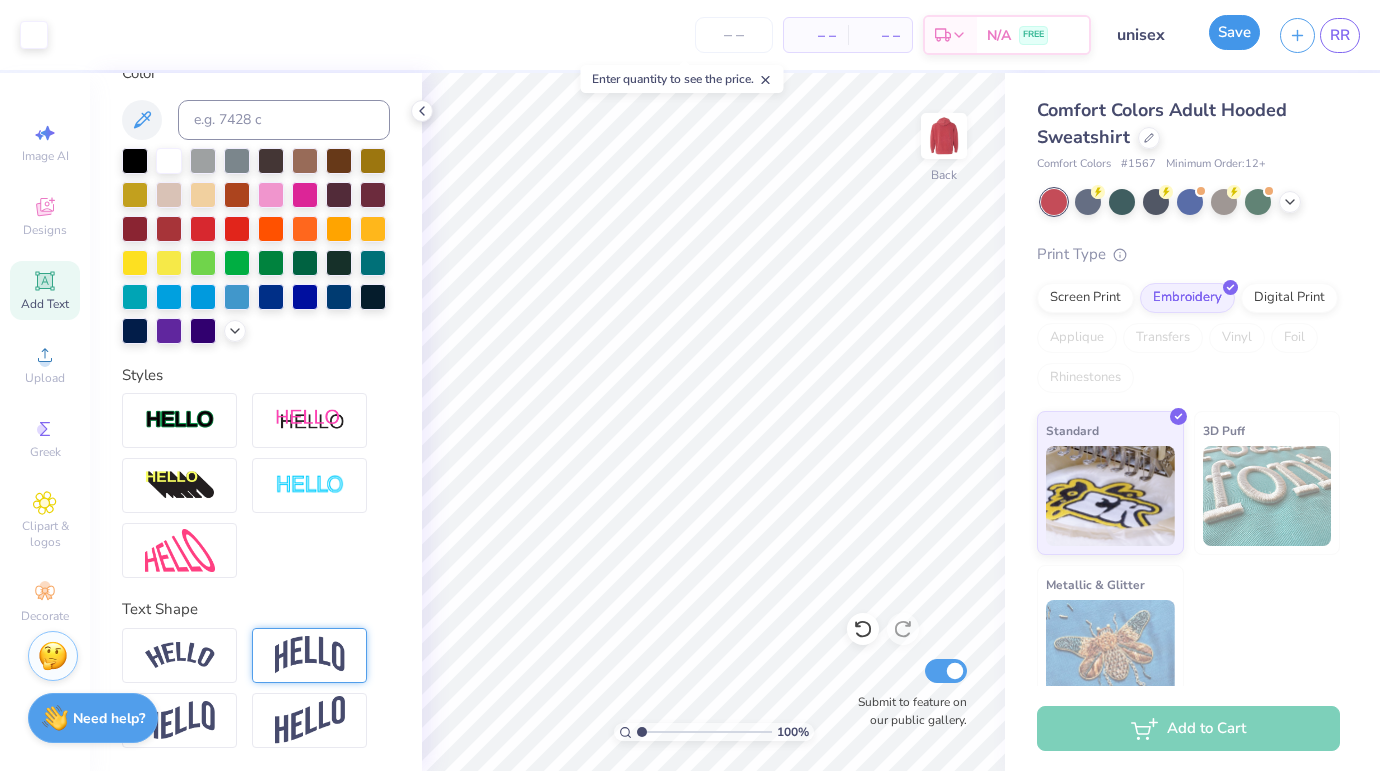 click on "Save" at bounding box center (1234, 32) 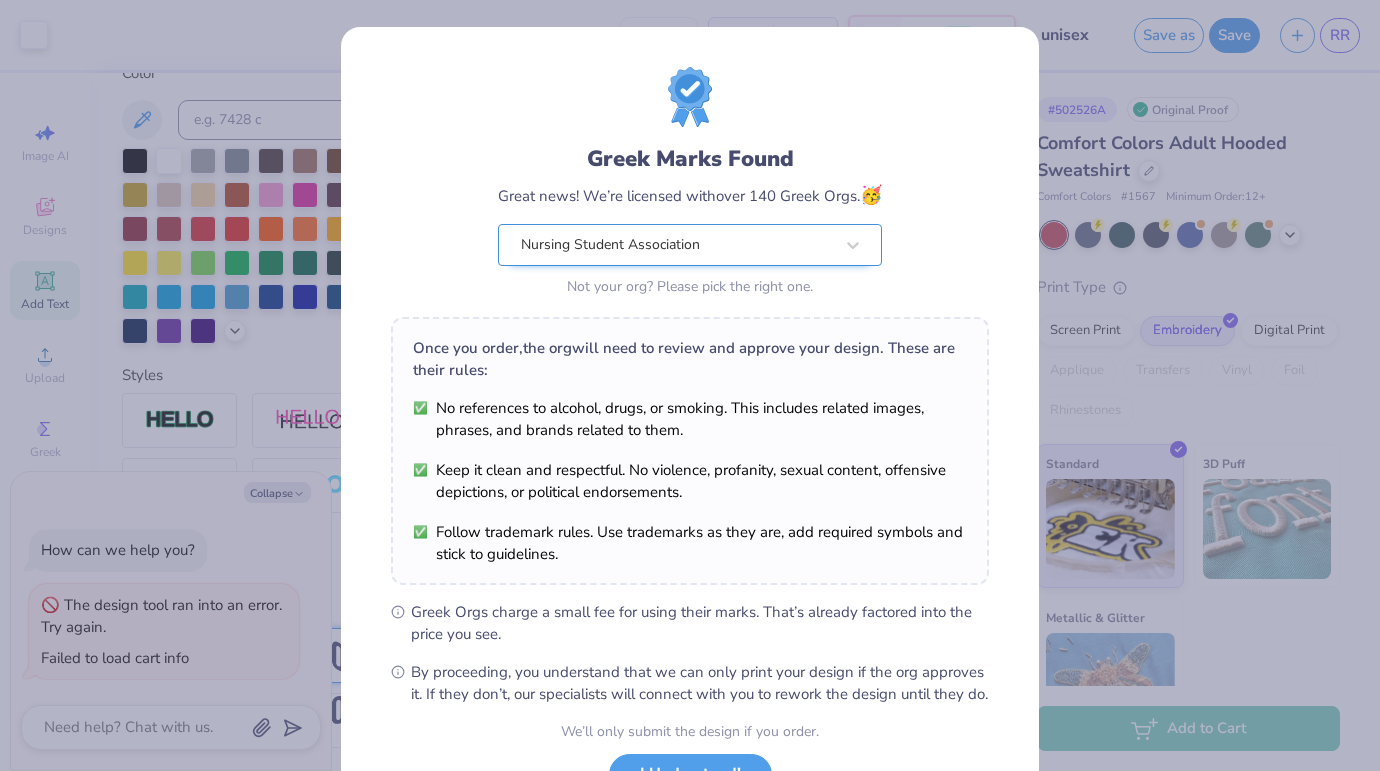 scroll, scrollTop: 165, scrollLeft: 0, axis: vertical 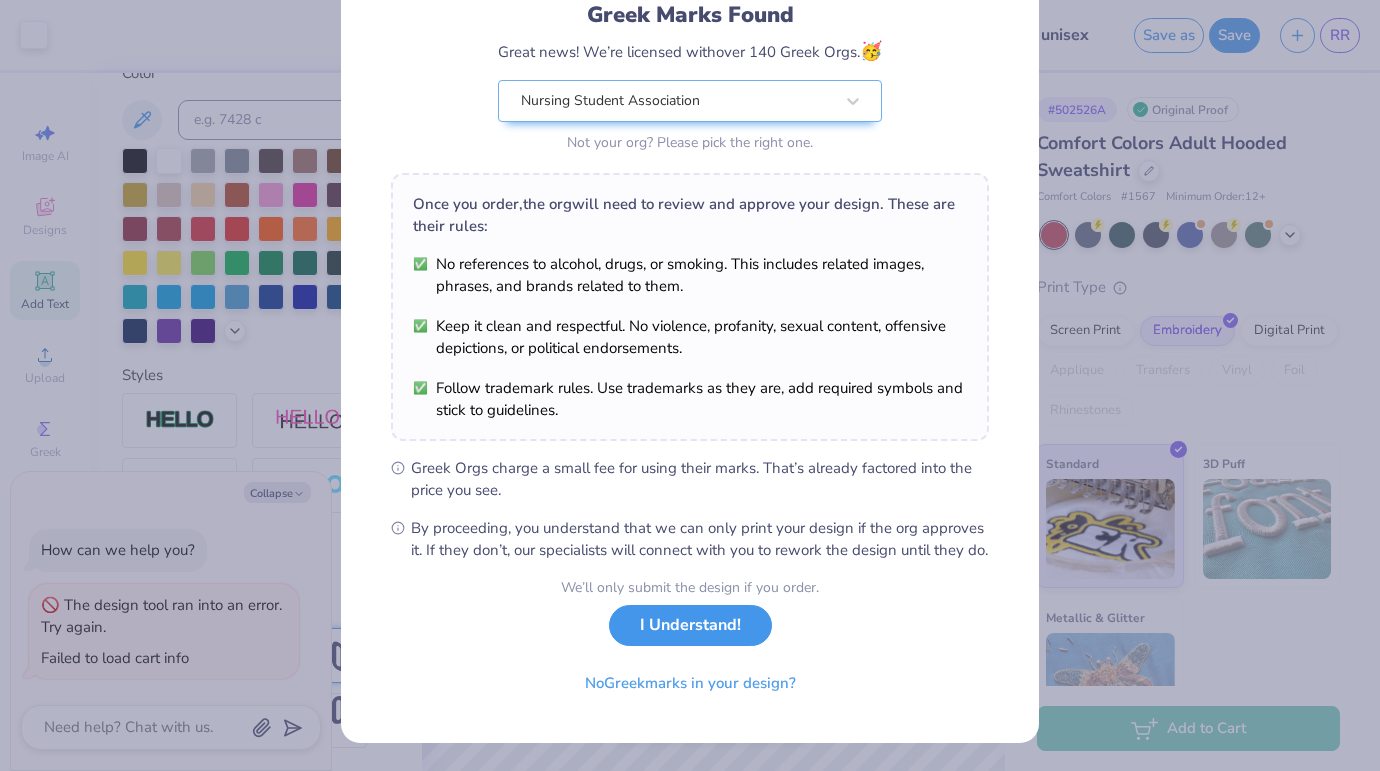 click on "I Understand!" at bounding box center [690, 625] 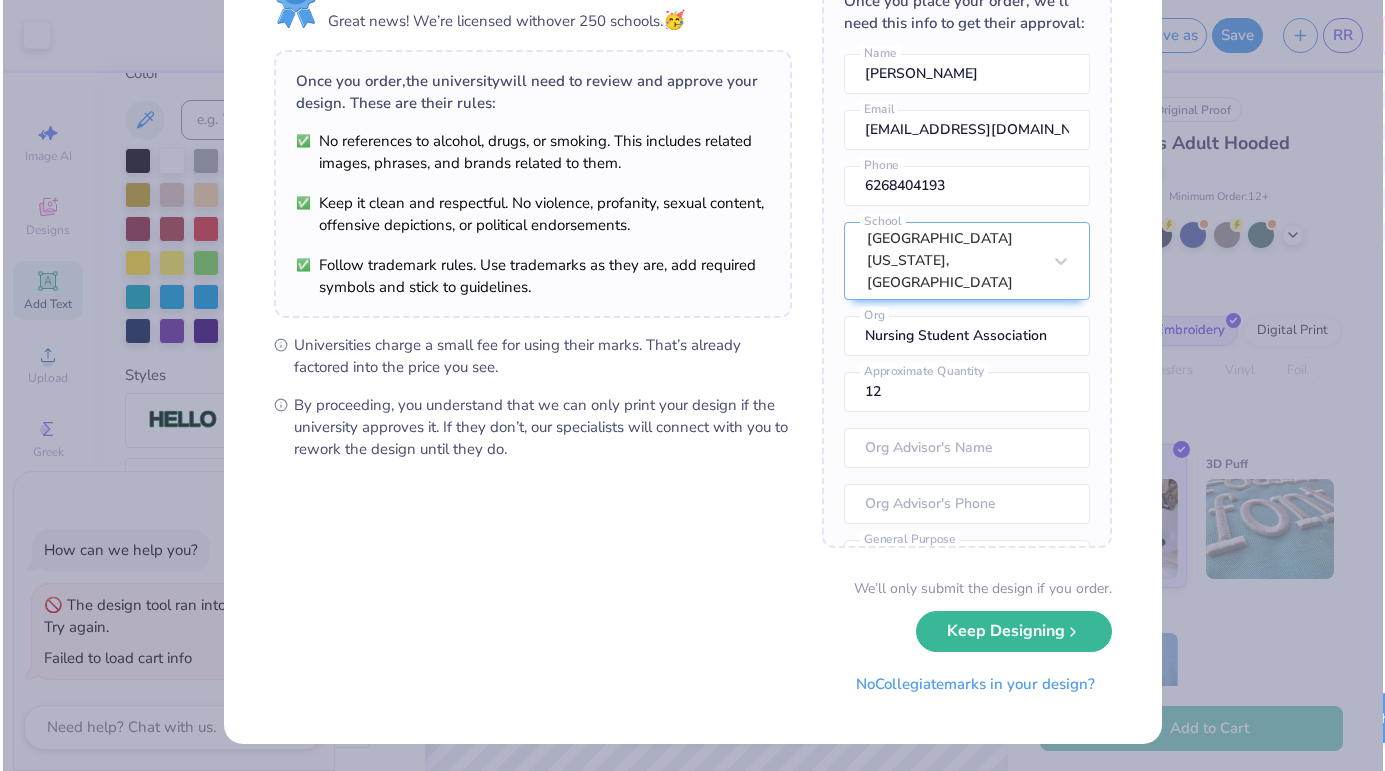 scroll, scrollTop: 0, scrollLeft: 0, axis: both 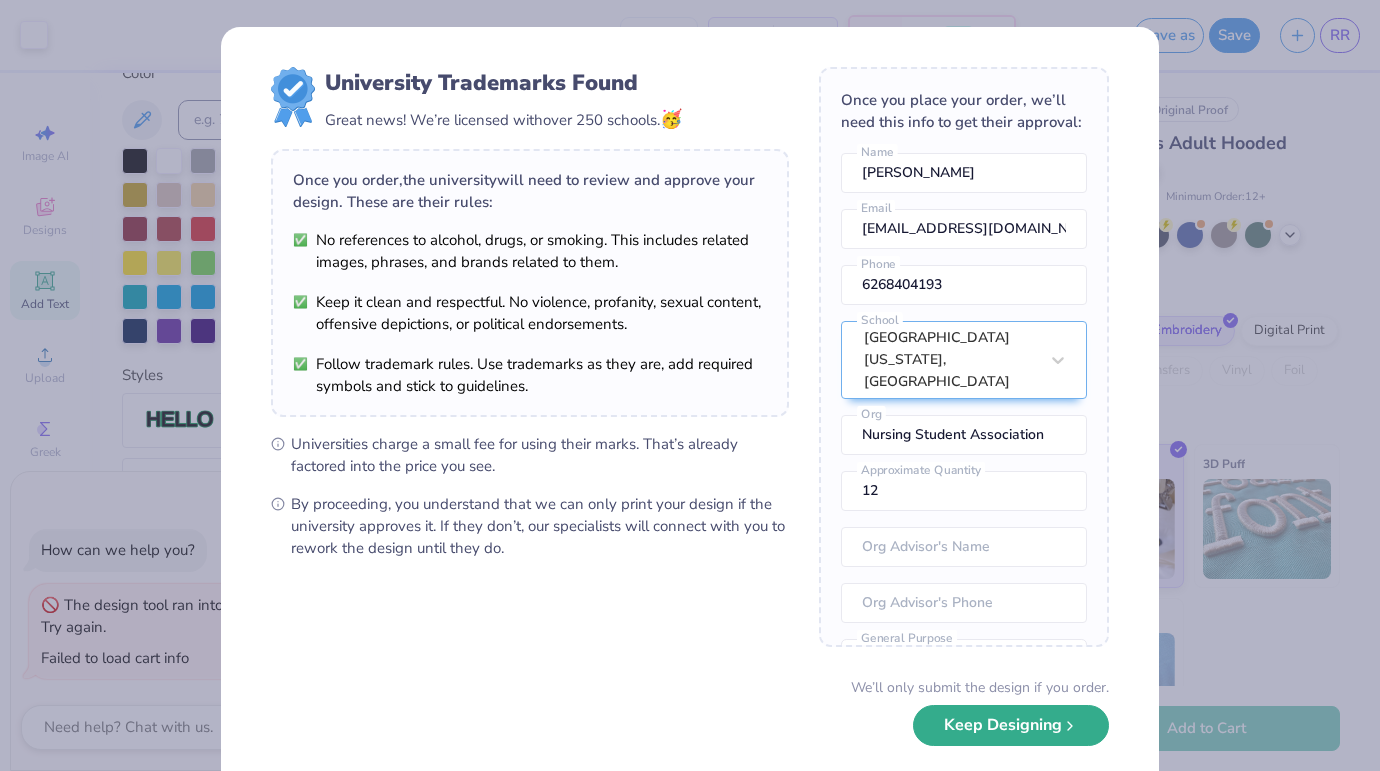 click on "Keep Designing" at bounding box center [1011, 725] 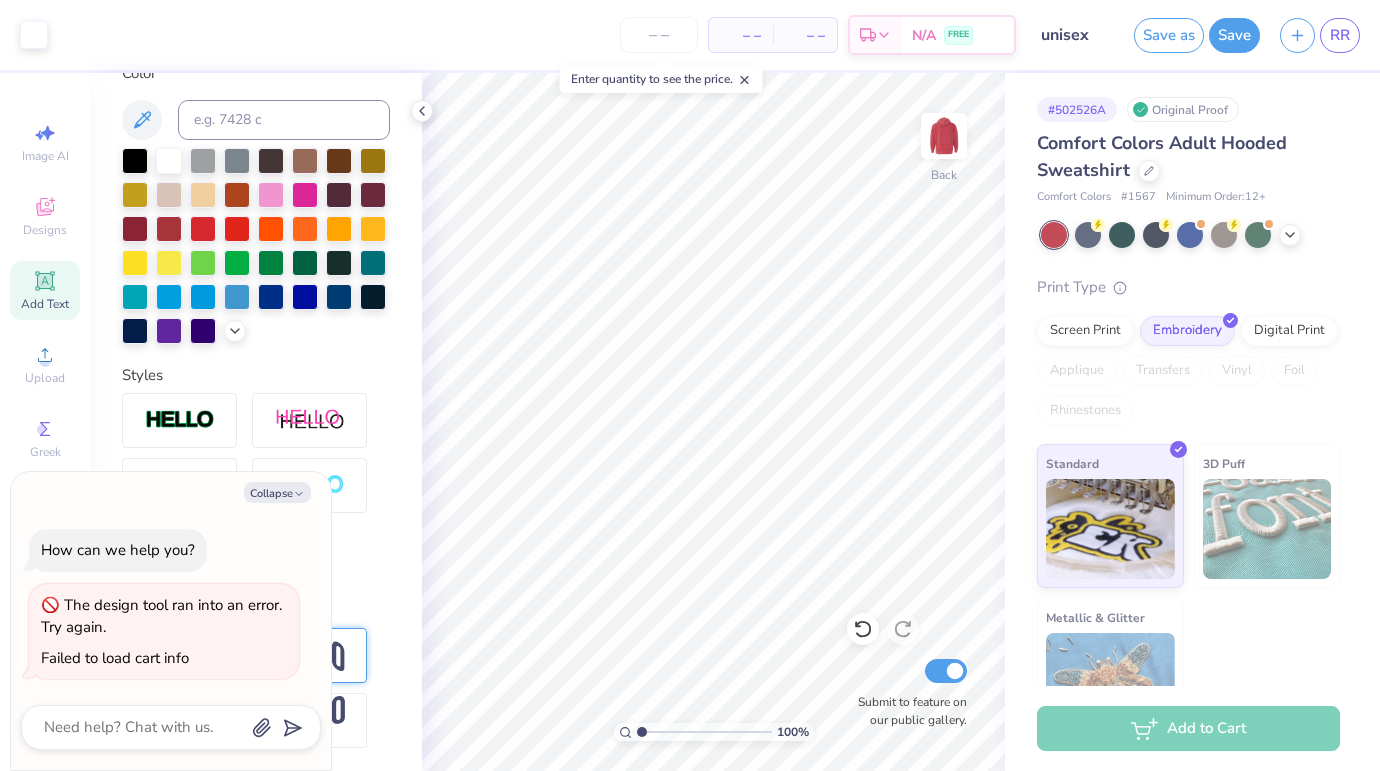 type on "x" 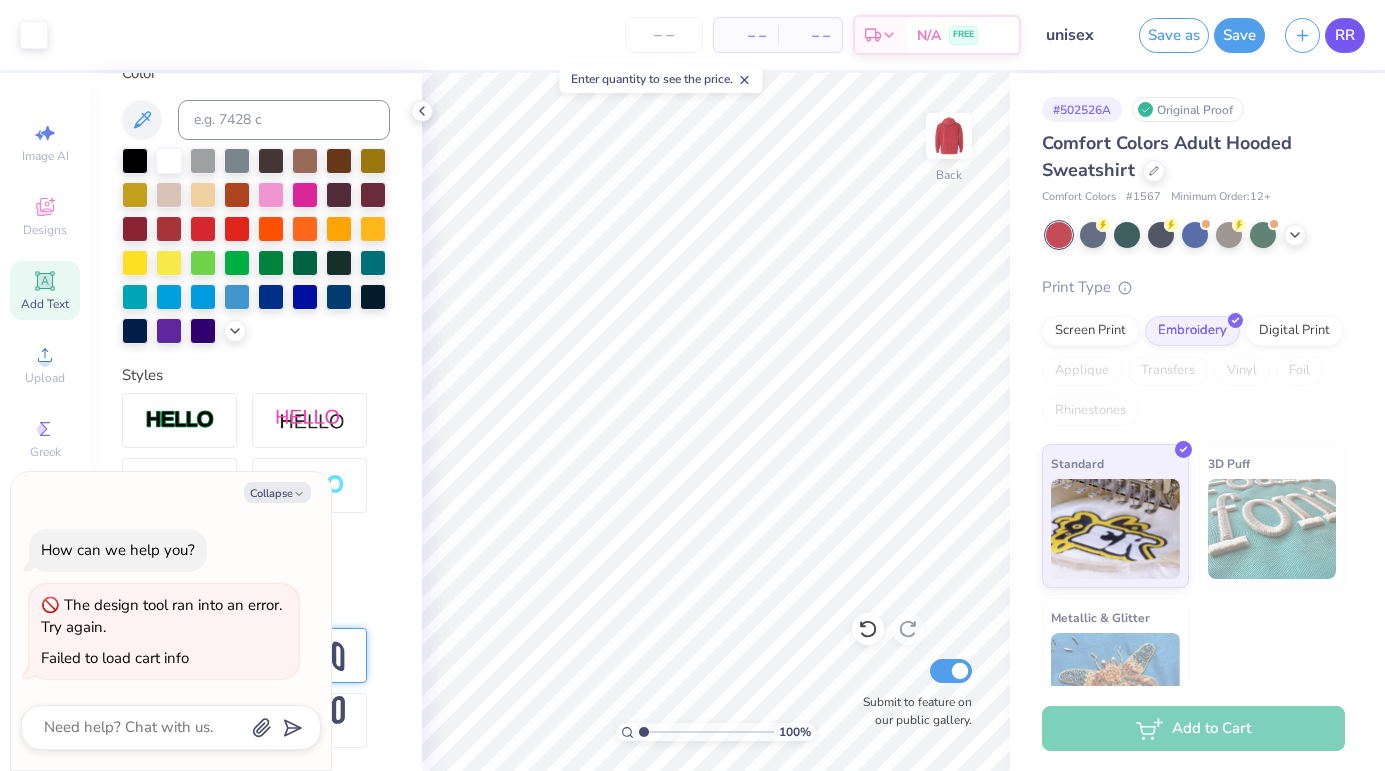 click on "RR" at bounding box center [1345, 35] 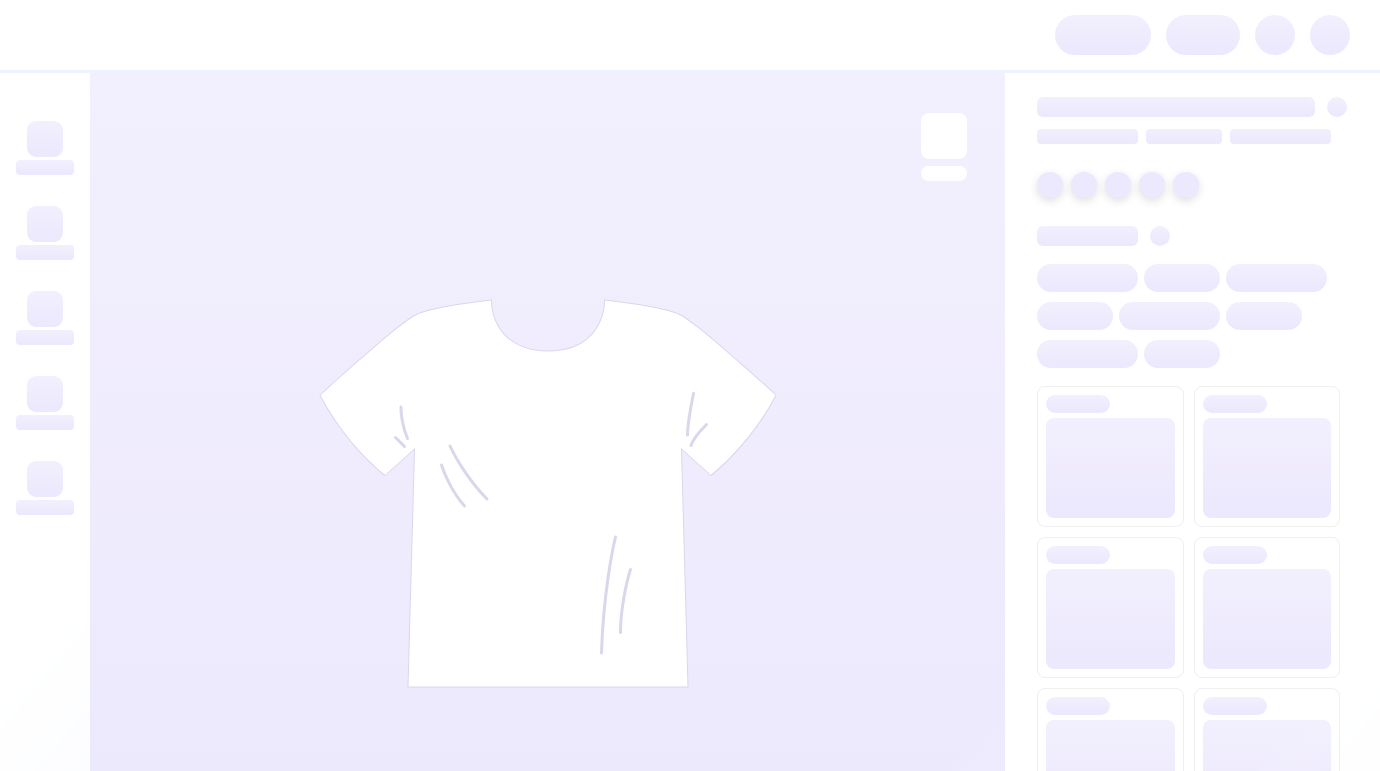 scroll, scrollTop: 0, scrollLeft: 0, axis: both 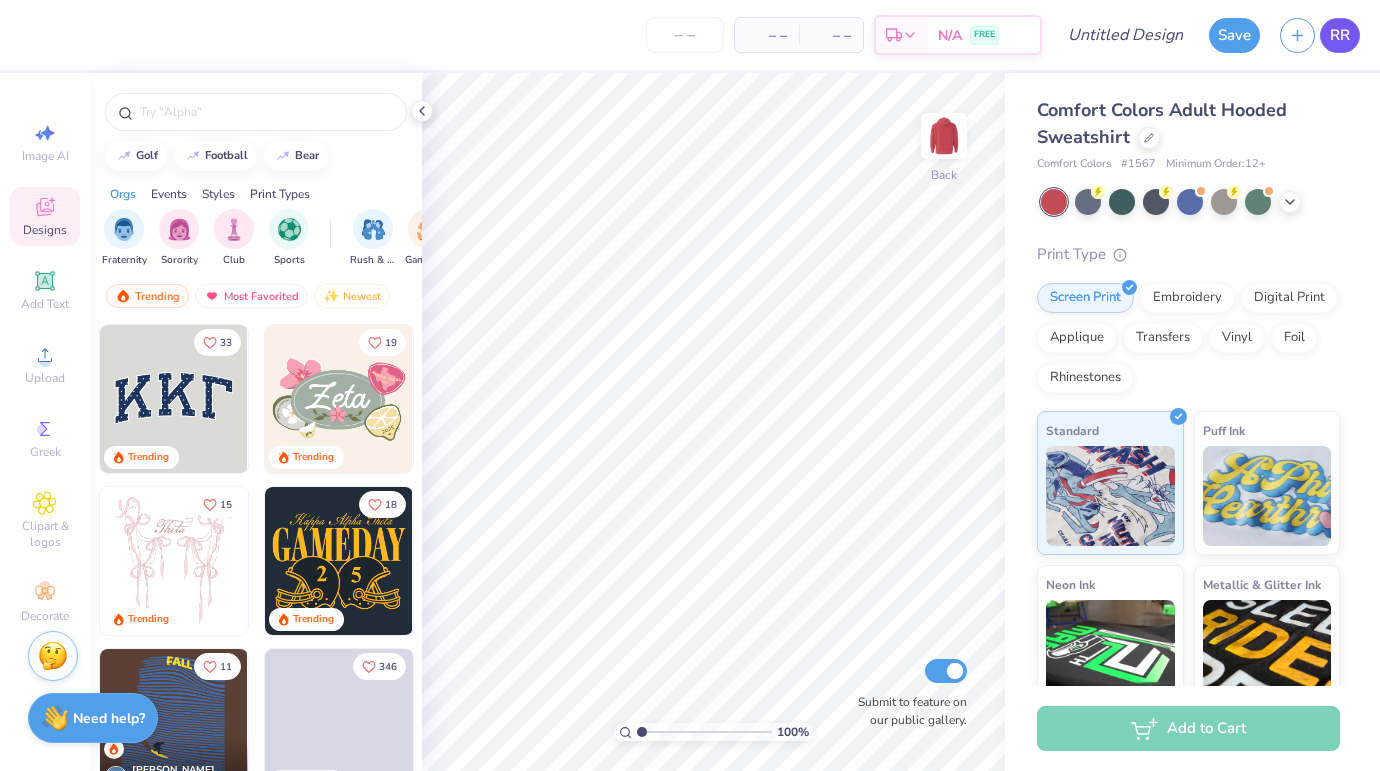 click on "RR" at bounding box center [1340, 35] 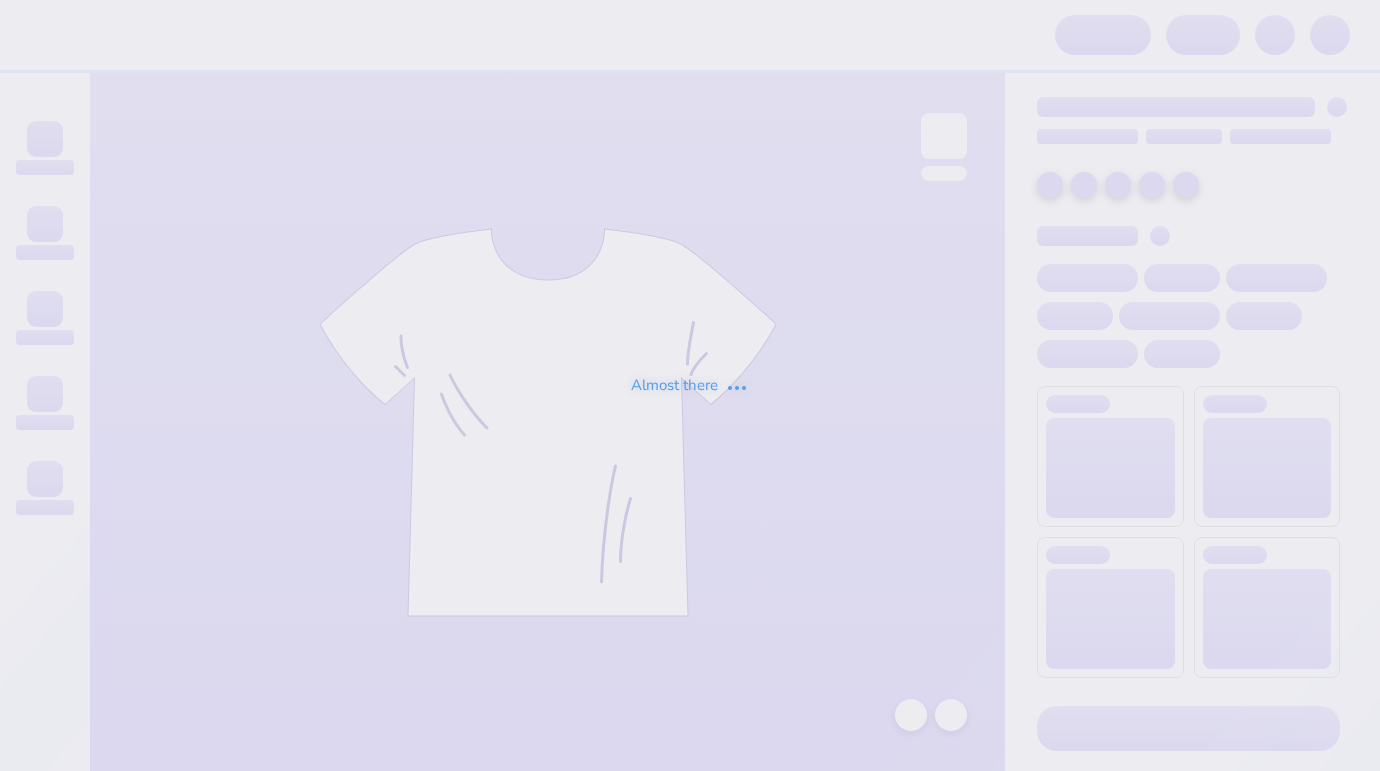 scroll, scrollTop: 0, scrollLeft: 0, axis: both 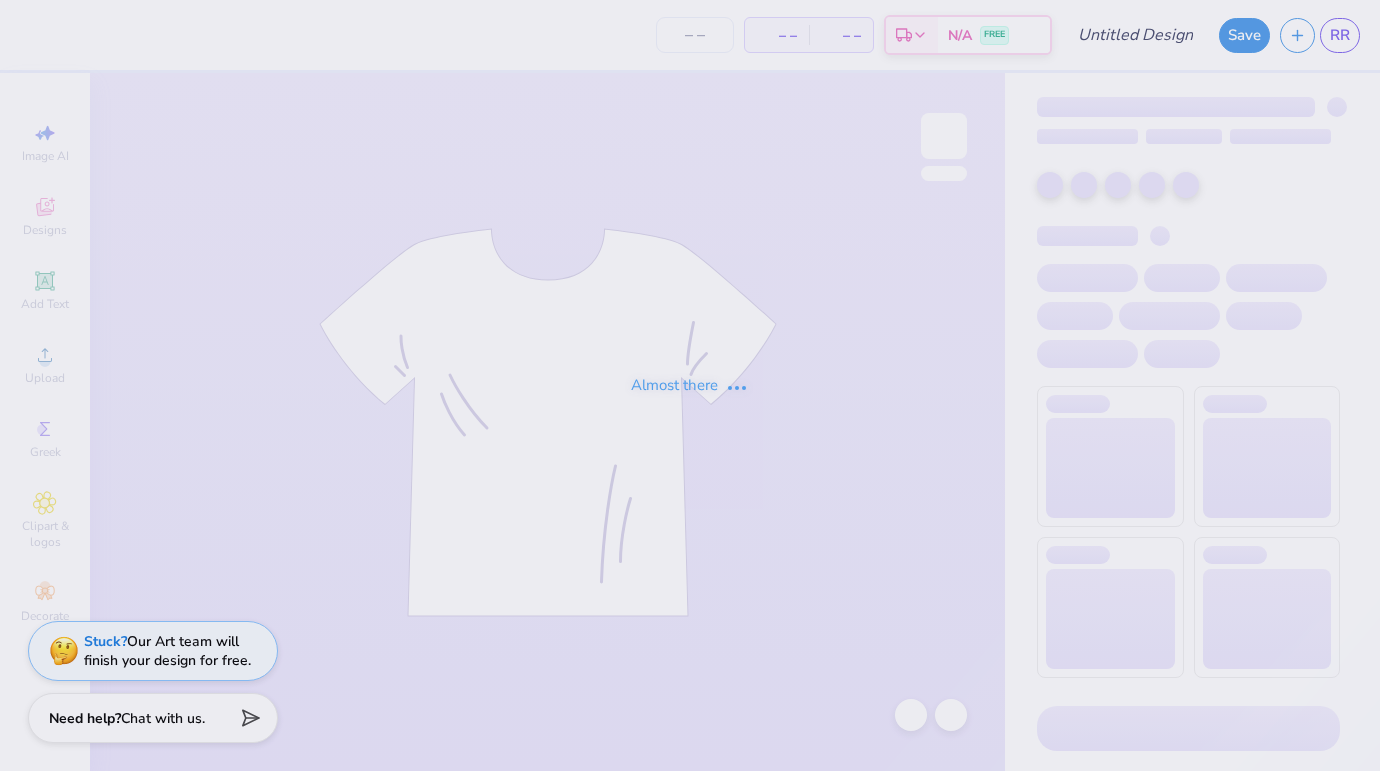 type on "dads shirt" 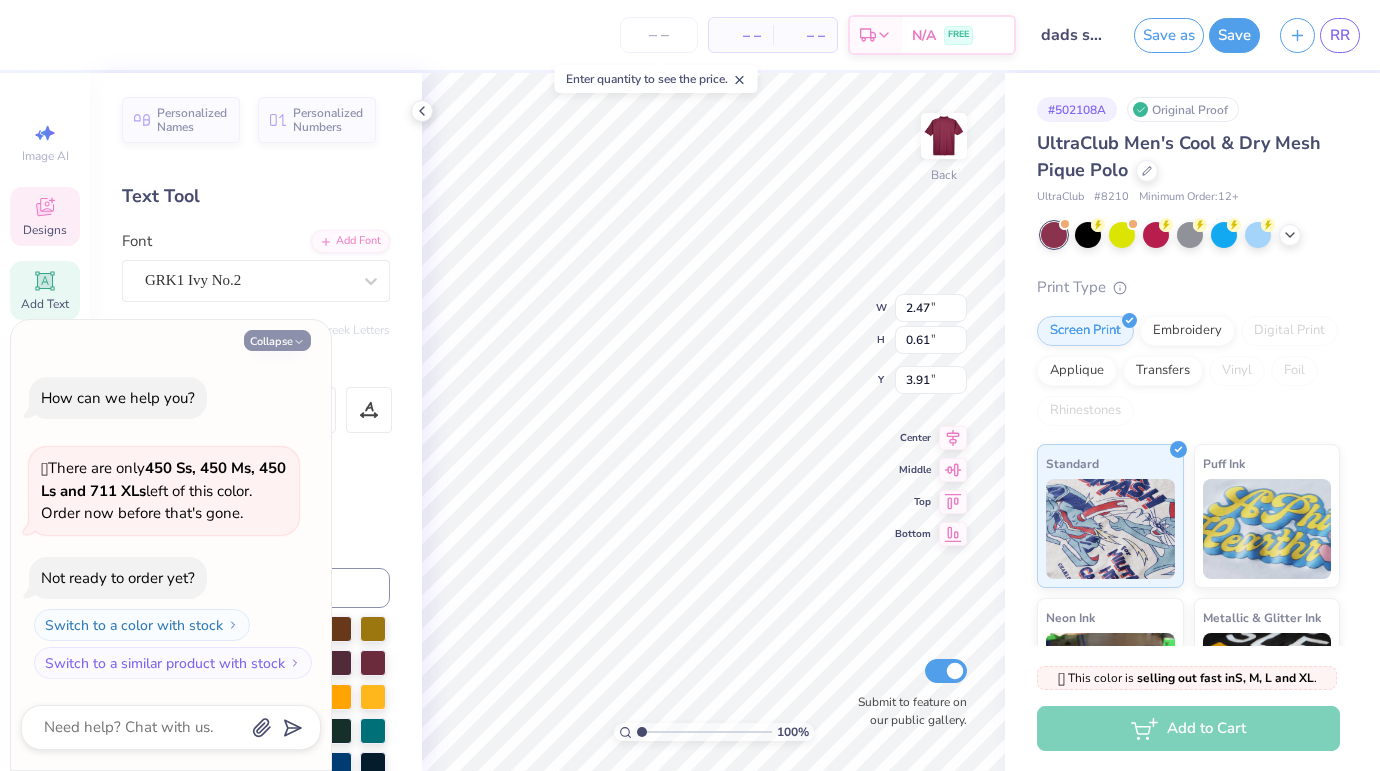 click on "Collapse" at bounding box center (277, 340) 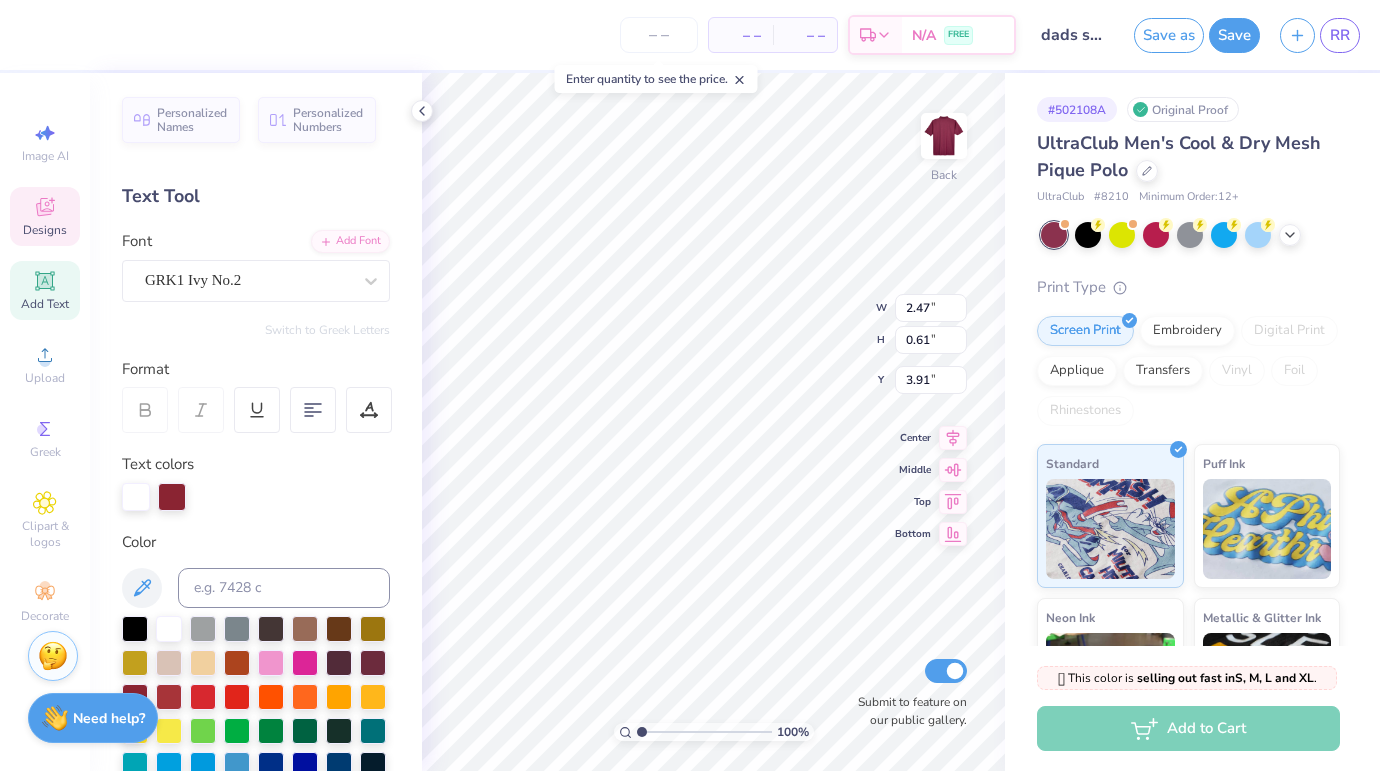 scroll, scrollTop: 469, scrollLeft: 0, axis: vertical 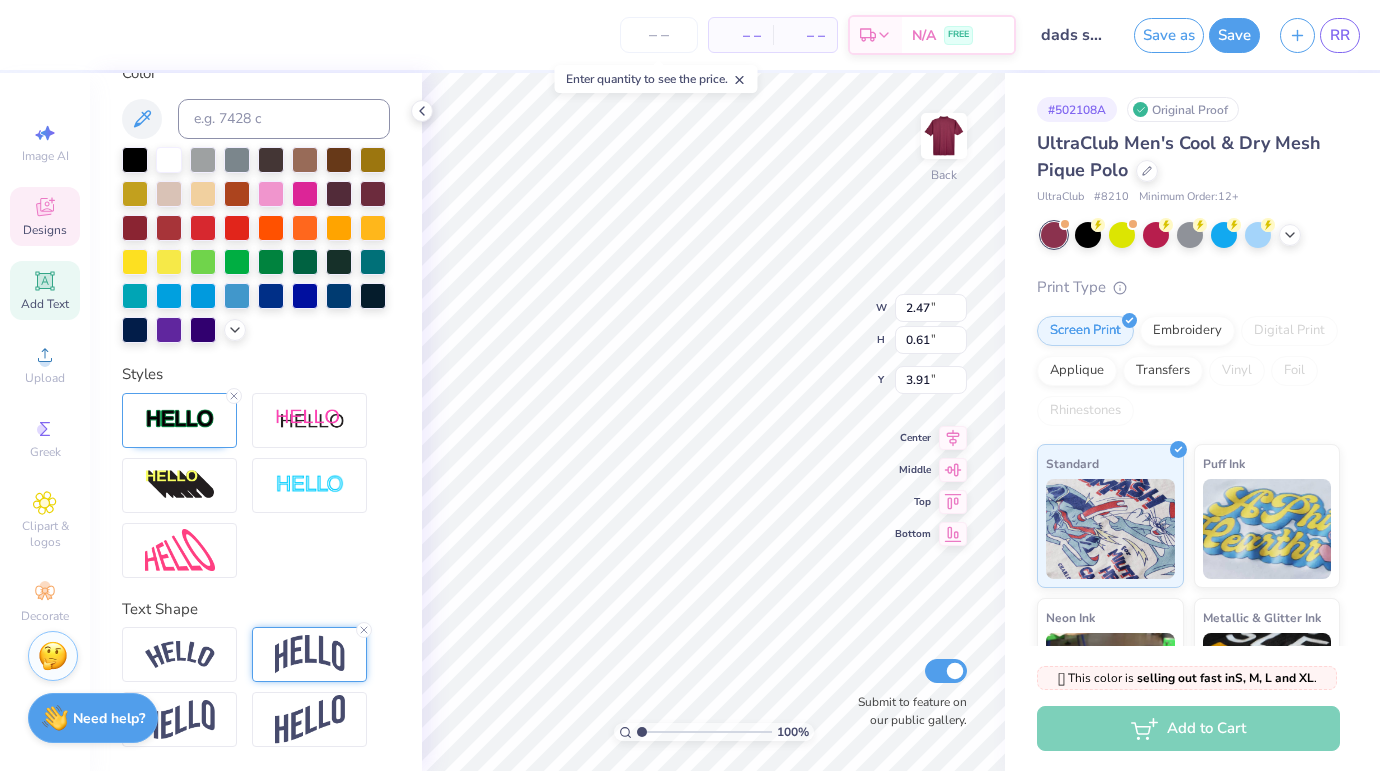 click at bounding box center [310, 654] 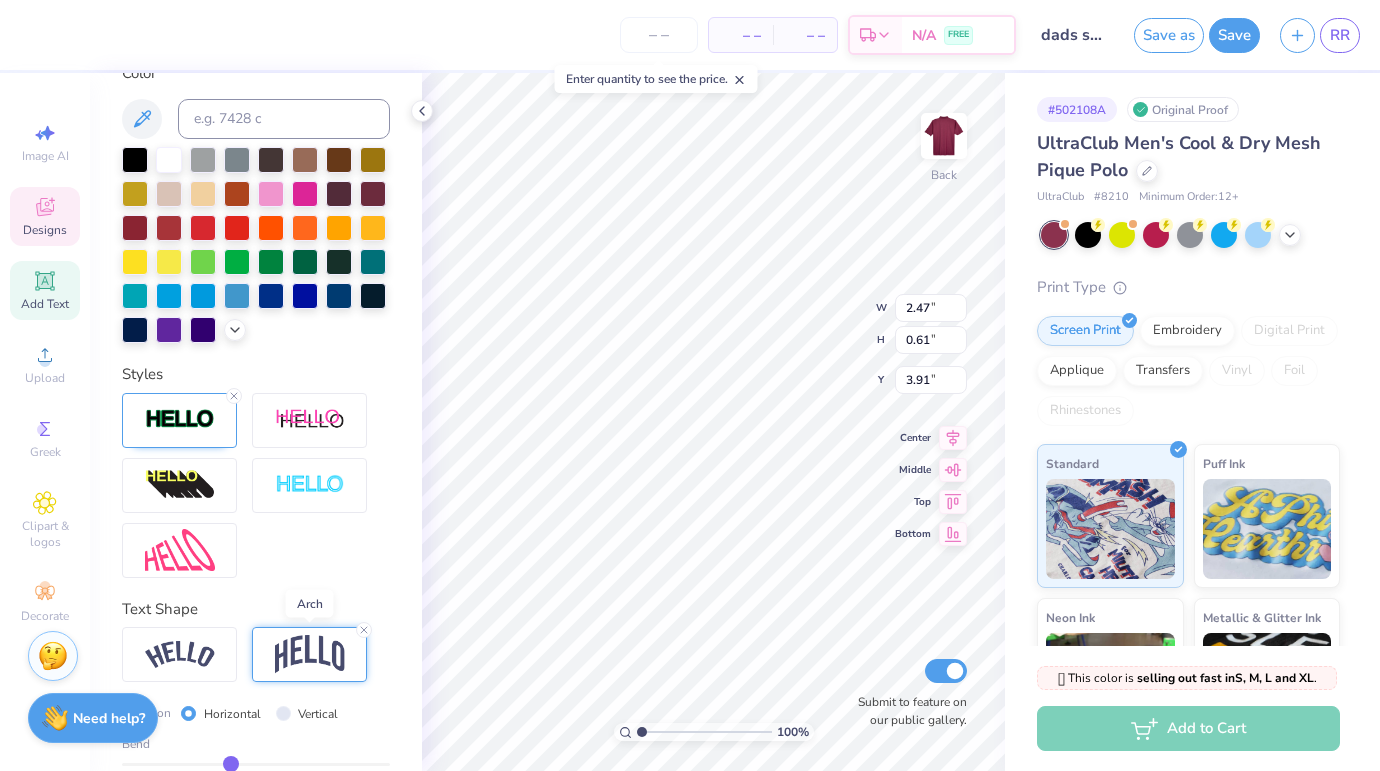 scroll, scrollTop: 585, scrollLeft: 0, axis: vertical 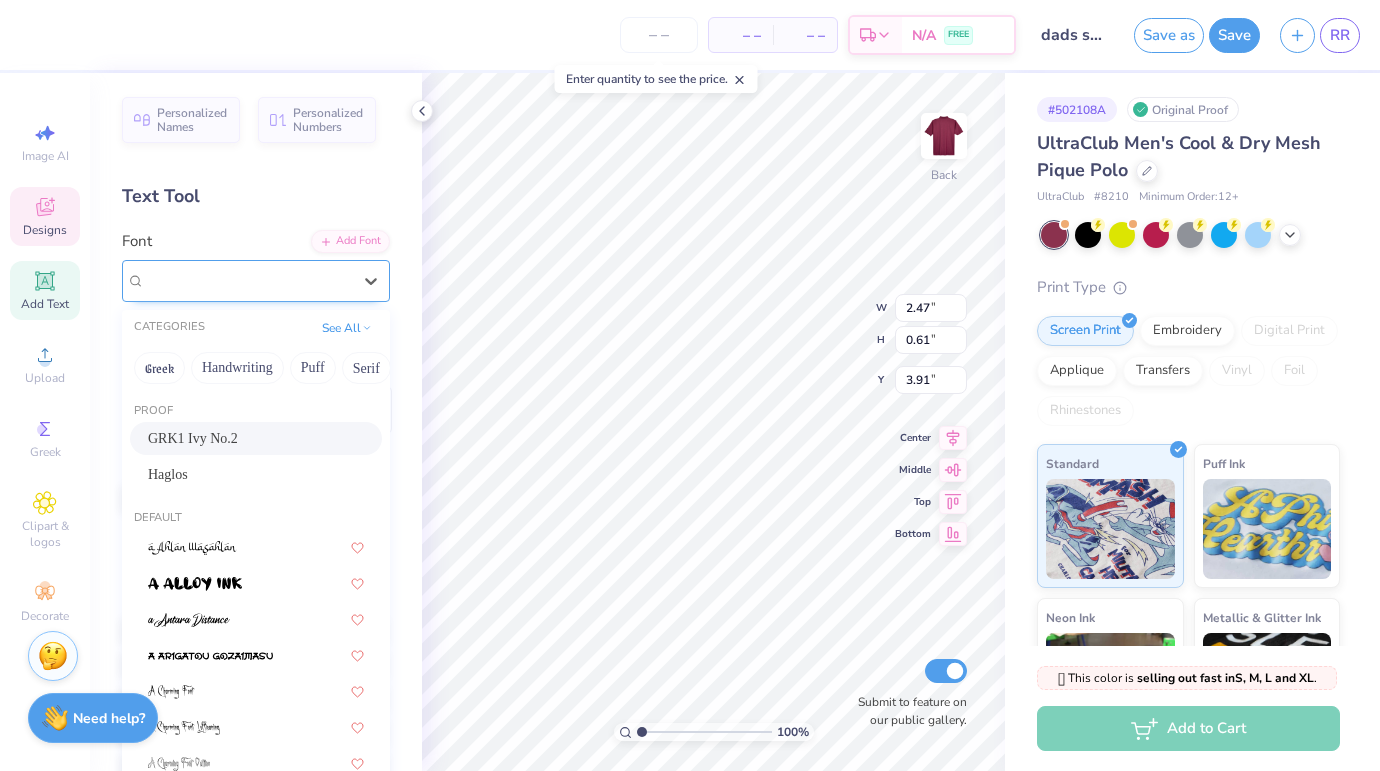 click on "GRK1 Ivy No.2" at bounding box center (248, 280) 